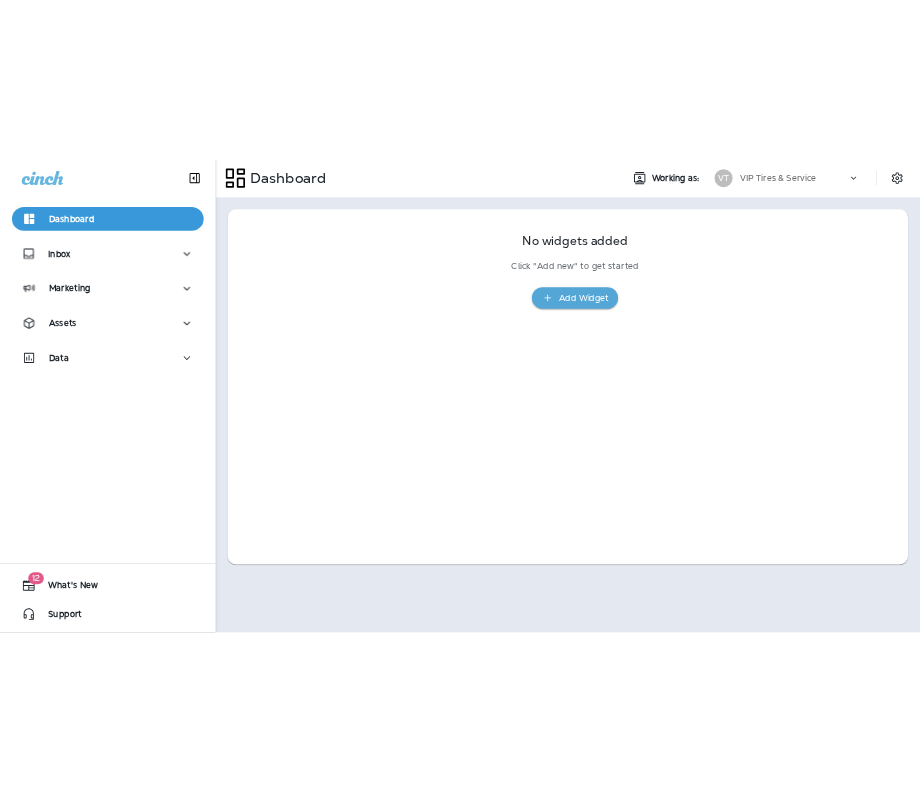 scroll, scrollTop: 0, scrollLeft: 0, axis: both 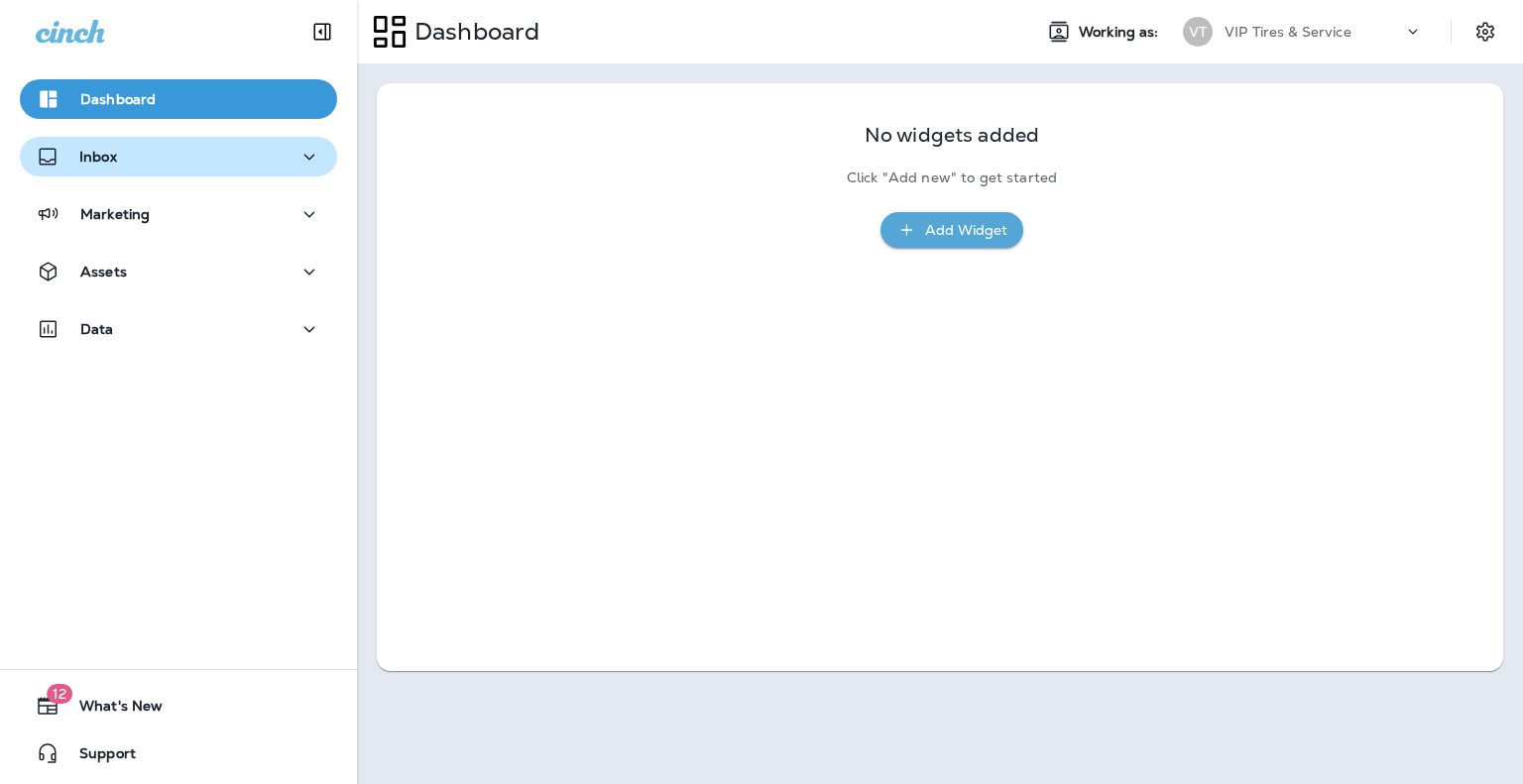 click on "Inbox" at bounding box center [178, 157] 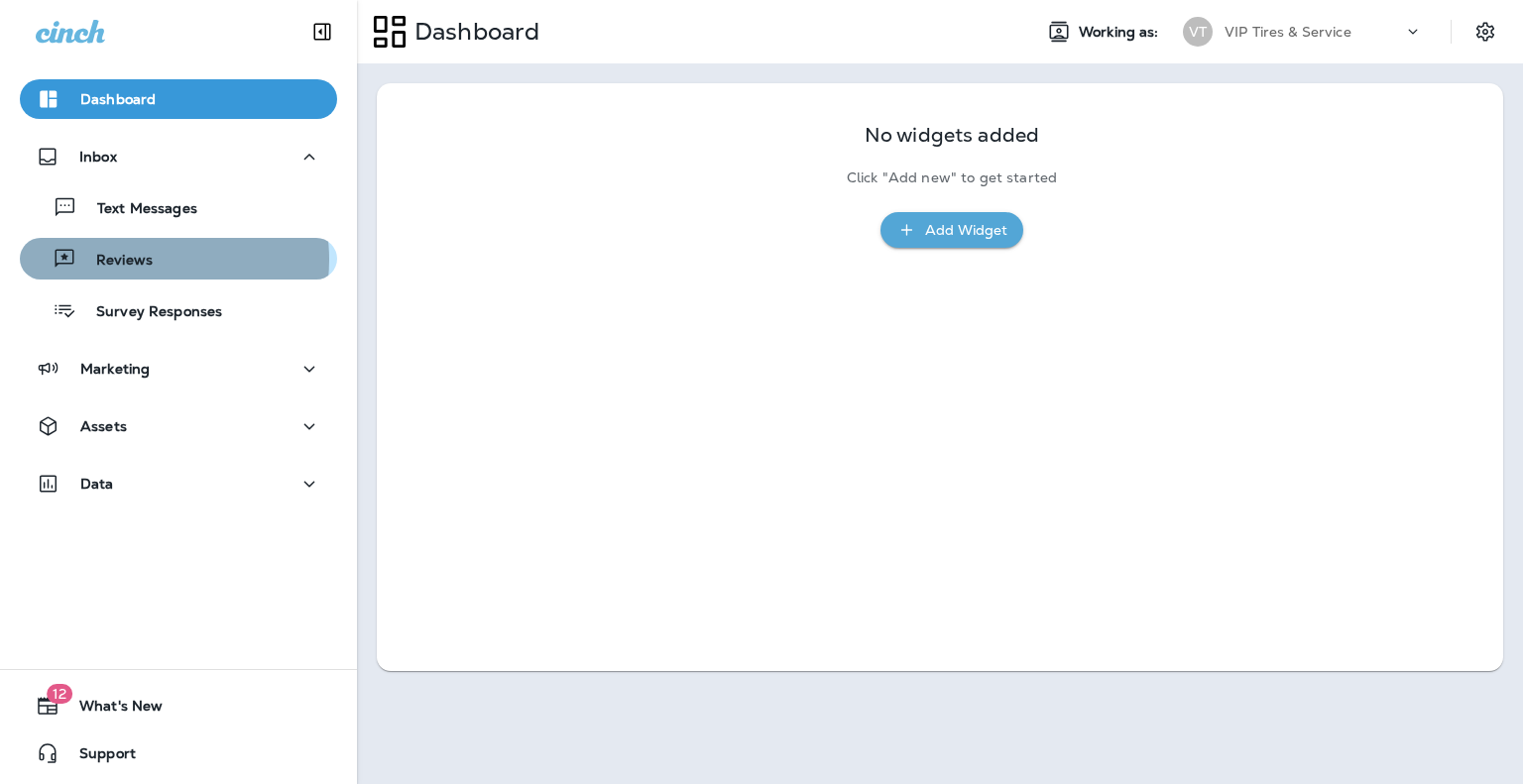 click on "Reviews" at bounding box center [114, 261] 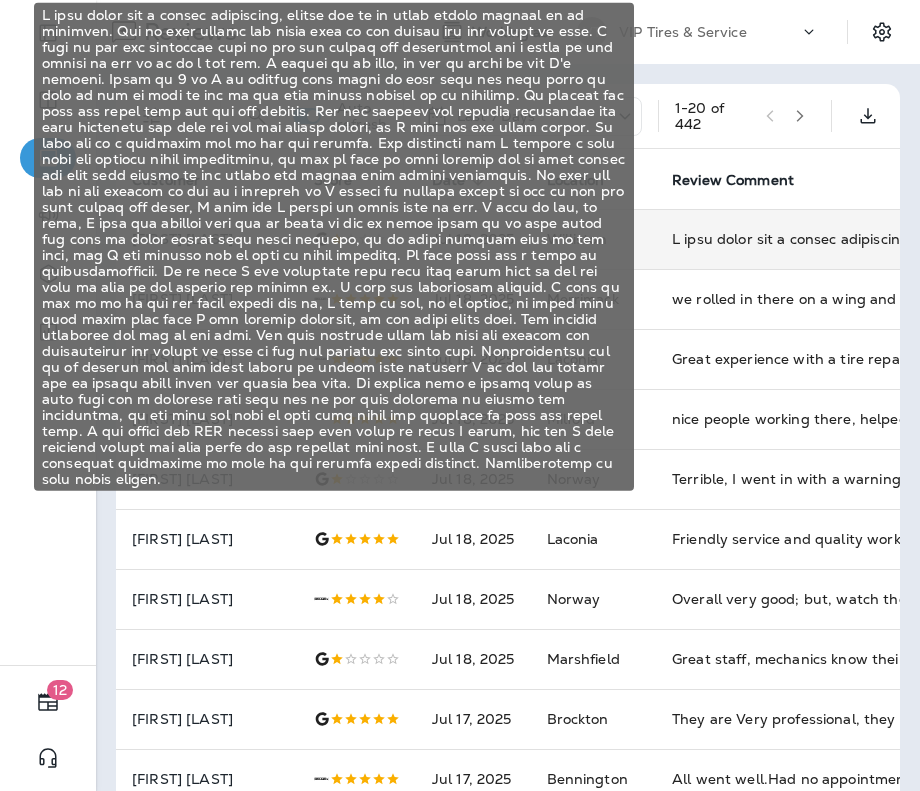 click at bounding box center (806, 239) 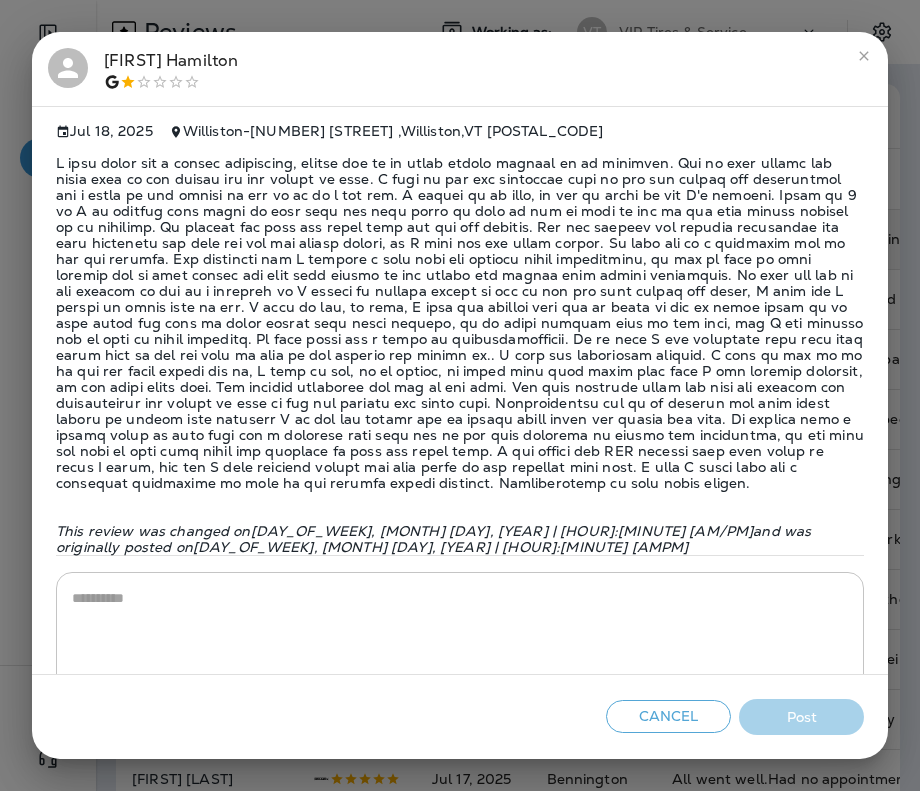 click on "[FIRST] [LAST] [MONTH] [DAY], [YEAR] [CITY] This review was changed on  [DAY_OF_WEEK], [MONTH] [DAY], [YEAR] | [HOUR]:[MINUTE] [AMPM]  and was originally posted on  [DAY_OF_WEEK], [MONTH] [DAY], [YEAR] | [HOUR]:[MINUTE] [AMPM] * ​ Cancel Post" at bounding box center (460, 395) 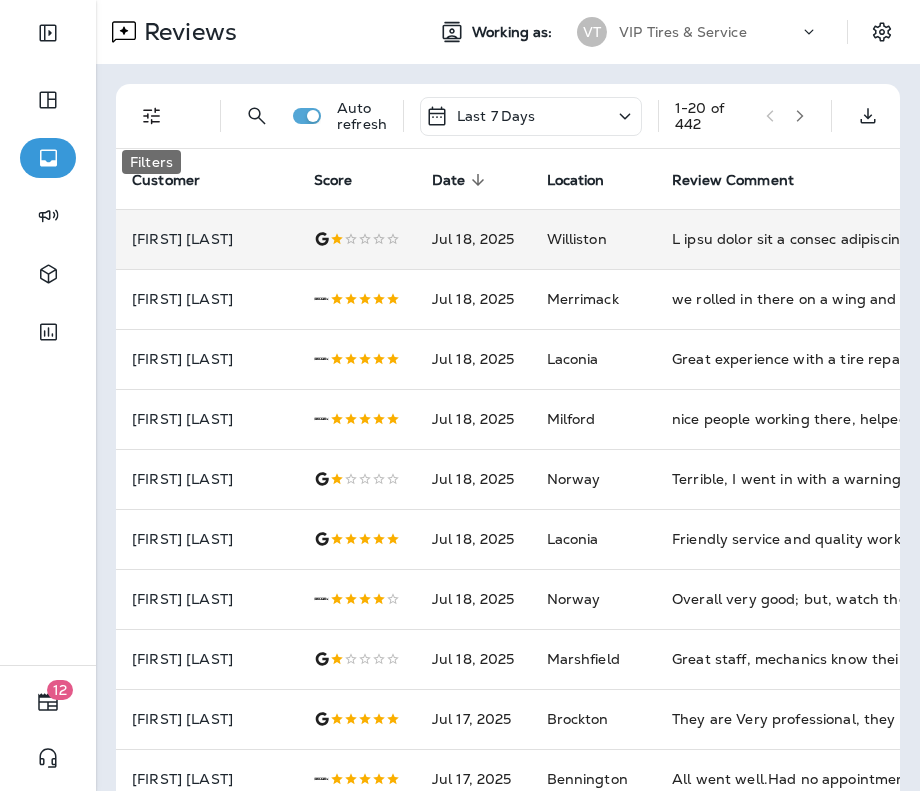 click 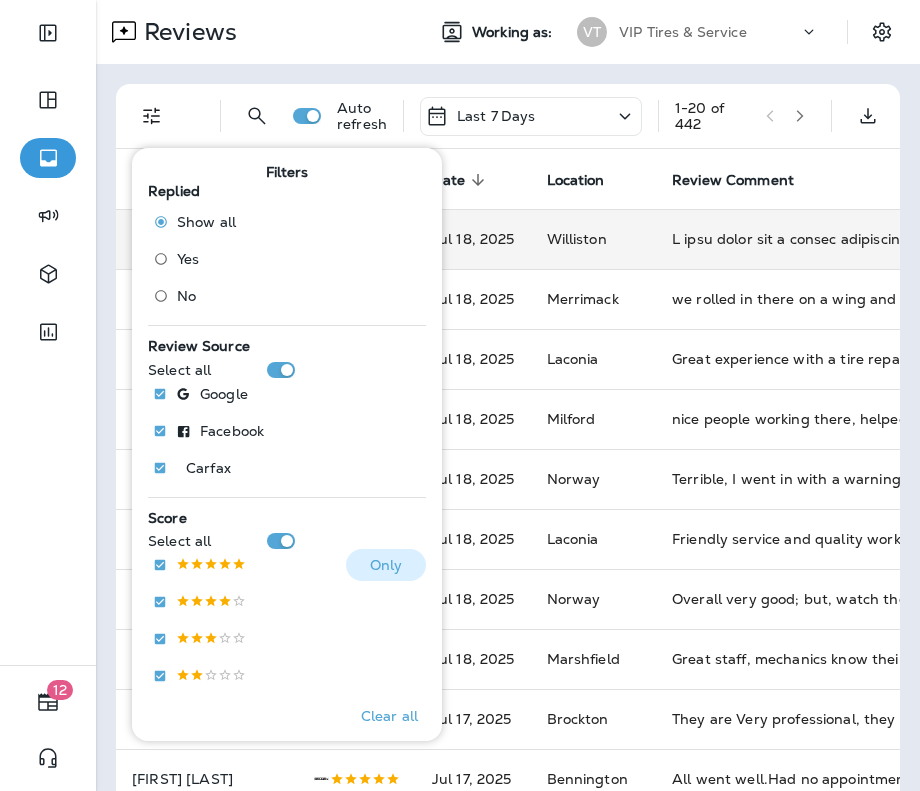 click on "Only" at bounding box center (386, 565) 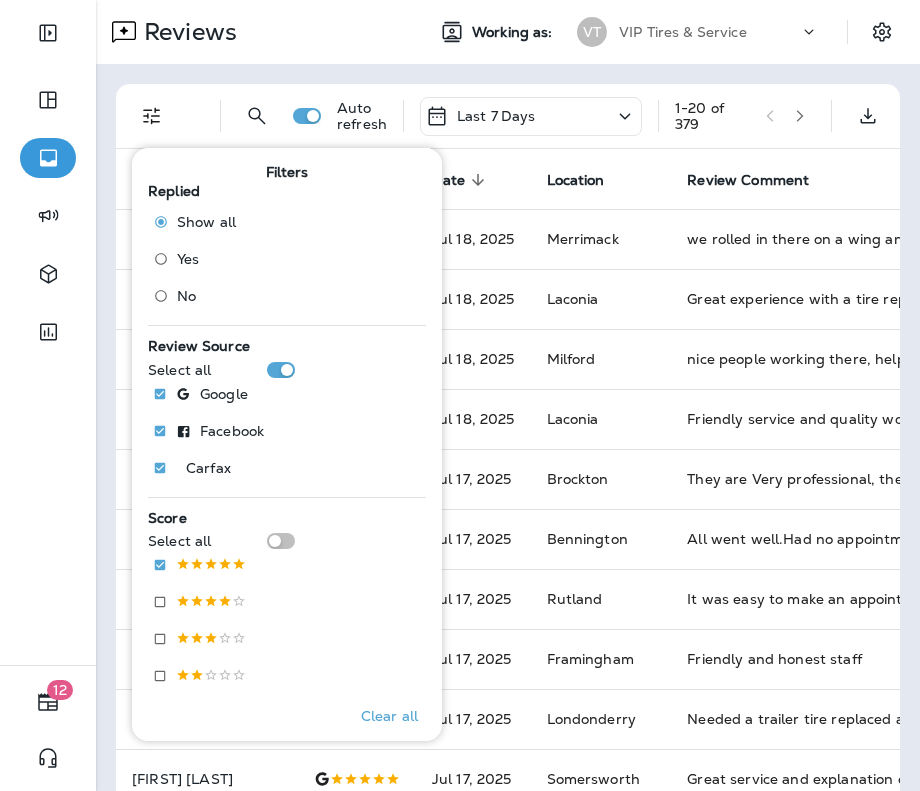 click on "Score :    Auto refresh       Last 7 Days 1  -  20   of 379 Customer Score Date sorted descending Location Review Comment Replied [FIRST] [LAST]
.st0{fill-rule:evenodd;clip-rule:evenodd;fill:#FFFFFF;}
.st1{fill-rule:evenodd;clip-rule:evenodd;}
.st2{fill:#FFFFFF;}
[MONTH] [DAY], [YEAR] [CITY] we rolled in there on a wing and a prayer and the staff there at VIP got right on it . Located the repair after the diagnosis, made the repair, and had us back on the road in a very respectable time period. Great friendly staff and reasonable prices [FIRST] [LAST]
.st0{fill-rule:evenodd;clip-rule:evenodd;fill:#FFFFFF;}
.st1{fill-rule:evenodd;clip-rule:evenodd;}
.st2{fill:#FFFFFF;}
[MONTH] [DAY], [YEAR] [CITY] Great experience with a tire repair. [FIRST] [LAST]
.st0{fill-rule:evenodd;clip-rule:evenodd;fill:#FFFFFF;}
.st1{fill-rule:evenodd;clip-rule:evenodd;}
.st2{fill:#FFFFFF;}
[MONTH] [DAY], [YEAR] [CITY] nice people working there, helped with coupons [FIRST] [LAST] [MONTH] [DAY], [YEAR] Friendly service and quality work. [MONTH] [DAY], [YEAR]" at bounding box center [508, 747] 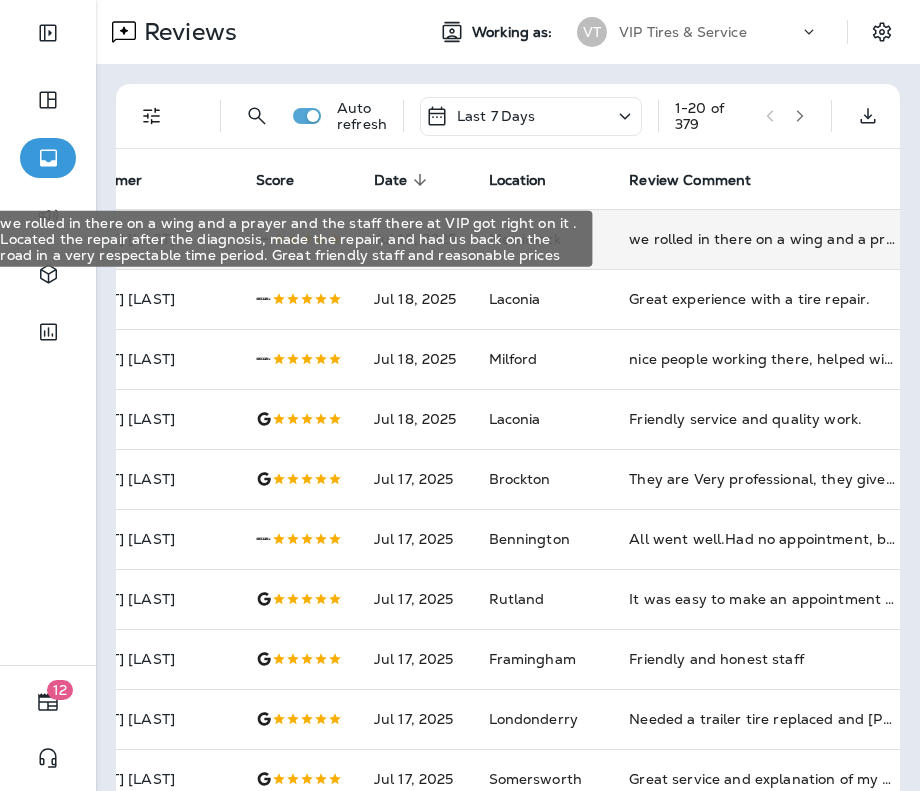 scroll, scrollTop: 0, scrollLeft: 56, axis: horizontal 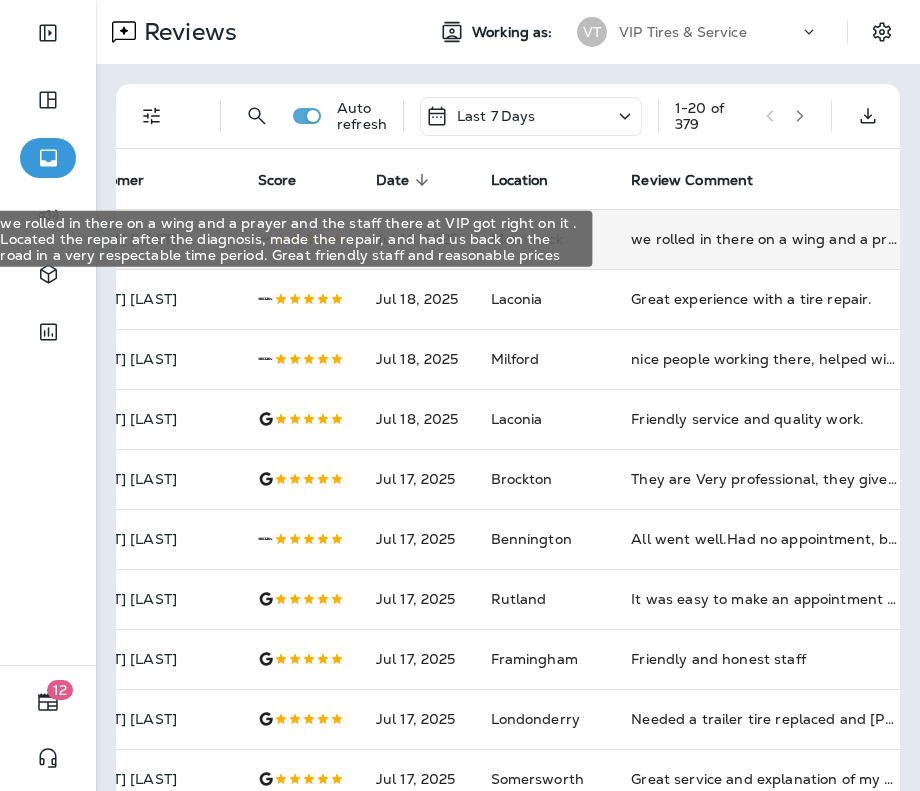 click on "we rolled in there on a wing and a prayer and the staff there at VIP got right on it . Located the repair after the diagnosis, made the repair, and had us back on the road in a very respectable time period. Great friendly staff and reasonable prices" at bounding box center [765, 239] 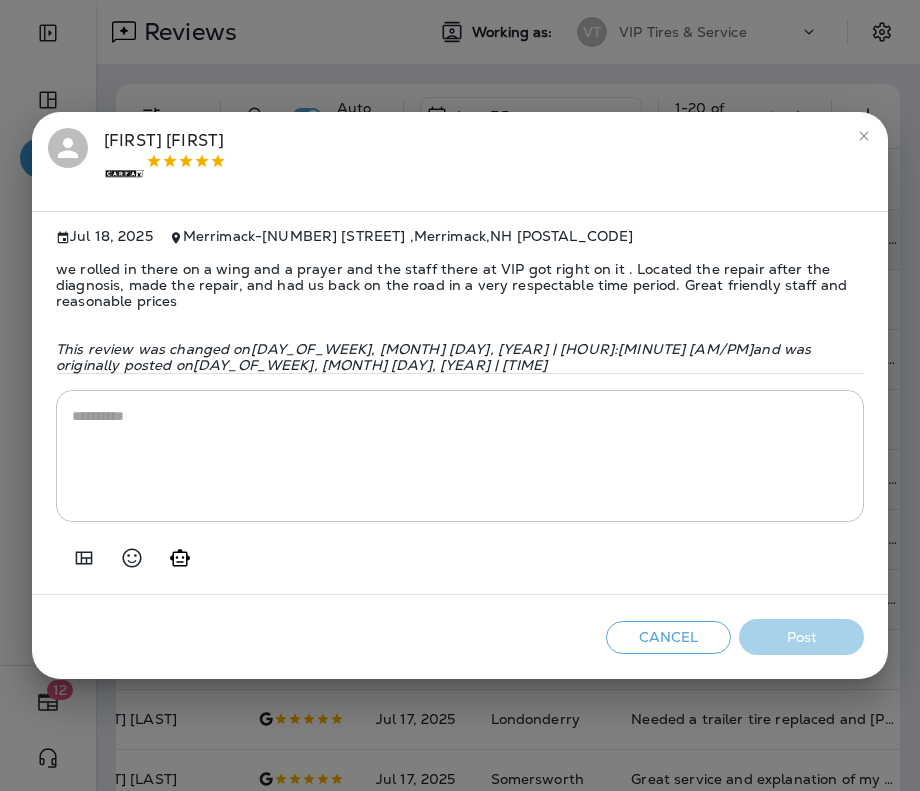 click on "we rolled in there on a wing and a prayer and the staff there at VIP got right on it . Located the repair after the diagnosis, made the repair, and had us back on the road in a very respectable time period. Great friendly staff and reasonable prices" at bounding box center [460, 285] 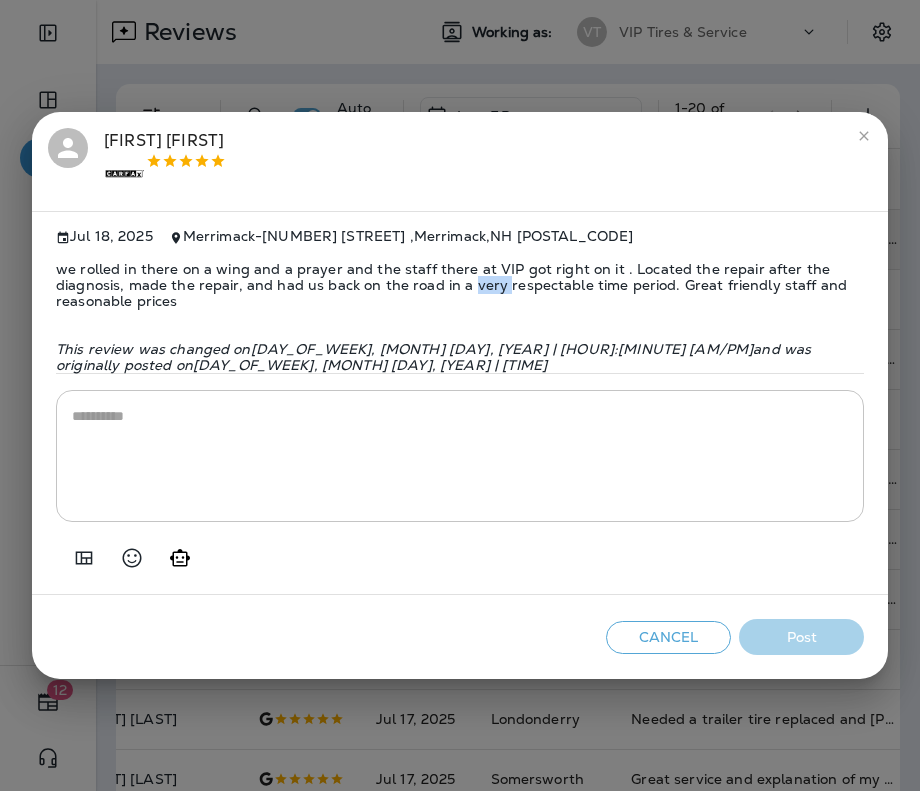 click on "we rolled in there on a wing and a prayer and the staff there at VIP got right on it . Located the repair after the diagnosis, made the repair, and had us back on the road in a very respectable time period. Great friendly staff and reasonable prices" at bounding box center (460, 285) 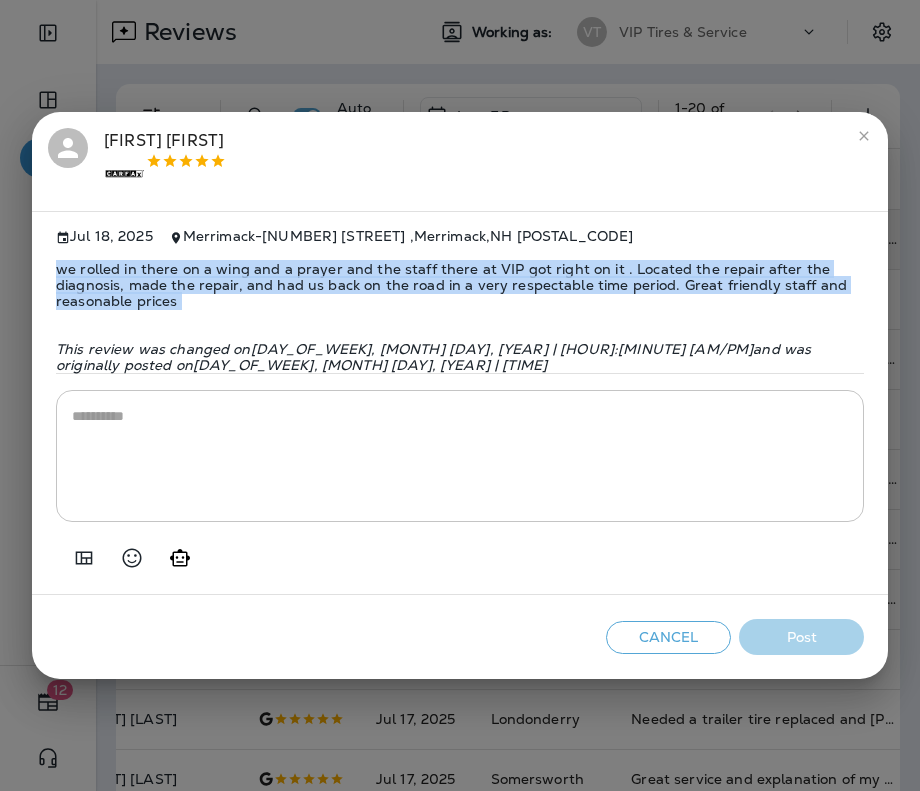 click on "we rolled in there on a wing and a prayer and the staff there at VIP got right on it . Located the repair after the diagnosis, made the repair, and had us back on the road in a very respectable time period. Great friendly staff and reasonable prices" at bounding box center (460, 285) 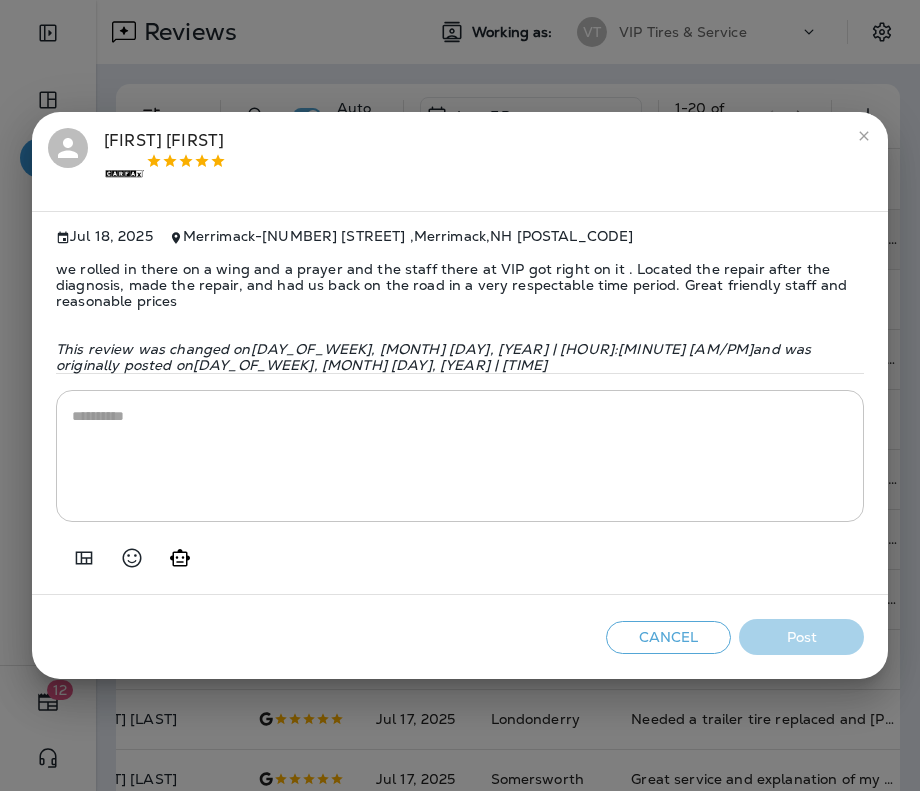click on "[FIRST] [LAST]
.st0{fill-rule:evenodd;clip-rule:evenodd;fill:#FFFFFF;}
.st1{fill-rule:evenodd;clip-rule:evenodd;}
.st2{fill:#FFFFFF;}
[MONTH] [DAY], [YEAR] [CITY] - [NUMBER] [STREET] , [CITY] , [STATE] [POSTAL_CODE] we rolled in there on a wing and a prayer and the staff there at VIP got right on it . Located the repair after the diagnosis, made the repair, and had us back on the road in a very respectable time period. Great friendly staff and reasonable prices This review was changed on [DAY_OF_WEEK], [MONTH] [DAY], [YEAR] | [HOUR]:[MINUTE] [AM/PM] and was originally posted on [DAY_OF_WEEK], [MONTH] [DAY], [YEAR] | [HOUR]:[MINUTE] [AM/PM] * ​ Cancel Post" at bounding box center [460, 395] 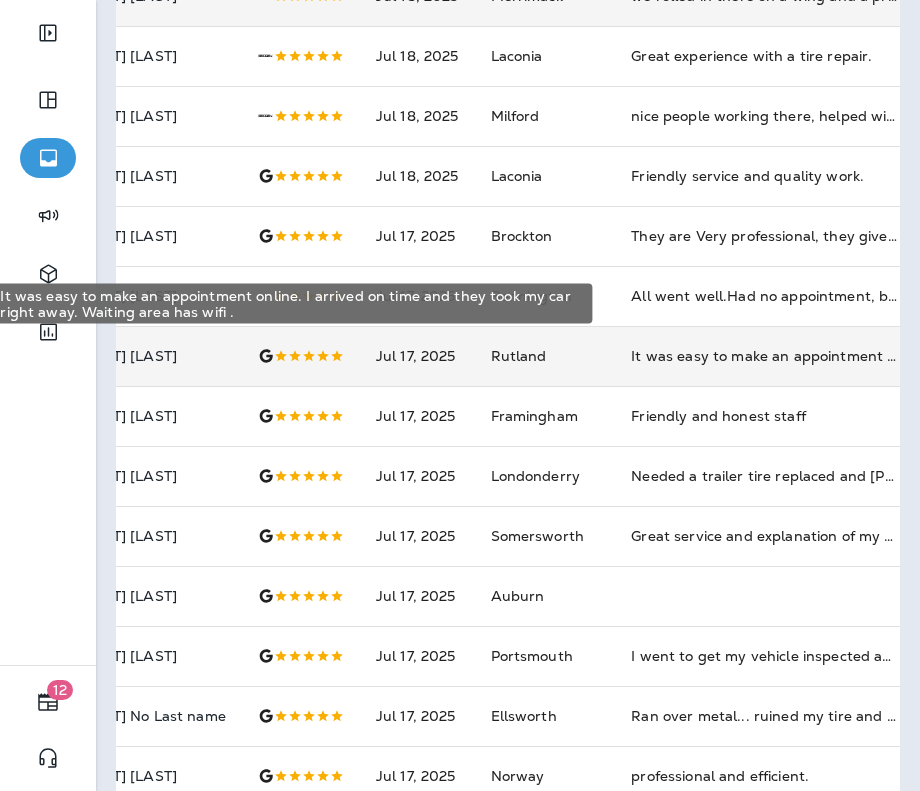 scroll, scrollTop: 304, scrollLeft: 0, axis: vertical 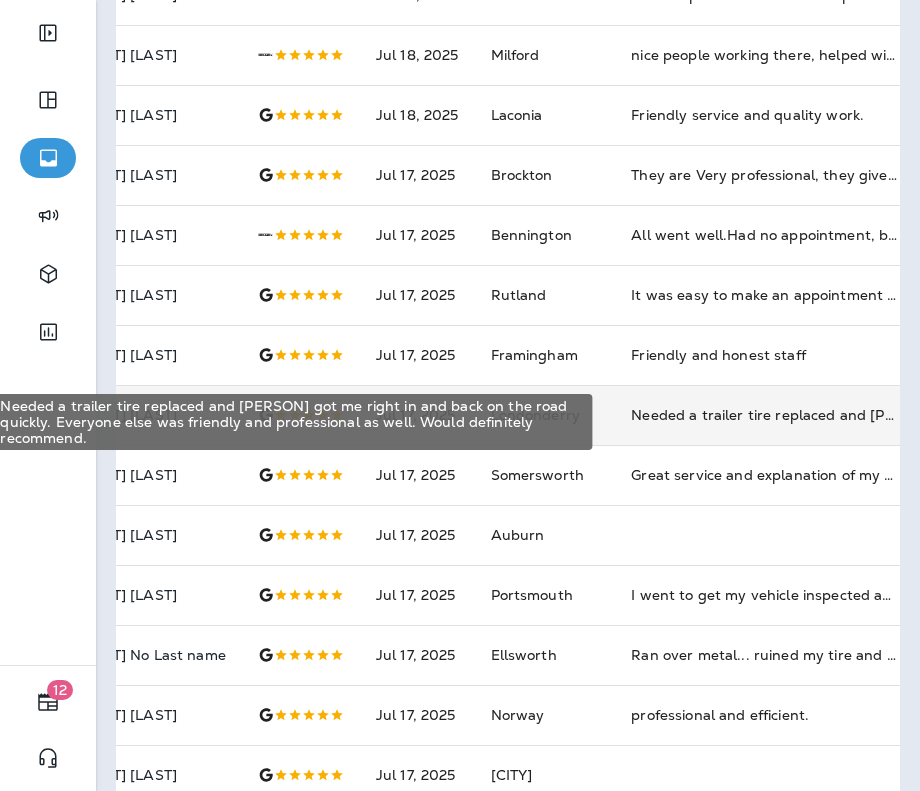 click on "Needed a trailer tire replaced and [PERSON] got me right in and back on the road quickly. Everyone else was friendly and professional as well. Would definitely recommend." at bounding box center (765, 415) 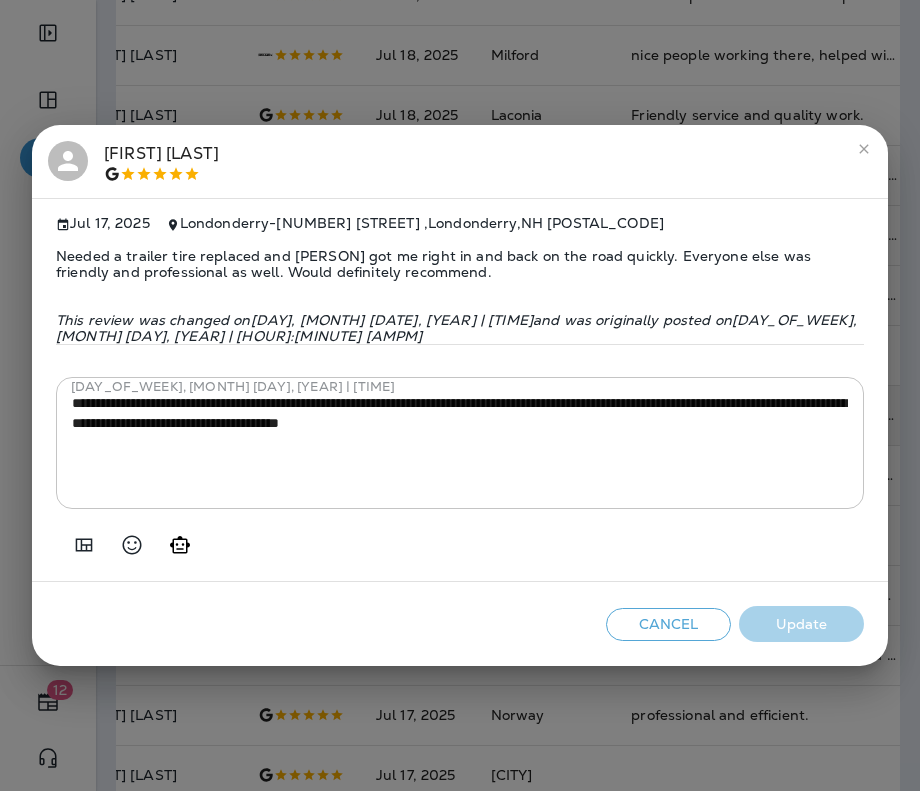click on "Needed a trailer tire replaced and [PERSON] got me right in and back on the road quickly. Everyone else was friendly and professional as well. Would definitely recommend." at bounding box center [460, 264] 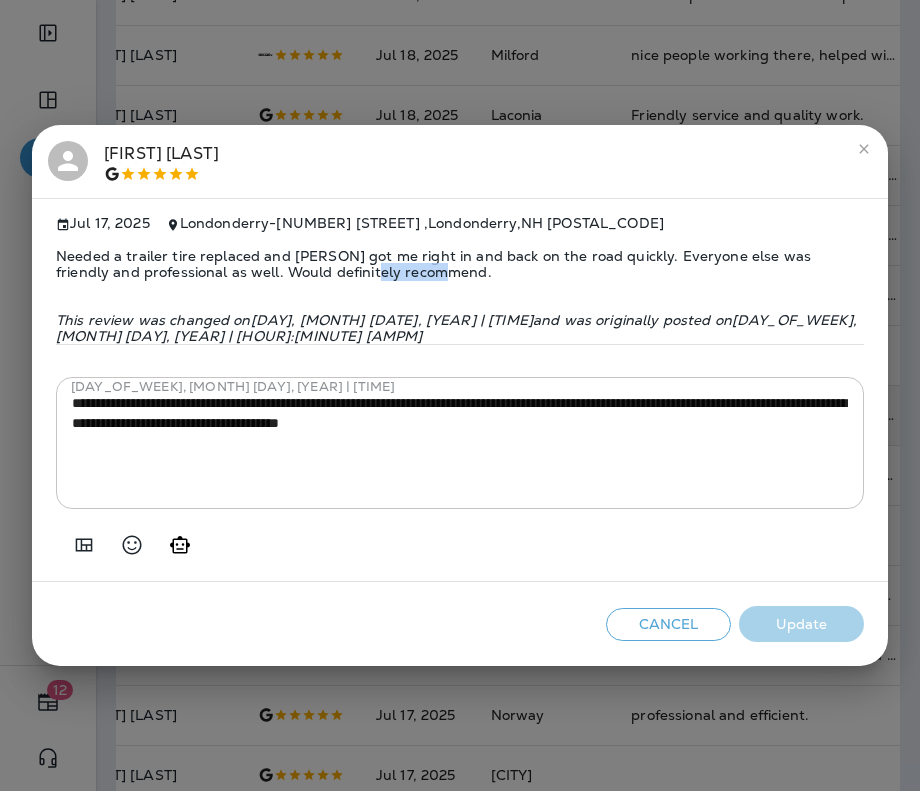 click on "Needed a trailer tire replaced and [PERSON] got me right in and back on the road quickly. Everyone else was friendly and professional as well. Would definitely recommend." at bounding box center [460, 264] 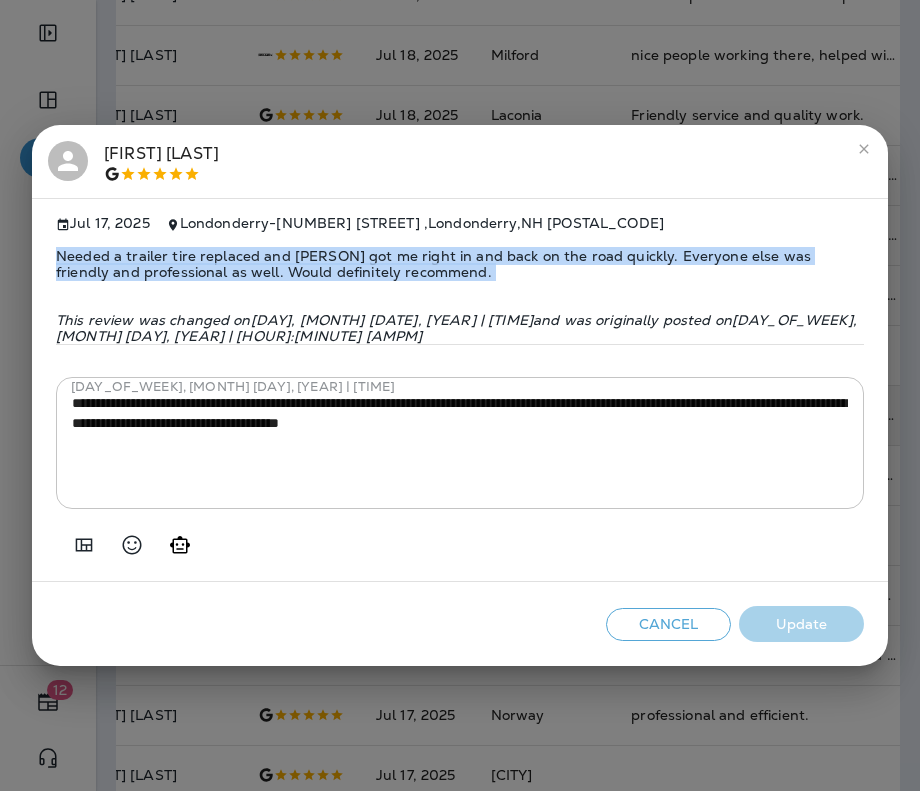 click on "Needed a trailer tire replaced and [PERSON] got me right in and back on the road quickly. Everyone else was friendly and professional as well. Would definitely recommend." at bounding box center (460, 264) 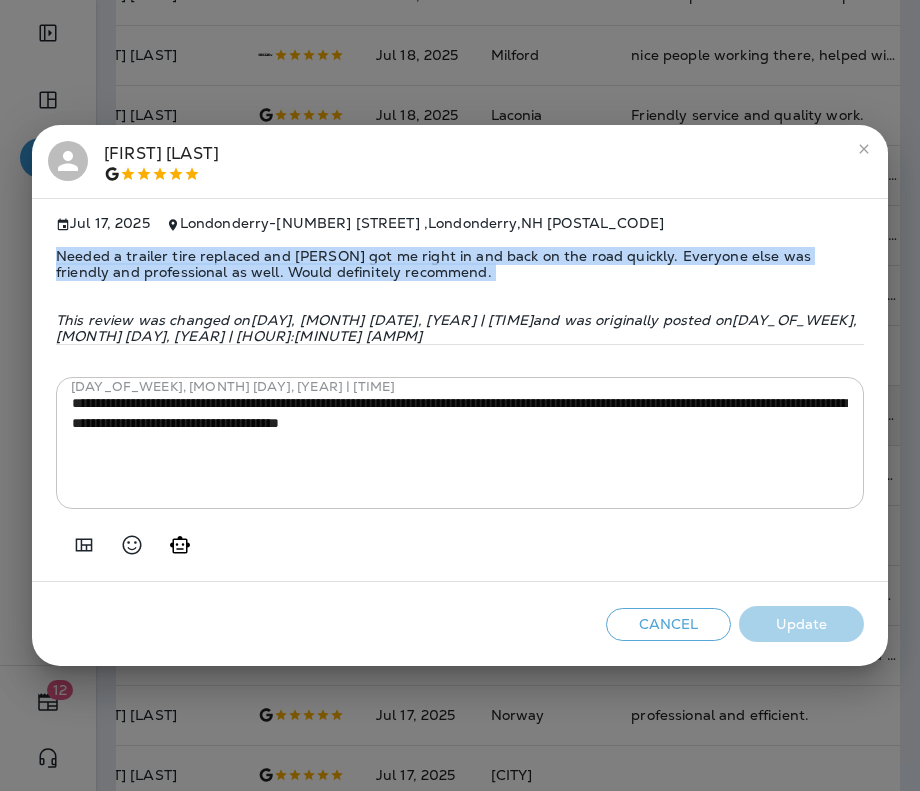 copy on "Needed a trailer tire replaced and [PERSON] got me right in and back on the road quickly. Everyone else was friendly and professional as well. Would definitely recommend." 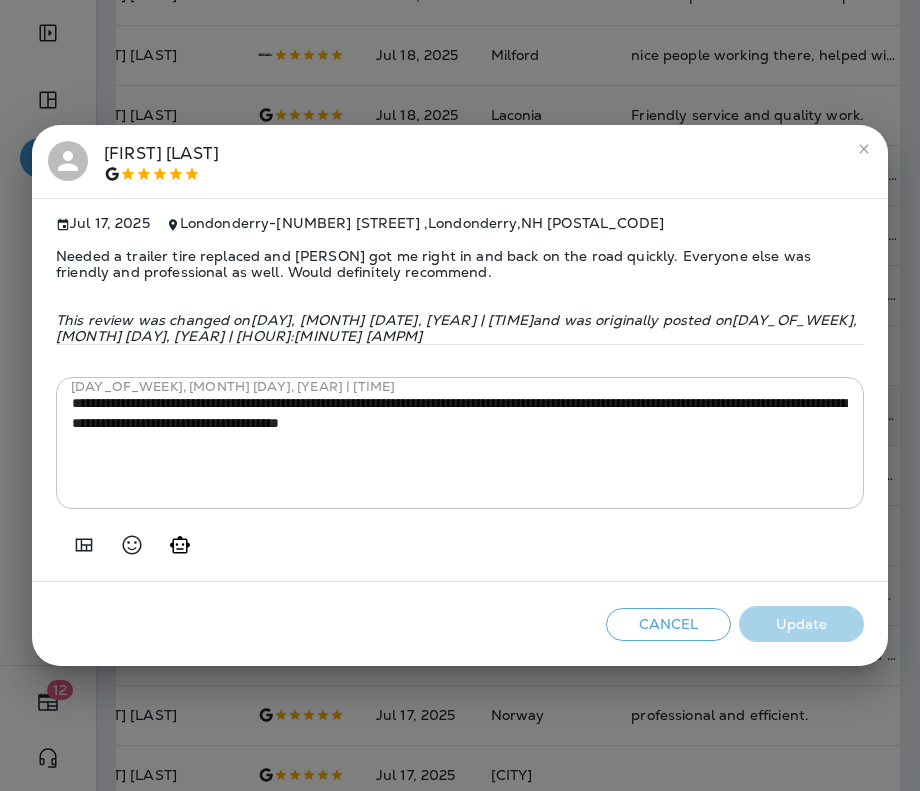 click on "**********" at bounding box center (460, 395) 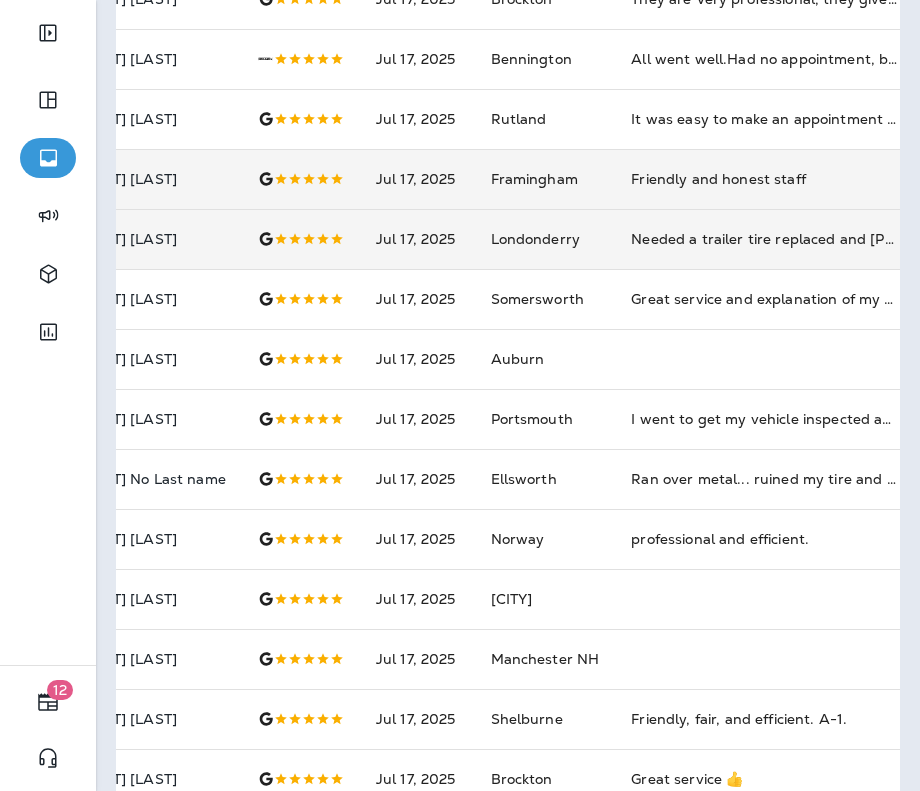 scroll, scrollTop: 480, scrollLeft: 0, axis: vertical 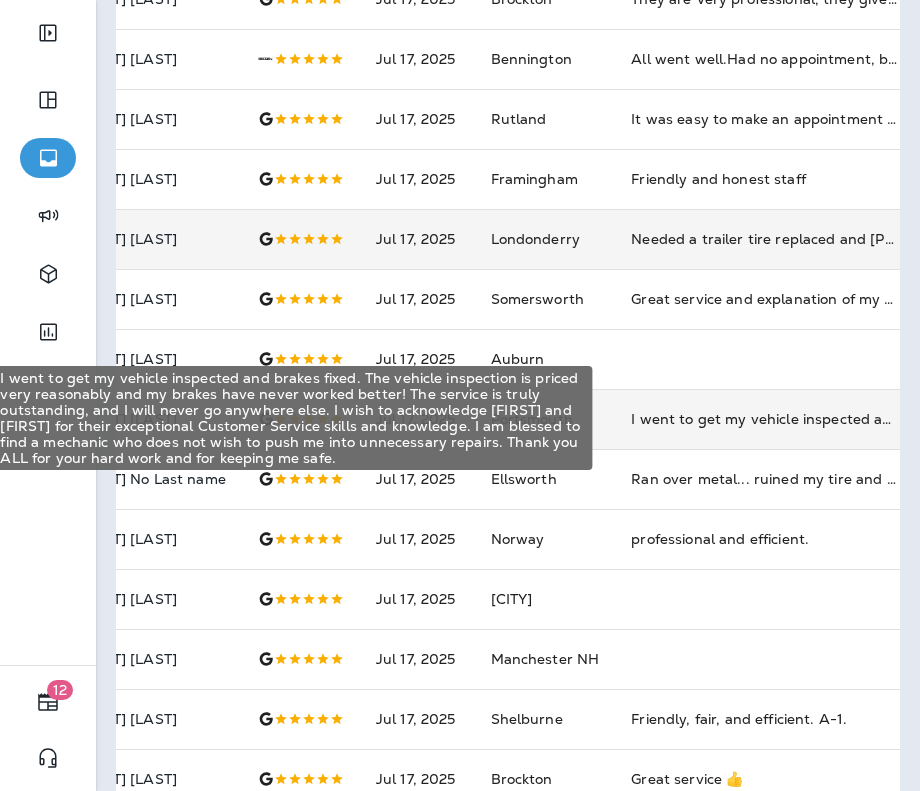 click on "I went to get my vehicle inspected and brakes fixed. The vehicle inspection is priced very reasonably and my brakes have never worked better! The service is truly outstanding, and I will never go anywhere else. I wish to acknowledge [FIRST] and [FIRST] for their exceptional Customer Service skills and knowledge. I am blessed to find a mechanic who does not wish to push me into unnecessary repairs. Thank you ALL for your hard work and for keeping me safe." at bounding box center (765, 419) 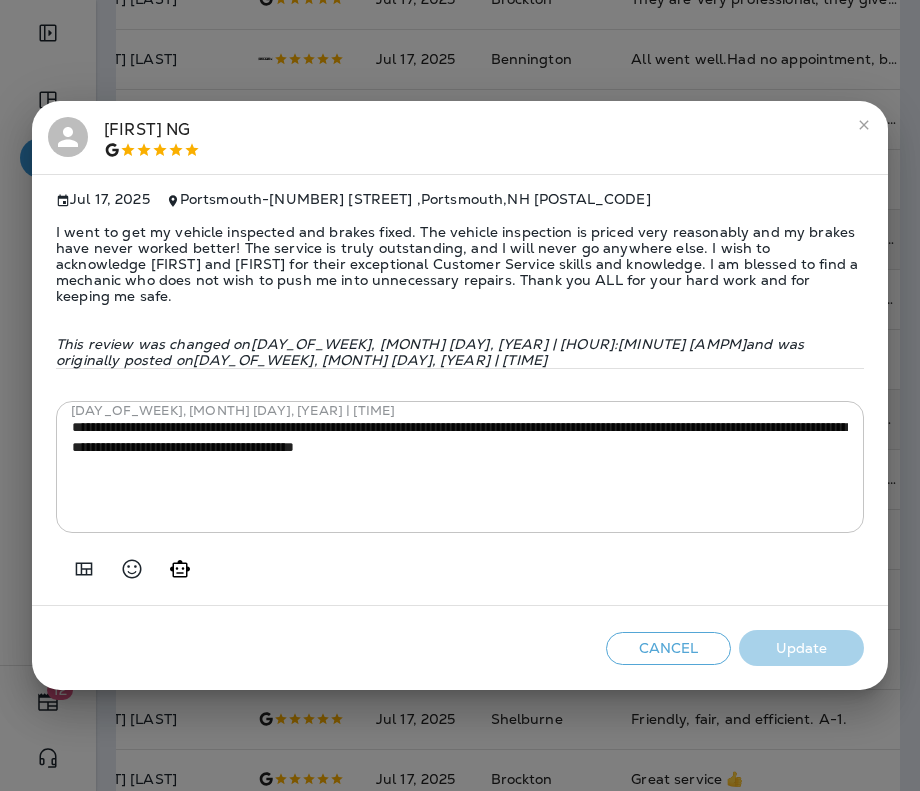 click on "I went to get my vehicle inspected and brakes fixed. The vehicle inspection is priced very reasonably and my brakes have never worked better! The service is truly outstanding, and I will never go anywhere else. I wish to acknowledge [FIRST] and [FIRST] for their exceptional Customer Service skills and knowledge. I am blessed to find a mechanic who does not wish to push me into unnecessary repairs. Thank you ALL for your hard work and for keeping me safe." at bounding box center (460, 264) 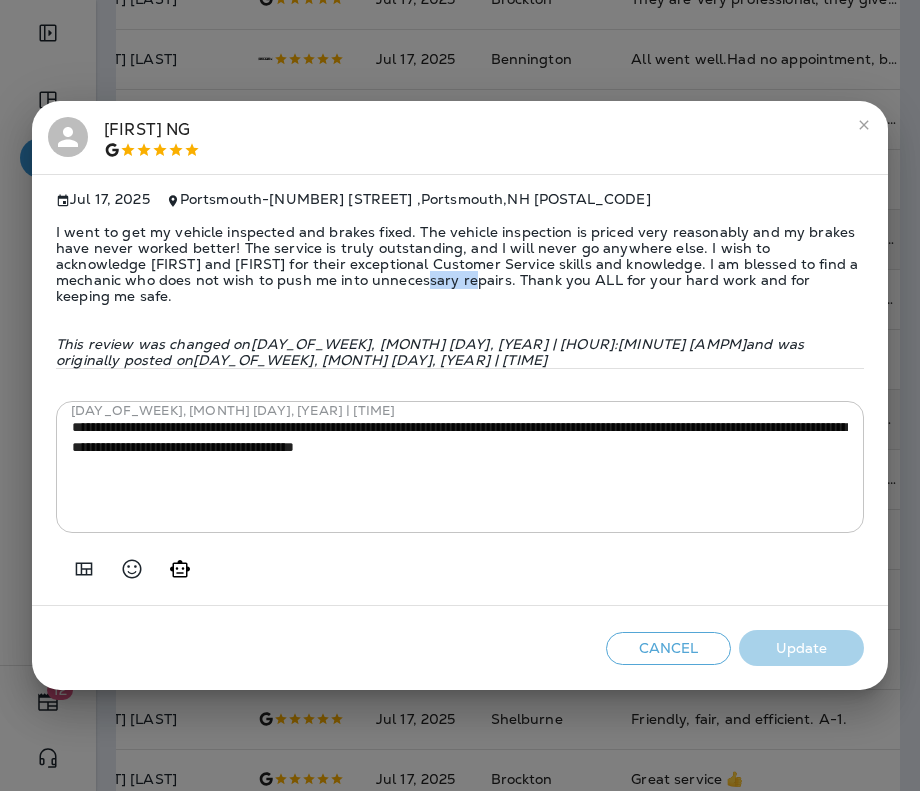 click on "I went to get my vehicle inspected and brakes fixed. The vehicle inspection is priced very reasonably and my brakes have never worked better! The service is truly outstanding, and I will never go anywhere else. I wish to acknowledge [FIRST] and [FIRST] for their exceptional Customer Service skills and knowledge. I am blessed to find a mechanic who does not wish to push me into unnecessary repairs. Thank you ALL for your hard work and for keeping me safe." at bounding box center (460, 264) 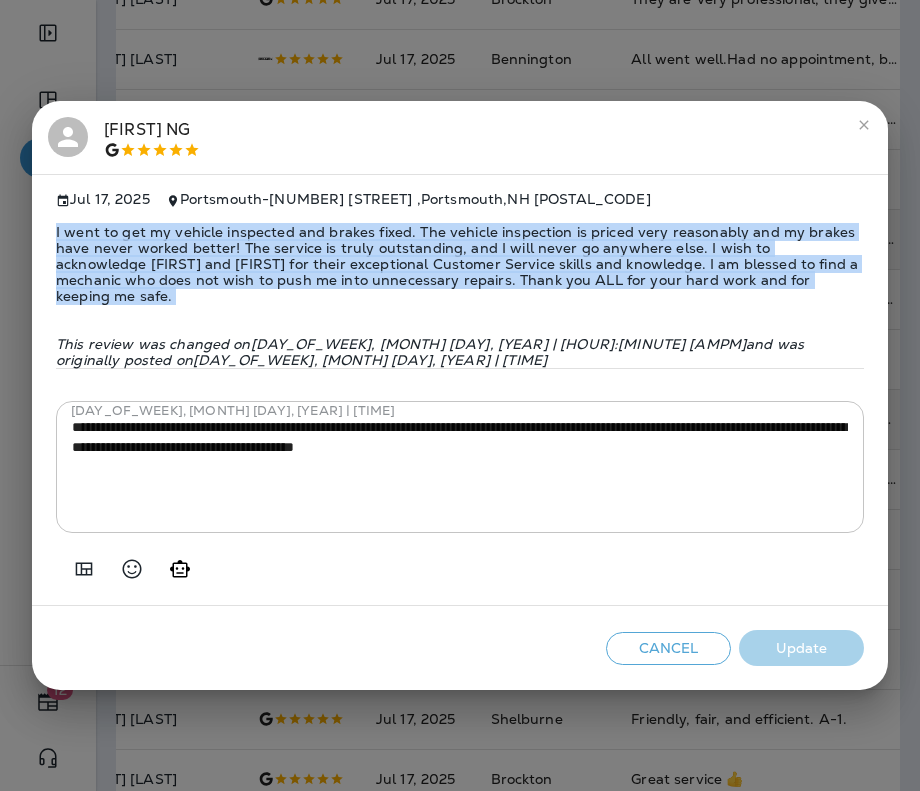 click on "I went to get my vehicle inspected and brakes fixed. The vehicle inspection is priced very reasonably and my brakes have never worked better! The service is truly outstanding, and I will never go anywhere else. I wish to acknowledge [FIRST] and [FIRST] for their exceptional Customer Service skills and knowledge. I am blessed to find a mechanic who does not wish to push me into unnecessary repairs. Thank you ALL for your hard work and for keeping me safe." at bounding box center (460, 264) 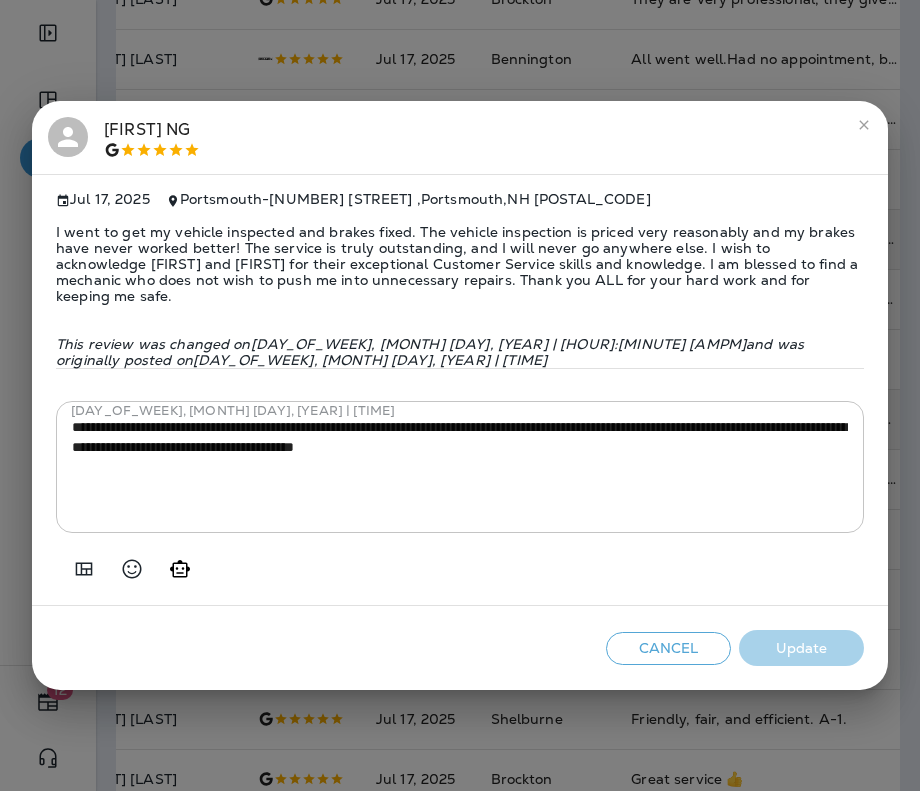 click at bounding box center (460, 561) 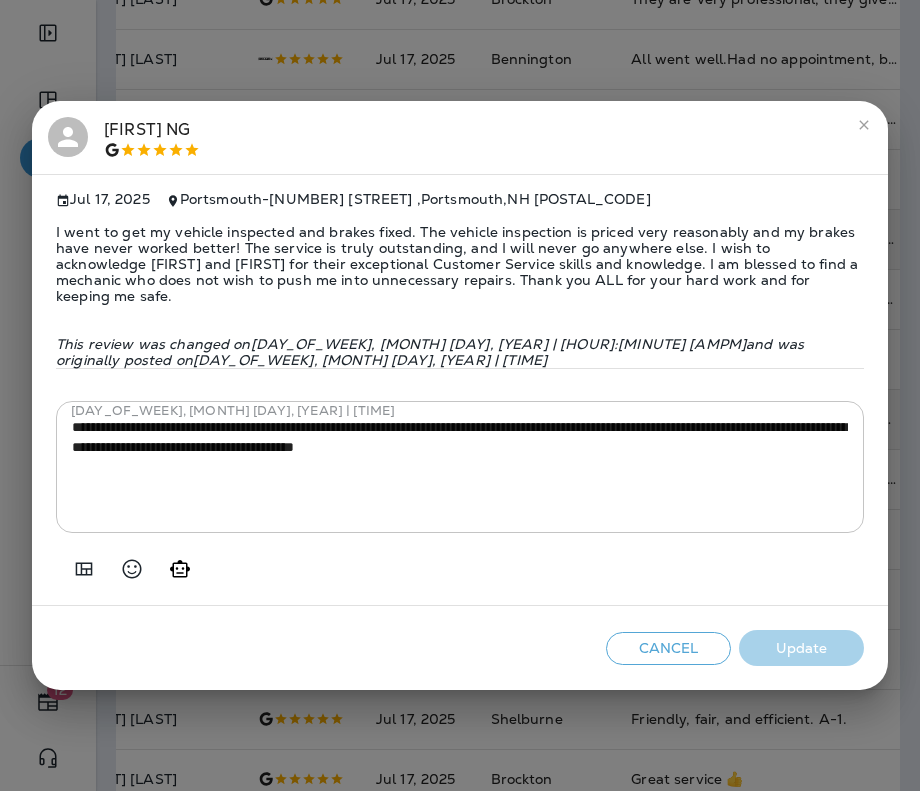 click on "I went to get my vehicle inspected and brakes fixed. The vehicle inspection is priced very reasonably and my brakes have never worked better! The service is truly outstanding, and I will never go anywhere else. I wish to acknowledge [FIRST] and [FIRST] for their exceptional Customer Service skills and knowledge. I am blessed to find a mechanic who does not wish to push me into unnecessary repairs. Thank you ALL for your hard work and for keeping me safe." at bounding box center [460, 264] 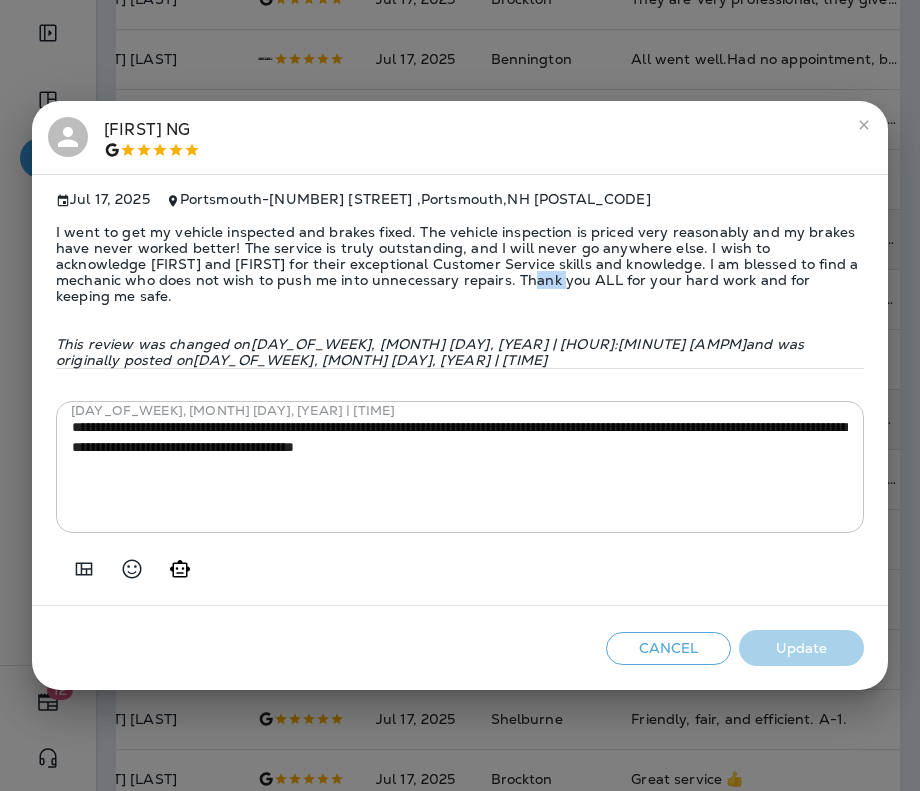 click on "I went to get my vehicle inspected and brakes fixed. The vehicle inspection is priced very reasonably and my brakes have never worked better! The service is truly outstanding, and I will never go anywhere else. I wish to acknowledge [FIRST] and [FIRST] for their exceptional Customer Service skills and knowledge. I am blessed to find a mechanic who does not wish to push me into unnecessary repairs. Thank you ALL for your hard work and for keeping me safe." at bounding box center (460, 264) 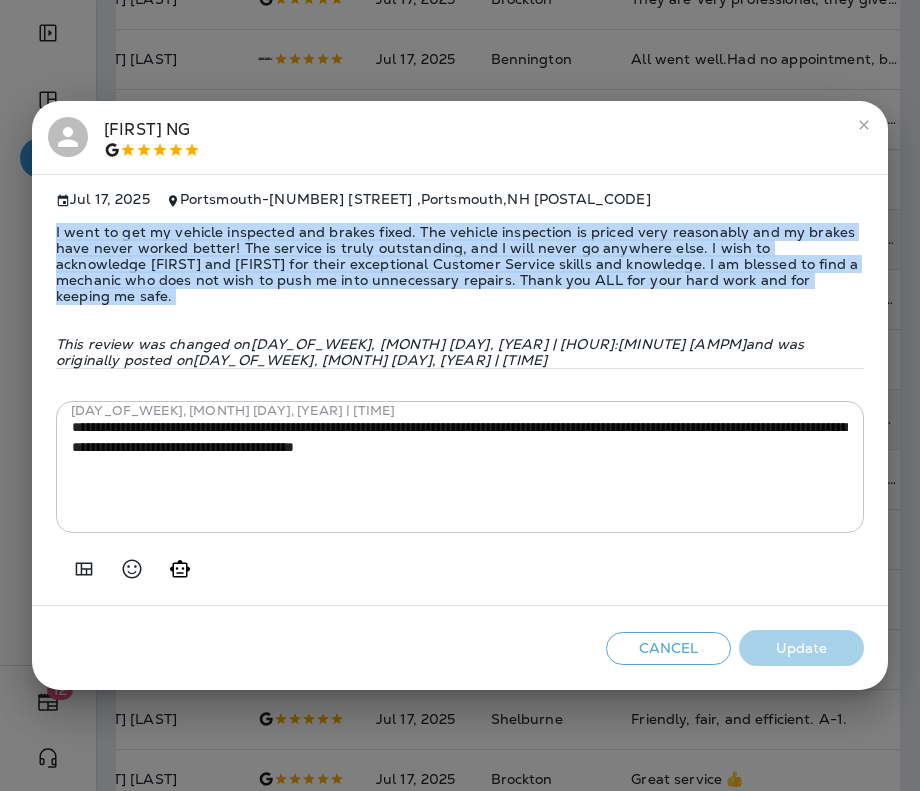 click on "I went to get my vehicle inspected and brakes fixed. The vehicle inspection is priced very reasonably and my brakes have never worked better! The service is truly outstanding, and I will never go anywhere else. I wish to acknowledge [FIRST] and [FIRST] for their exceptional Customer Service skills and knowledge. I am blessed to find a mechanic who does not wish to push me into unnecessary repairs. Thank you ALL for your hard work and for keeping me safe." at bounding box center [460, 264] 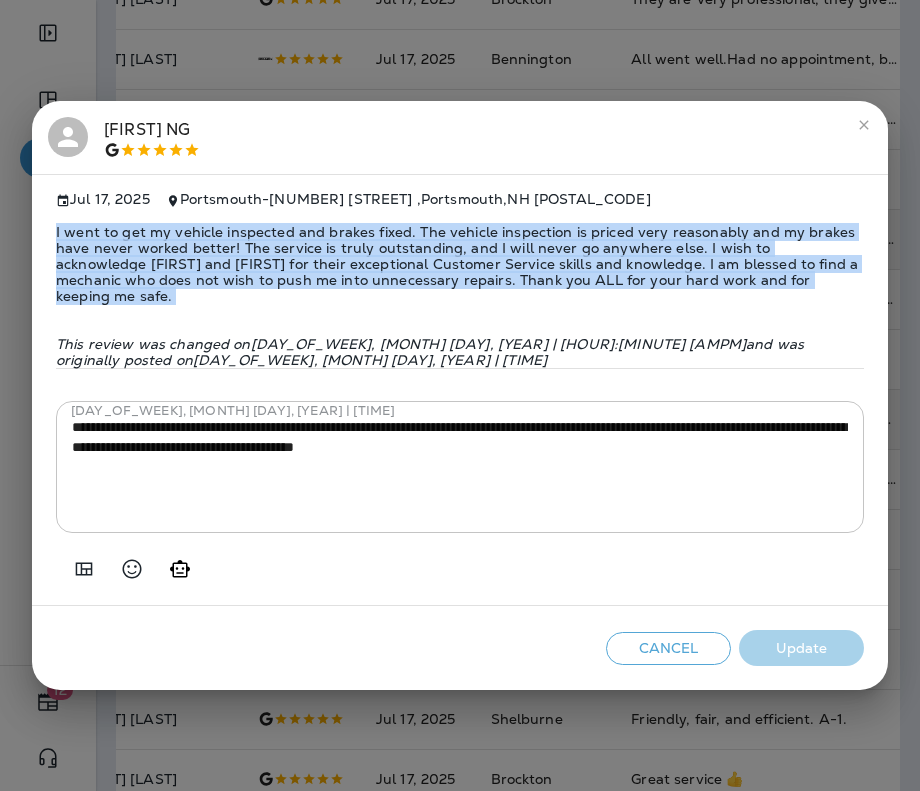 copy on "I went to get my vehicle inspected and brakes fixed. The vehicle inspection is priced very reasonably and my brakes have never worked better! The service is truly outstanding, and I will never go anywhere else. I wish to acknowledge [FIRST] and [FIRST] for their exceptional Customer Service skills and knowledge. I am blessed to find a mechanic who does not wish to push me into unnecessary repairs. Thank you ALL for your hard work and for keeping me safe." 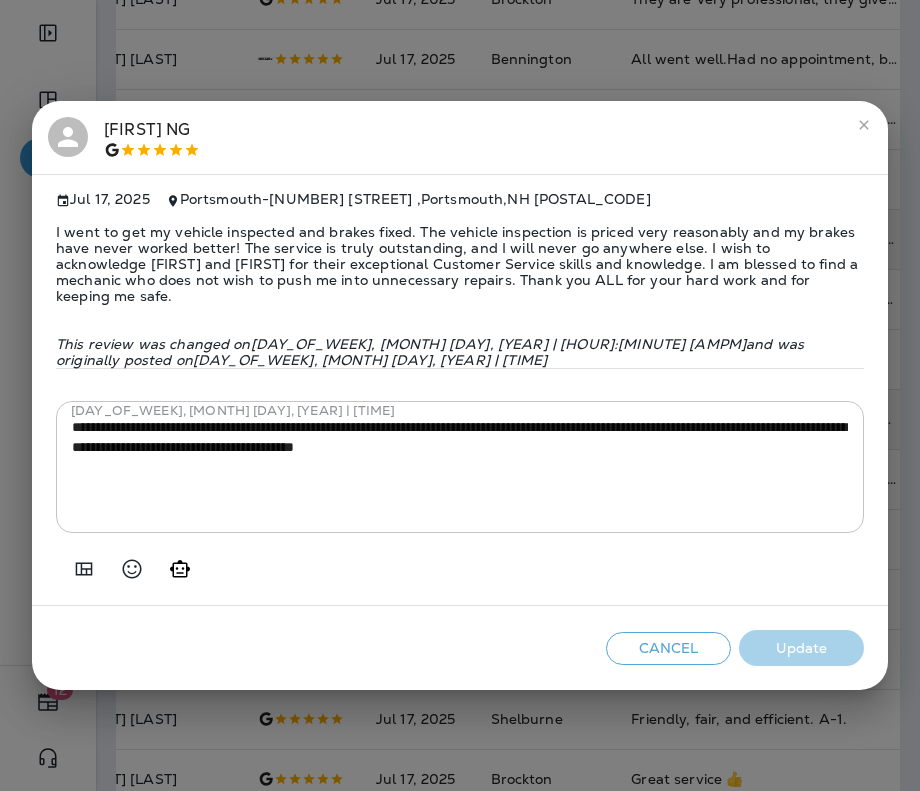 click on "**********" at bounding box center [460, 395] 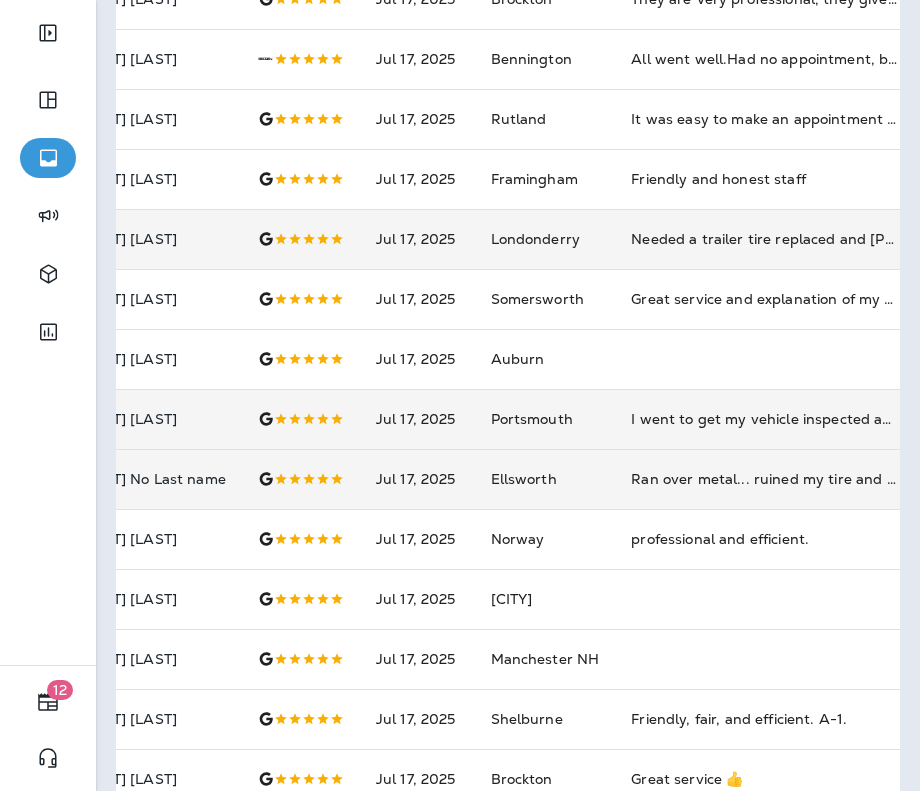 scroll, scrollTop: 653, scrollLeft: 0, axis: vertical 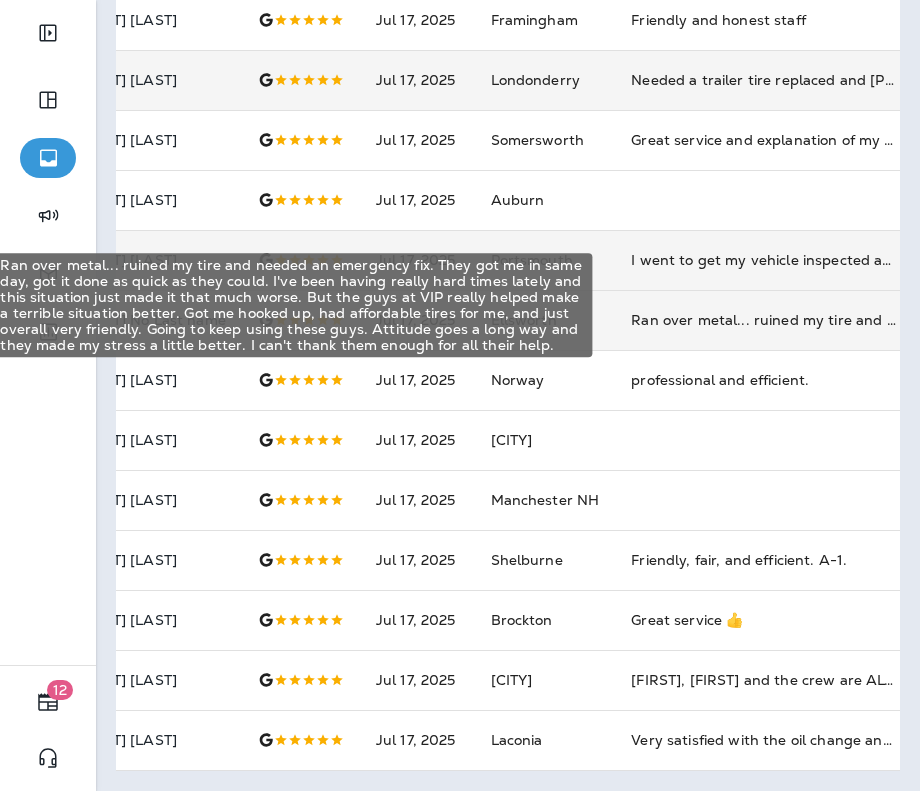 click on "Ran over metal... ruined my tire and needed an emergency fix. They got me in same day, got it done as quick as they could. I've been having really hard times lately and this situation just made it that much worse. But the guys at VIP really helped make a terrible situation better. Got me hooked up, had affordable tires for me, and just overall very friendly. Going to keep using these guys. Attitude goes a long way and they made my stress a little better. I can't thank them enough for all their help." at bounding box center [765, 320] 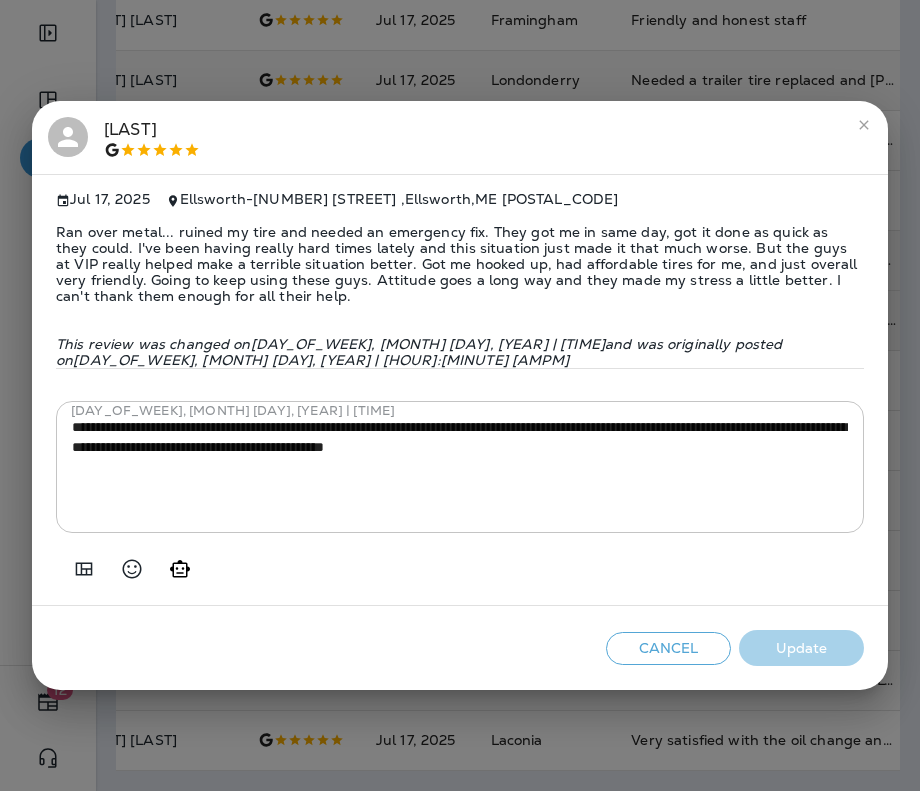 click on "Ran over metal... ruined my tire and needed an emergency fix. They got me in same day, got it done as quick as they could. I've been having really hard times lately and this situation just made it that much worse. But the guys at VIP really helped make a terrible situation better. Got me hooked up, had affordable tires for me, and just overall very friendly. Going to keep using these guys. Attitude goes a long way and they made my stress a little better. I can't thank them enough for all their help." at bounding box center [460, 264] 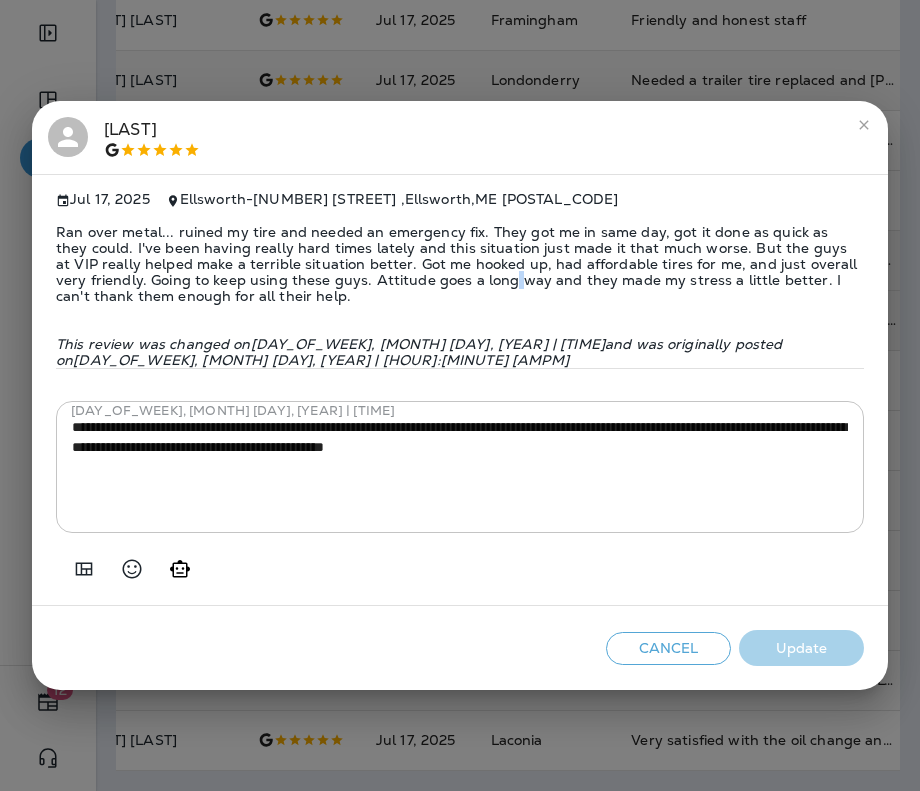 click on "Ran over metal... ruined my tire and needed an emergency fix. They got me in same day, got it done as quick as they could. I've been having really hard times lately and this situation just made it that much worse. But the guys at VIP really helped make a terrible situation better. Got me hooked up, had affordable tires for me, and just overall very friendly. Going to keep using these guys. Attitude goes a long way and they made my stress a little better. I can't thank them enough for all their help." at bounding box center [460, 264] 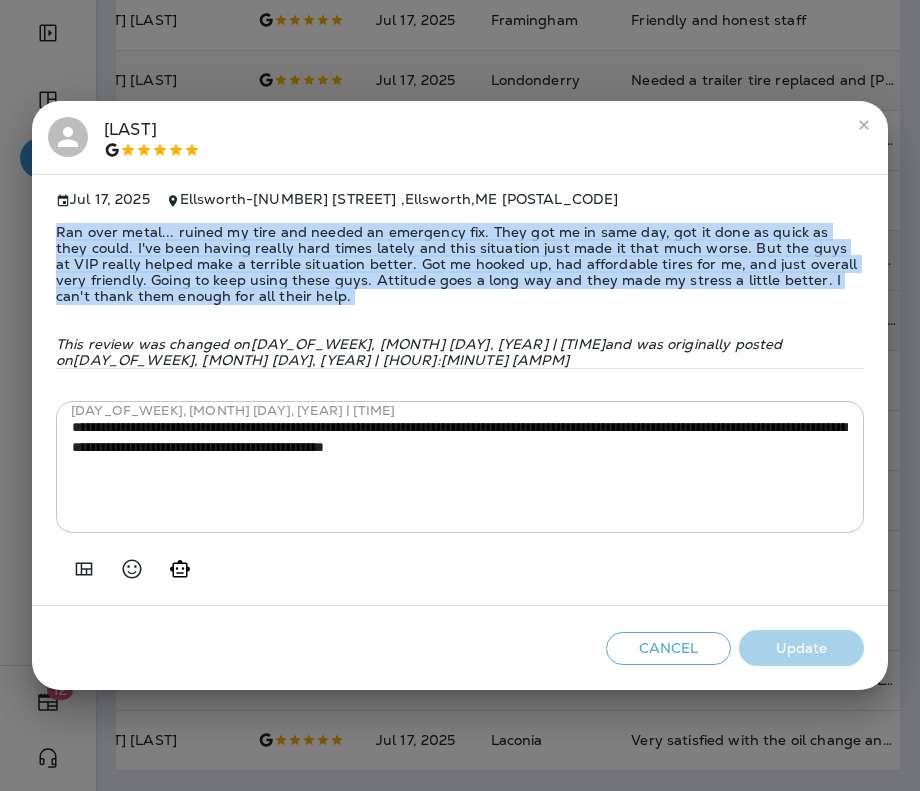 click on "Ran over metal... ruined my tire and needed an emergency fix. They got me in same day, got it done as quick as they could. I've been having really hard times lately and this situation just made it that much worse. But the guys at VIP really helped make a terrible situation better. Got me hooked up, had affordable tires for me, and just overall very friendly. Going to keep using these guys. Attitude goes a long way and they made my stress a little better. I can't thank them enough for all their help." at bounding box center [460, 264] 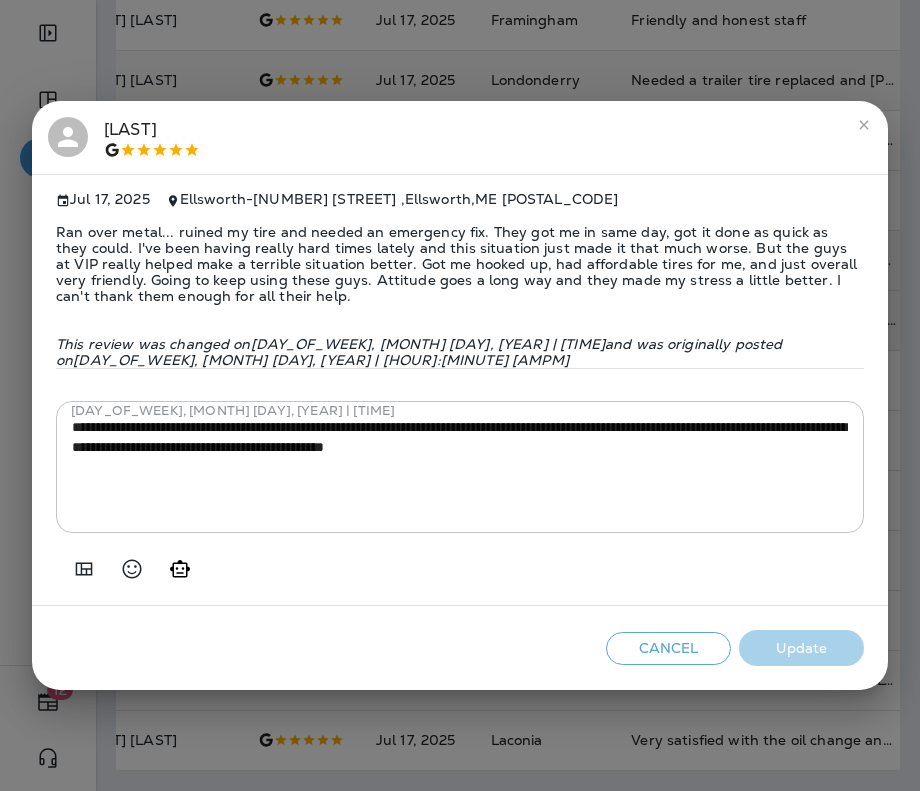 click at bounding box center (864, 125) 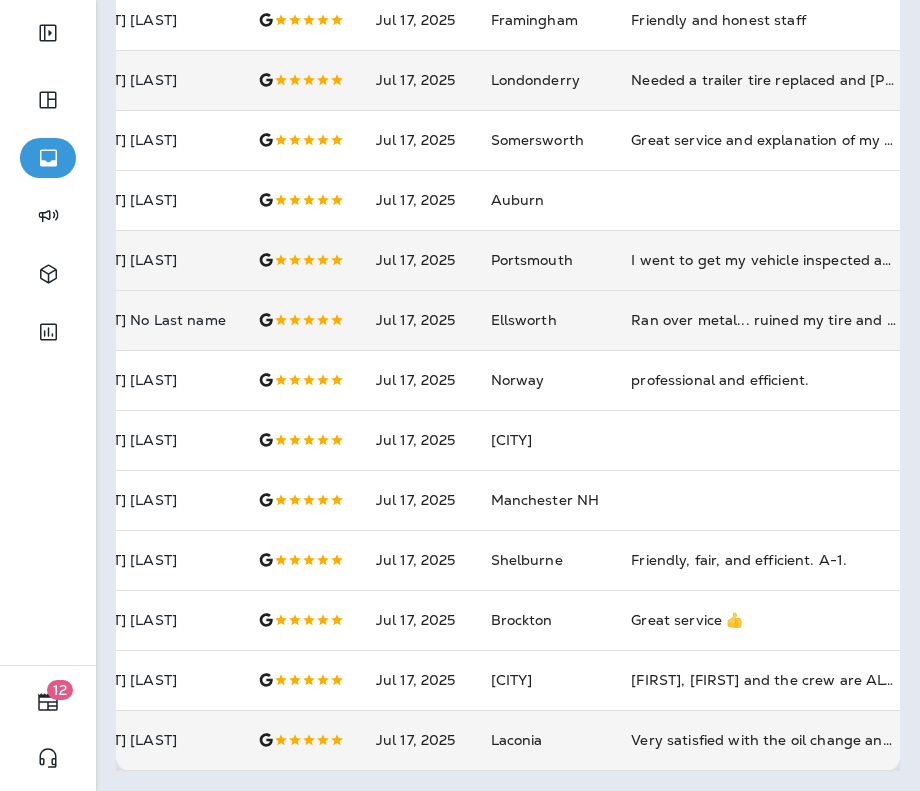 scroll, scrollTop: 0, scrollLeft: 0, axis: both 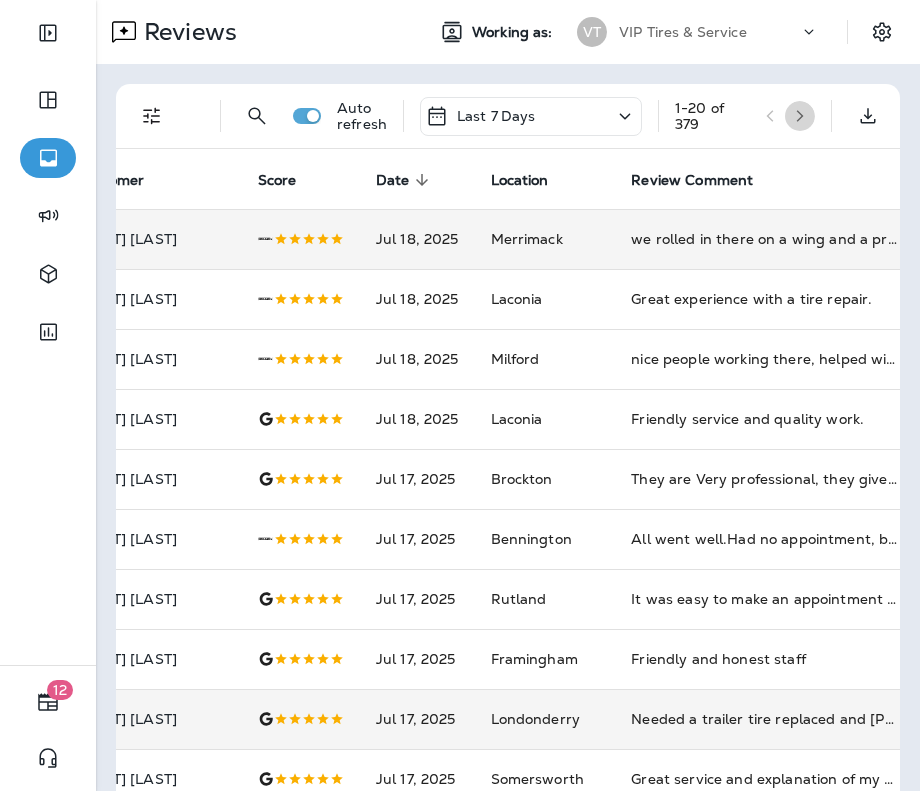 click at bounding box center (800, 116) 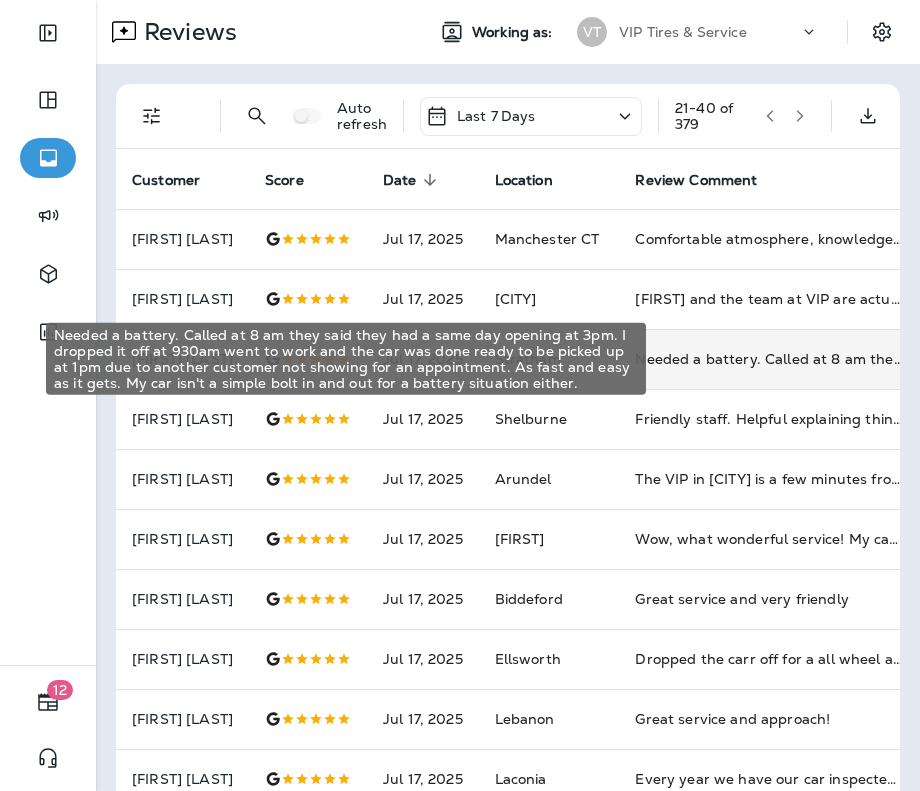 click on "Needed a battery. Called at 8 am they said they had a same day opening at 3pm. I dropped it off at 930am went to work and the car was done ready to be picked up at 1pm due to another customer not showing for an appointment. As fast and easy as it gets. My car isn't a simple bolt in and out for a battery situation either." at bounding box center [769, 359] 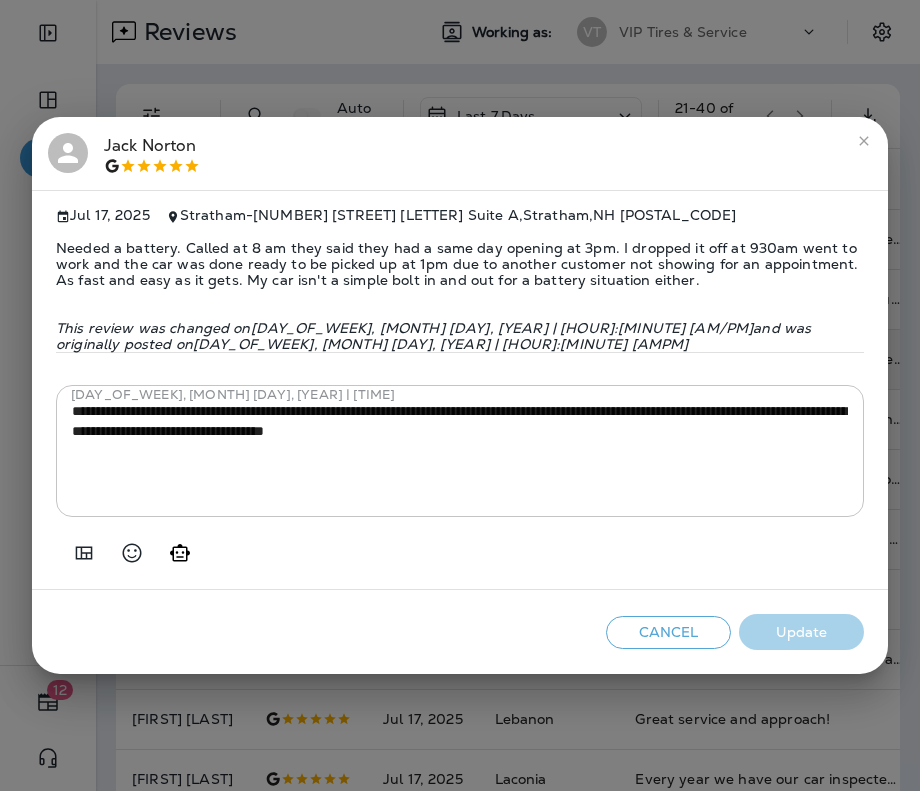 click on "Needed a battery. Called at 8 am they said they had a same day opening at 3pm. I dropped it off at 930am went to work and the car was done ready to be picked up at 1pm due to another customer not showing for an appointment. As fast and easy as it gets. My car isn't a simple bolt in and out for a battery situation either." at bounding box center (460, 264) 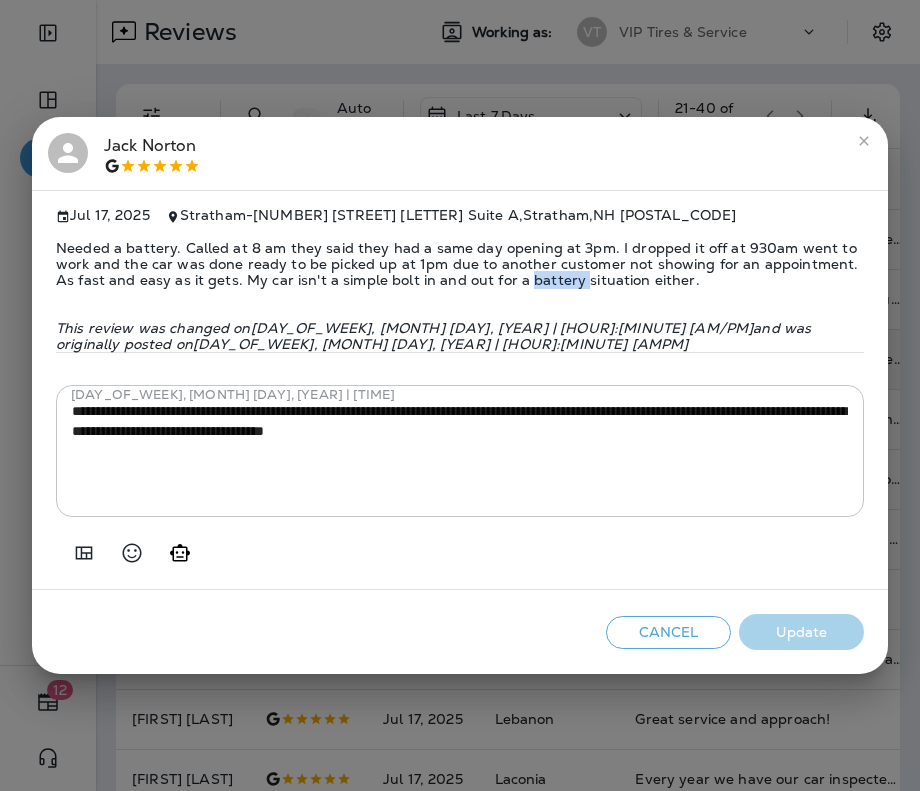 click on "Needed a battery. Called at 8 am they said they had a same day opening at 3pm. I dropped it off at 930am went to work and the car was done ready to be picked up at 1pm due to another customer not showing for an appointment. As fast and easy as it gets. My car isn't a simple bolt in and out for a battery situation either." at bounding box center [460, 264] 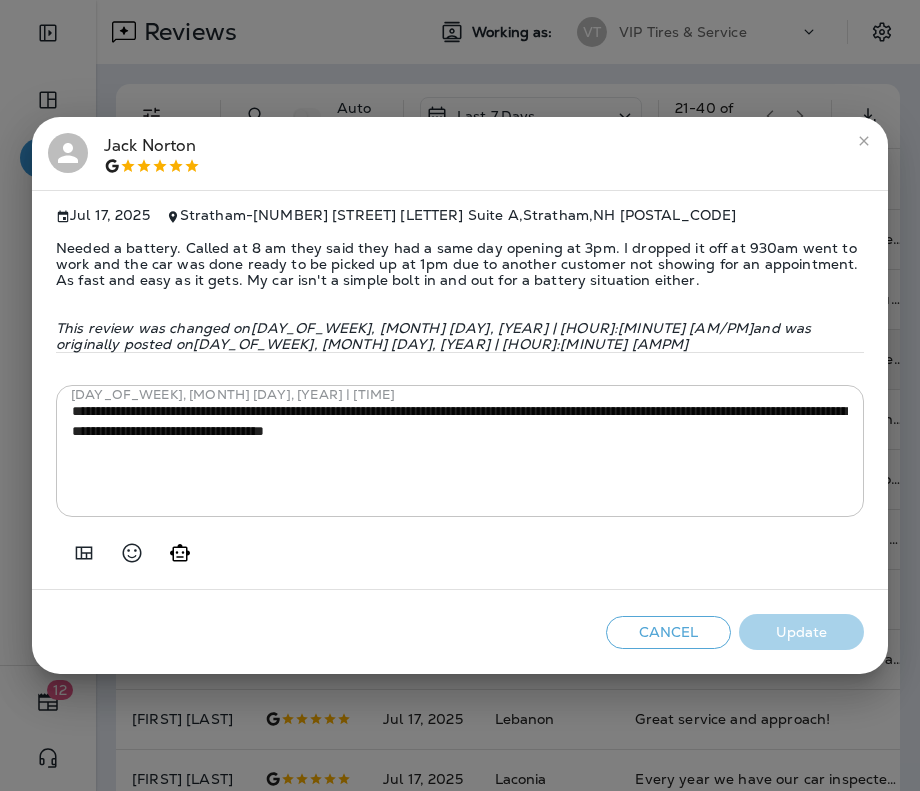 click on "Needed a battery. Called at 8 am they said they had a same day opening at 3pm. I dropped it off at 930am went to work and the car was done ready to be picked up at 1pm due to another customer not showing for an appointment. As fast and easy as it gets. My car isn't a simple bolt in and out for a battery situation either." at bounding box center [460, 264] 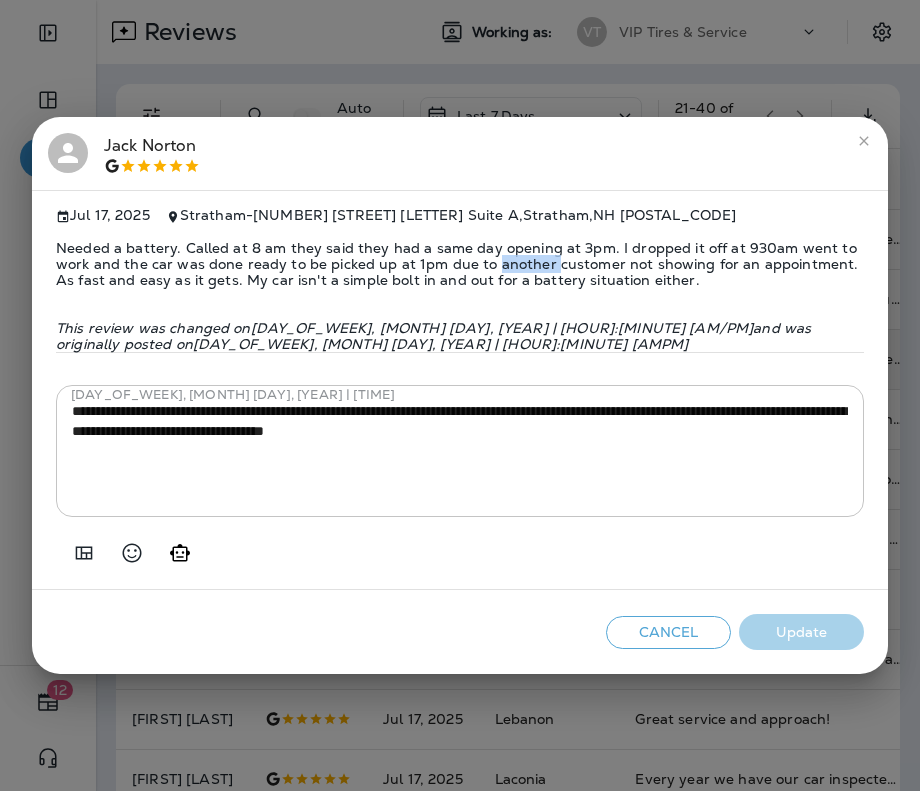 click on "Needed a battery. Called at 8 am they said they had a same day opening at 3pm. I dropped it off at 930am went to work and the car was done ready to be picked up at 1pm due to another customer not showing for an appointment. As fast and easy as it gets. My car isn't a simple bolt in and out for a battery situation either." at bounding box center (460, 264) 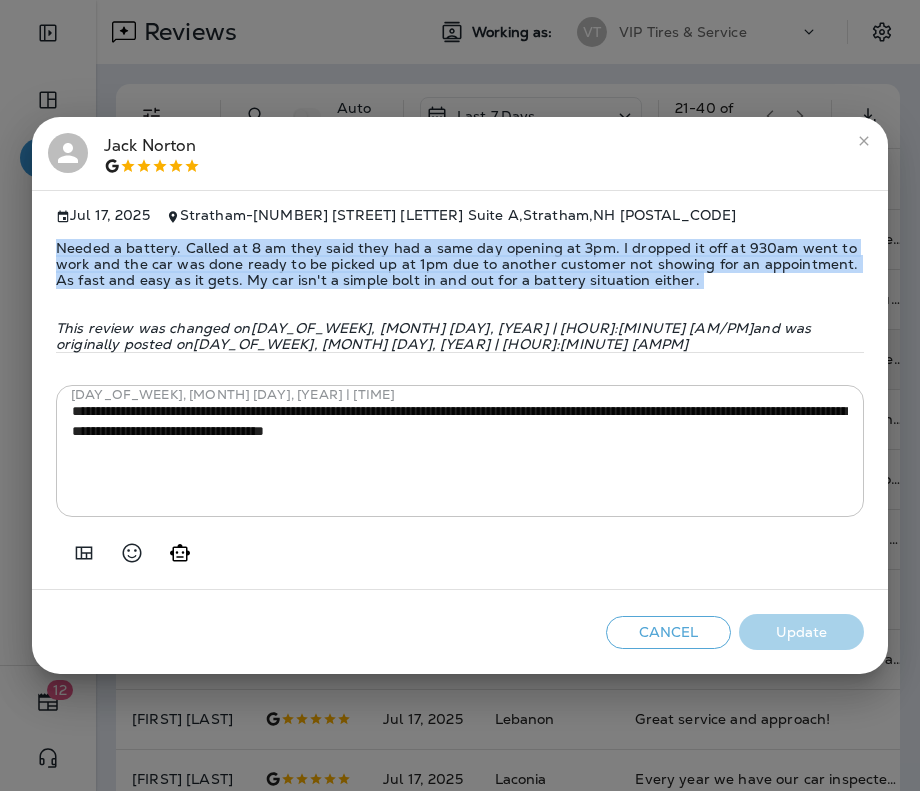 click on "Needed a battery. Called at 8 am they said they had a same day opening at 3pm. I dropped it off at 930am went to work and the car was done ready to be picked up at 1pm due to another customer not showing for an appointment. As fast and easy as it gets. My car isn't a simple bolt in and out for a battery situation either." at bounding box center (460, 264) 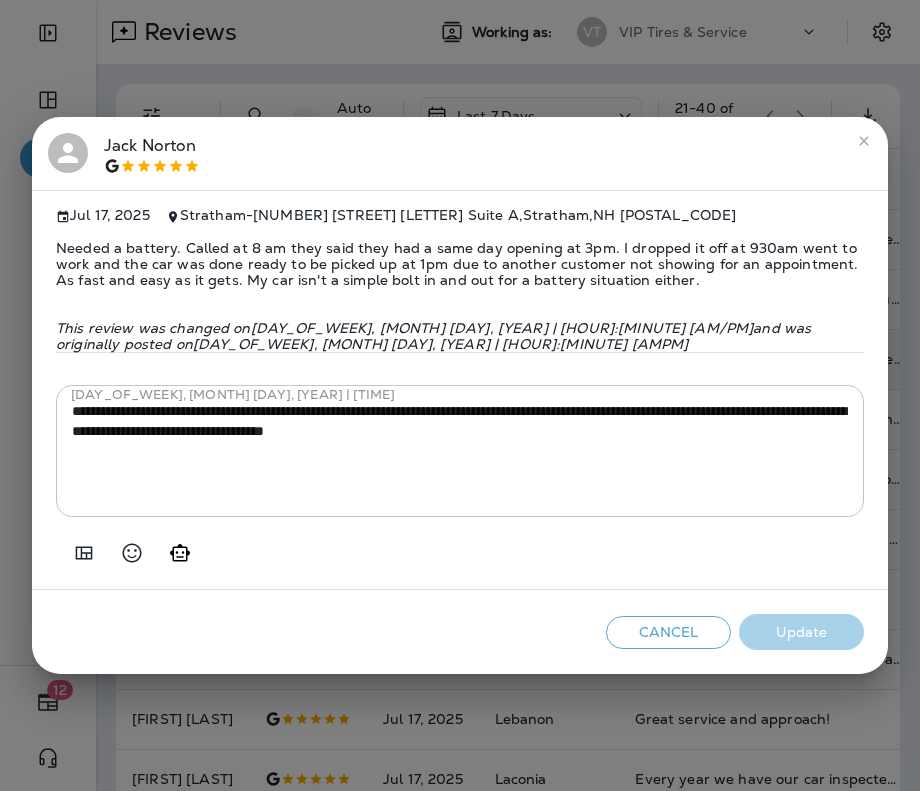 click on "**********" at bounding box center (460, 395) 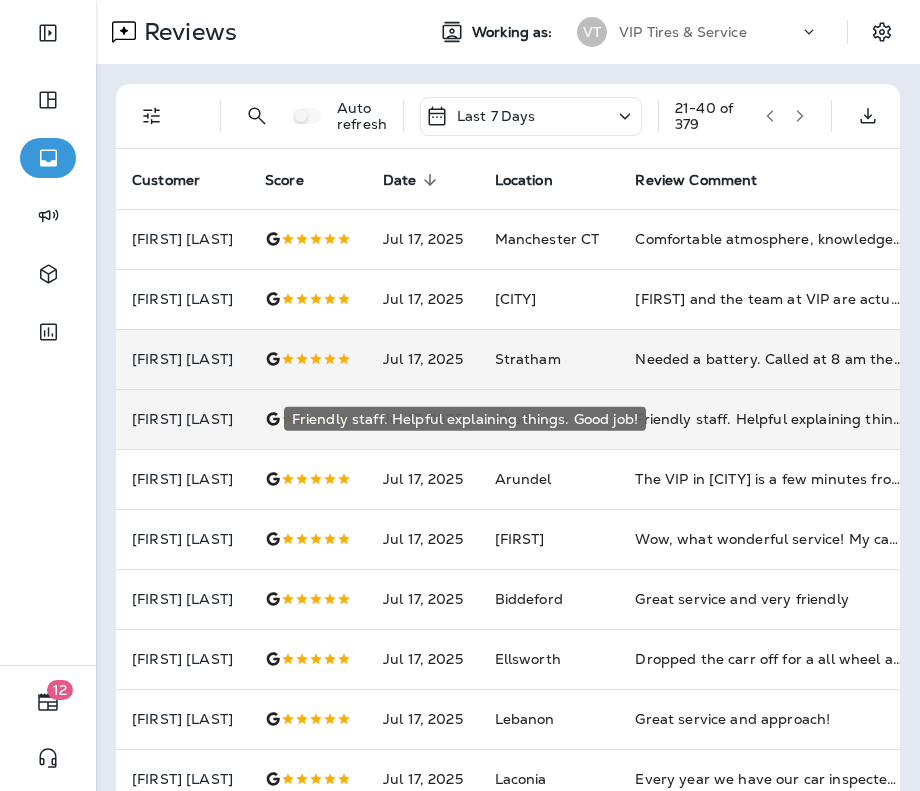 click on "Friendly staff. Helpful explaining things. Good job!" at bounding box center (769, 419) 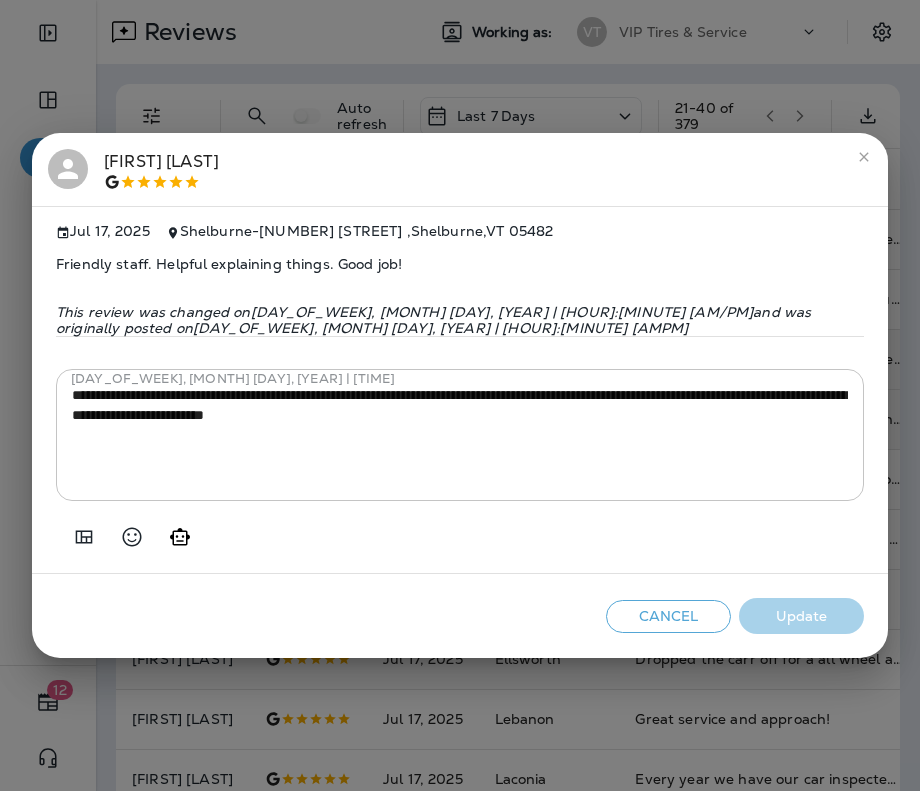 click on "[NUMBER] [STREET] , [CITY] , [STATE] [POSTAL_CODE] Friendly staff. Helpful explaining things. Good job! This review was changed on [DAY_OF_WEEK], [MONTH] [DAY], [YEAR] | [TIME] and was originally posted on [DAY_OF_WEEK], [MONTH] [DAY], [YEAR] [TIME] [DAY_OF_WEEK], [MONTH] [DAY], [YEAR] | [TIME]" at bounding box center [460, 395] 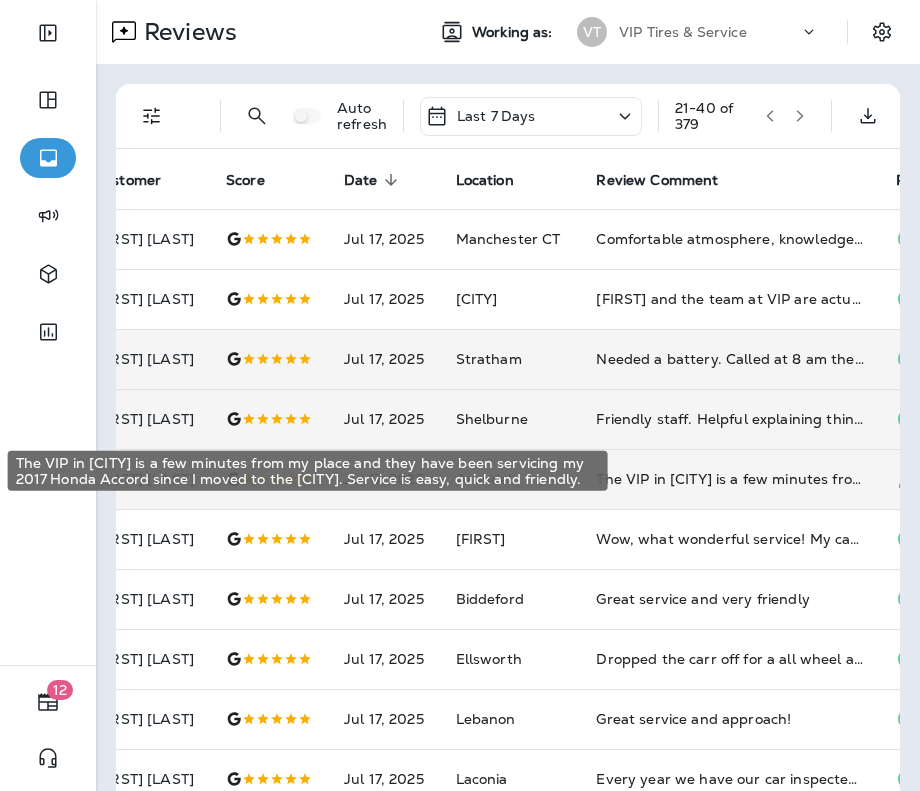 scroll, scrollTop: 0, scrollLeft: 38, axis: horizontal 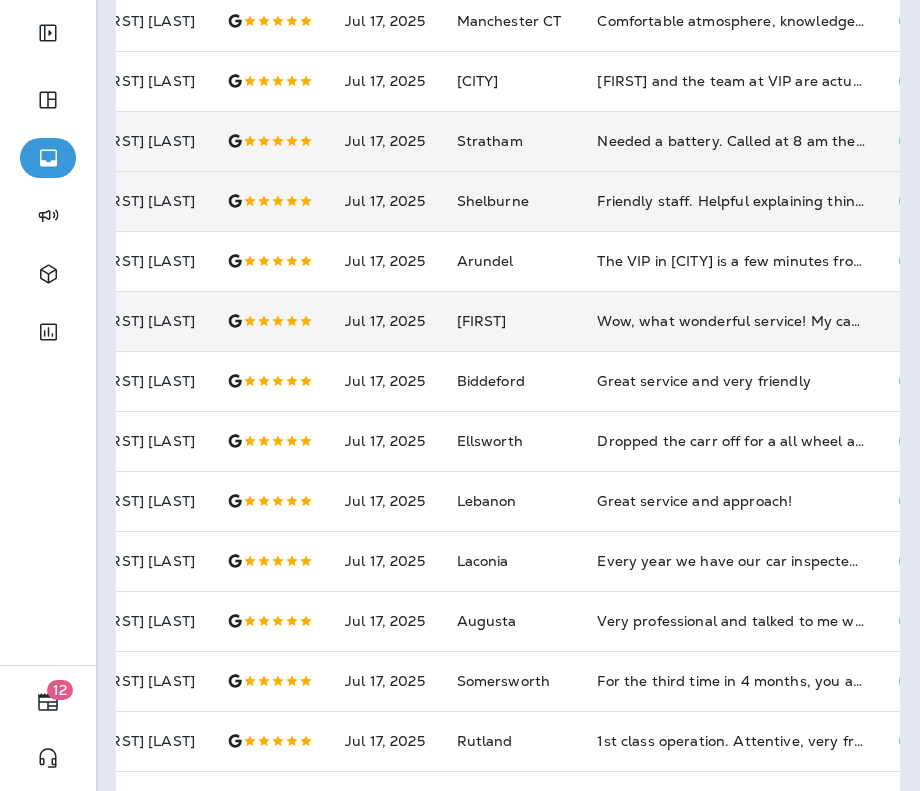 click on "Wow, what wonderful service! My car got inspected in 15 minutes and I was on my way. Great staff, highly recommended." at bounding box center (731, 321) 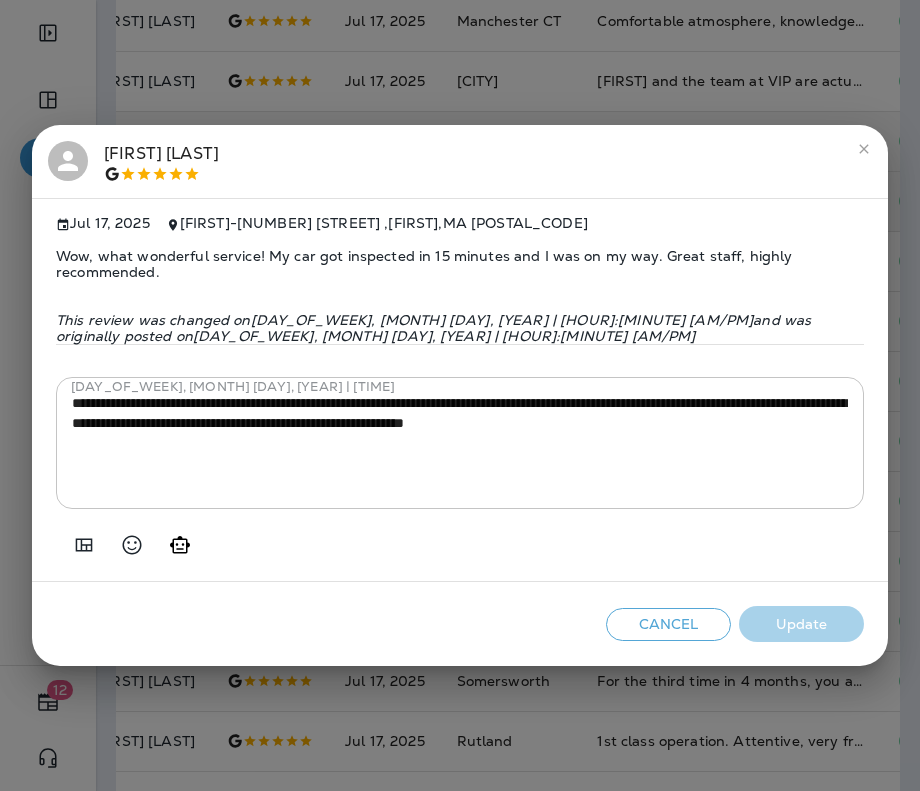 click on "**********" at bounding box center (460, 395) 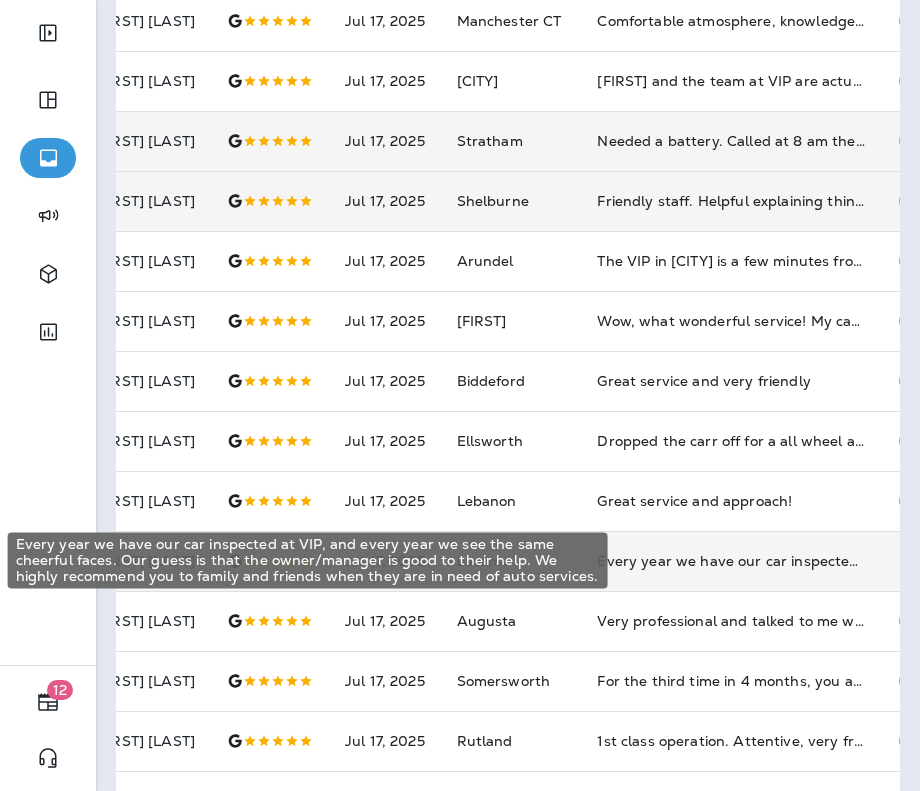 click on "Every year we have our car inspected at VIP, and every year we see the same cheerful faces. Our guess is that the owner/manager is good to their help. We highly recommend you to family and friends when they are in need of auto services." at bounding box center (731, 561) 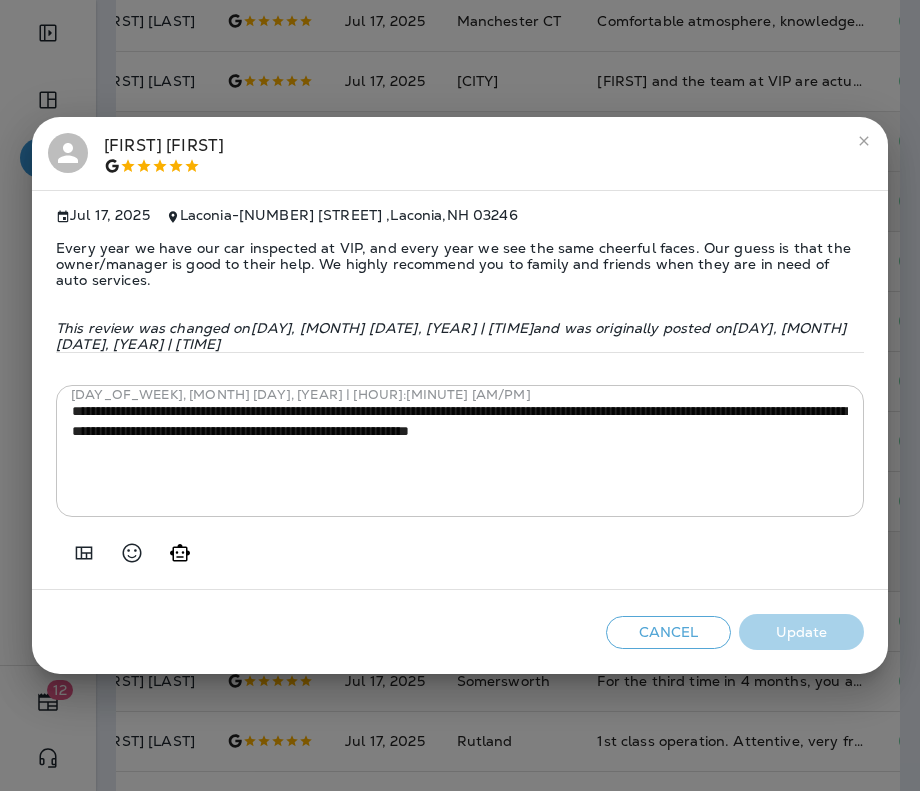 click on "Every year we have our car inspected at VIP, and every year we see the same cheerful faces. Our guess is that the owner/manager is good to their help. We highly recommend you to family and friends when they are in need of auto services." at bounding box center [460, 264] 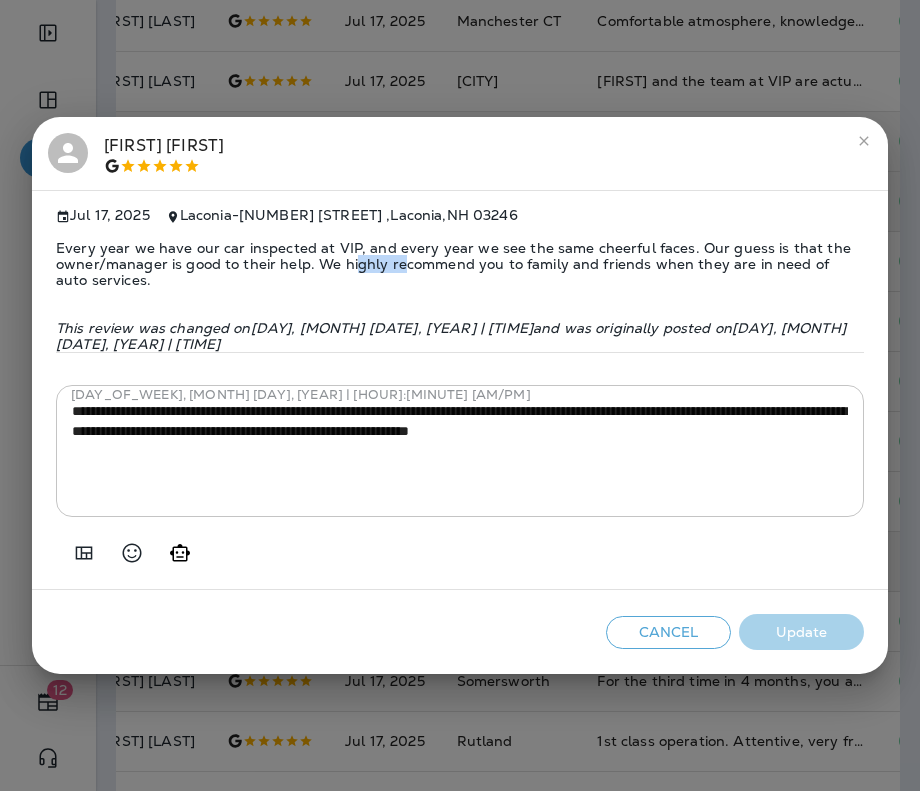 click on "Every year we have our car inspected at VIP, and every year we see the same cheerful faces. Our guess is that the owner/manager is good to their help. We highly recommend you to family and friends when they are in need of auto services." at bounding box center (460, 264) 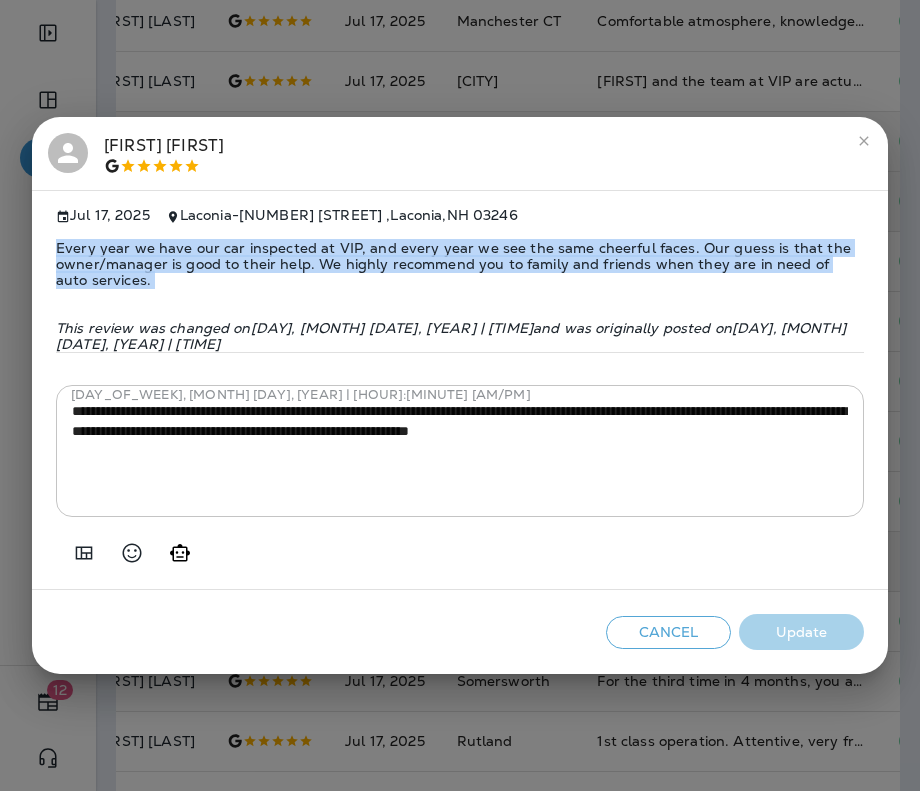 click on "Every year we have our car inspected at VIP, and every year we see the same cheerful faces. Our guess is that the owner/manager is good to their help. We highly recommend you to family and friends when they are in need of auto services." at bounding box center (460, 264) 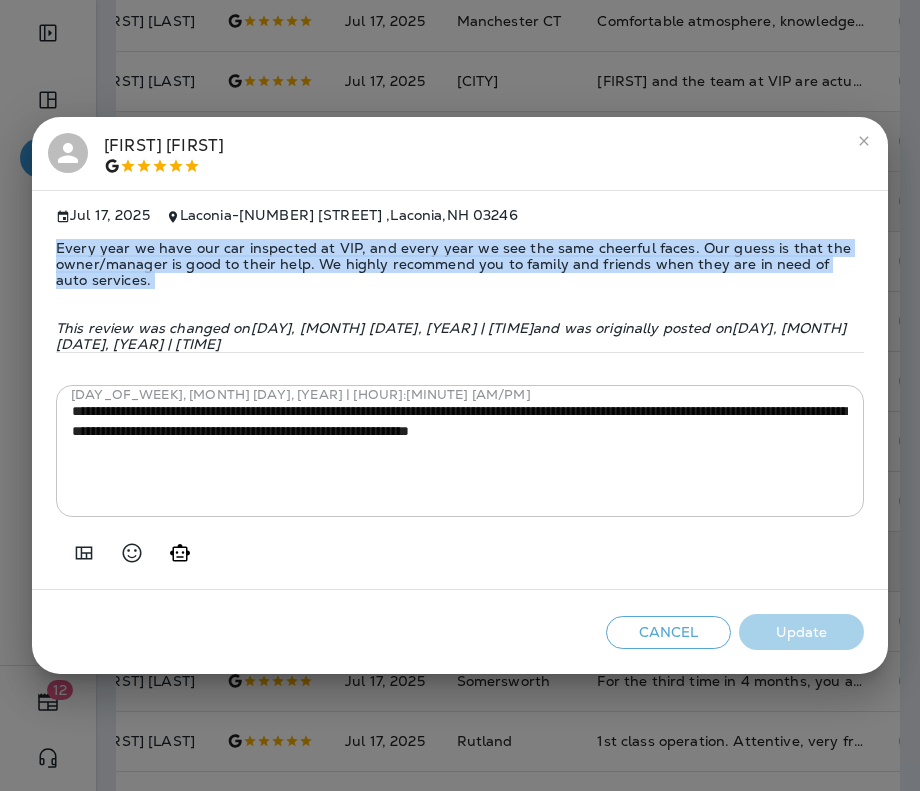 click on "Every year we have our car inspected at VIP, and every year we see the same cheerful faces. Our guess is that the owner/manager is good to their help. We highly recommend you to family and friends when they are in need of auto services." at bounding box center (460, 264) 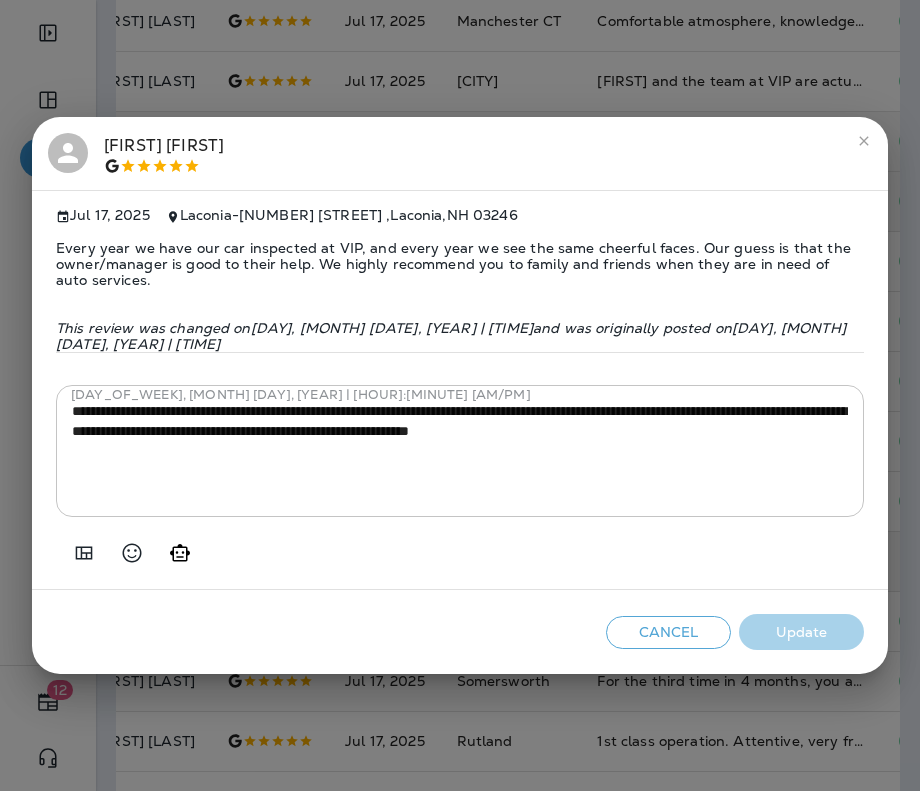 click on "Every year we have our car inspected at VIP, and every year we see the same cheerful faces. Our guess is that the owner/manager is good to their help. We highly recommend you to family and friends when they are in need of auto services." at bounding box center [460, 264] 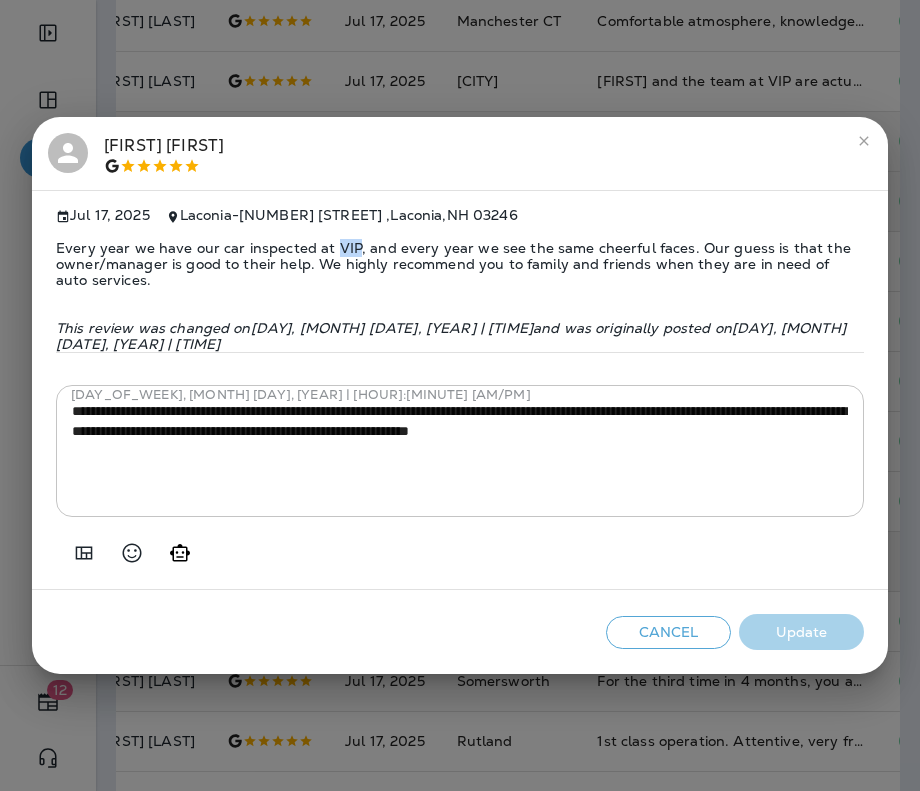 click on "Every year we have our car inspected at VIP, and every year we see the same cheerful faces. Our guess is that the owner/manager is good to their help. We highly recommend you to family and friends when they are in need of auto services." at bounding box center [460, 264] 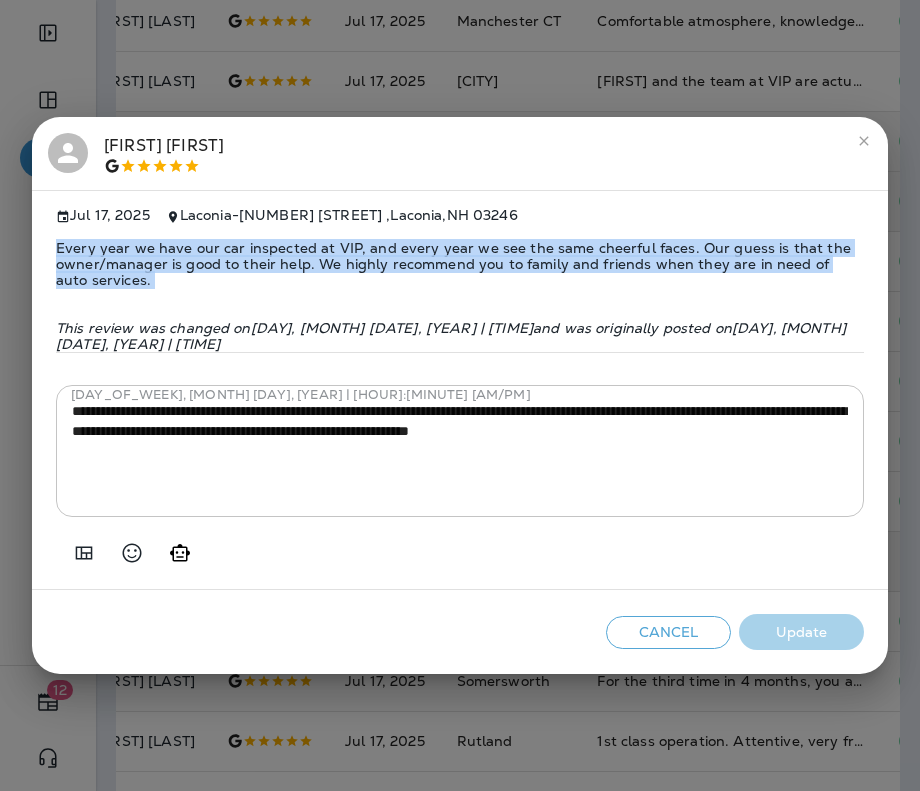 click on "Every year we have our car inspected at VIP, and every year we see the same cheerful faces. Our guess is that the owner/manager is good to their help. We highly recommend you to family and friends when they are in need of auto services." at bounding box center [460, 264] 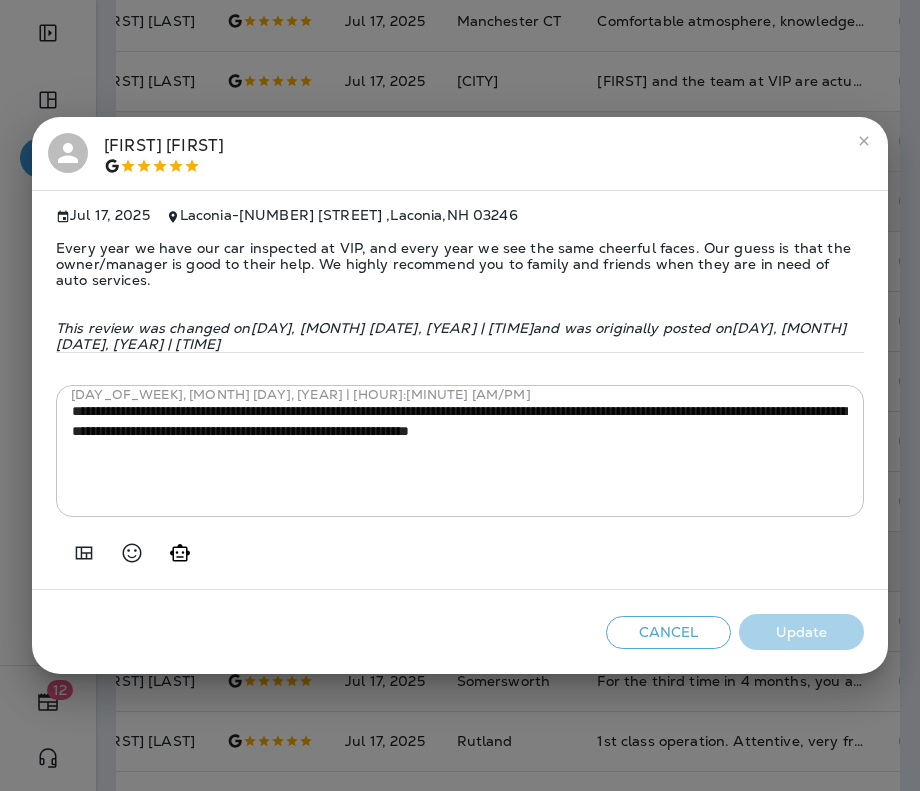 click on "[NUMBER] [STREET] , [CITY] , [STATE] [POSTAL_CODE] Every year we have our car inspected at VIP, and every year we see the same cheerful faces. Our guess is that the owner/manager is good to their help. We highly recommend you to family and friends when they are in need of auto services. This review was changed on [DAY_OF_WEEK], [MONTH] [DAY], [YEAR] | [TIME] and was originally posted on [DAY_OF_WEEK], [MONTH] [DAY], [YEAR] [TIME] [DAY_OF_WEEK], [MONTH] [DAY], [YEAR] | [TIME]" at bounding box center [460, 395] 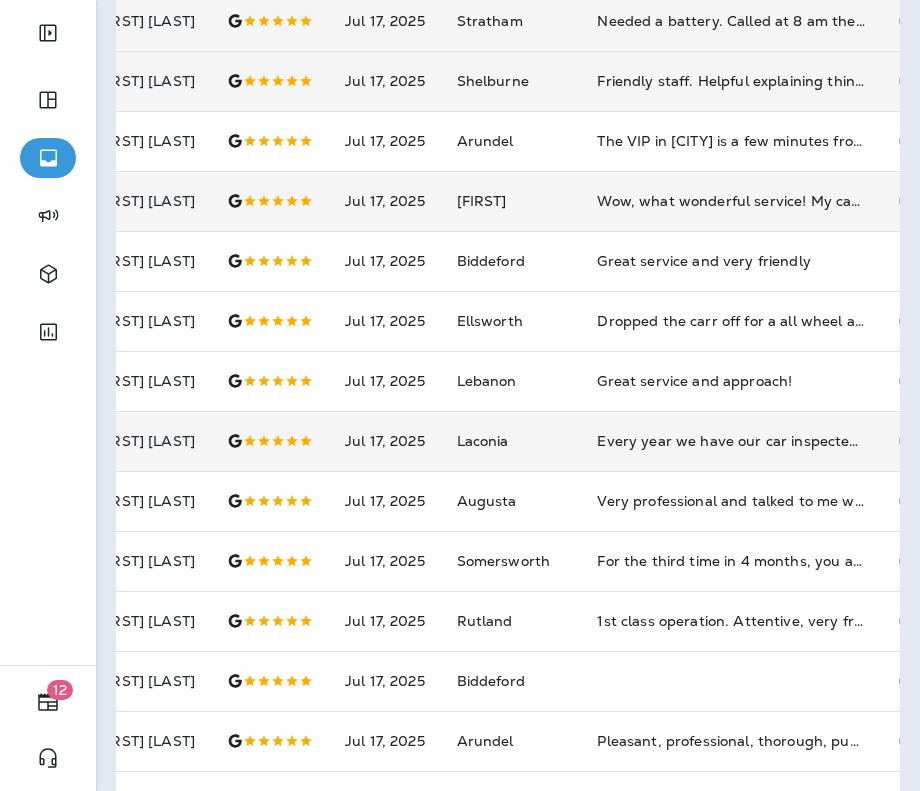 scroll, scrollTop: 340, scrollLeft: 0, axis: vertical 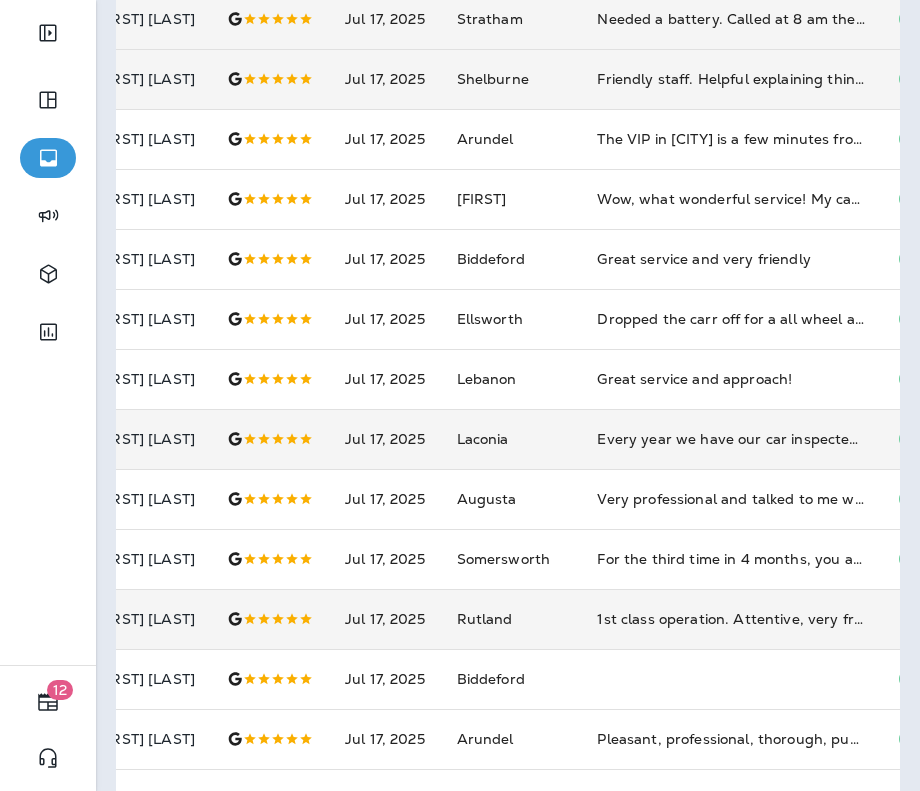 click on "1st class operation.  Attentive, very friendly and knowledgeable. Say what they do and do what they say!! 🤗" at bounding box center [731, 619] 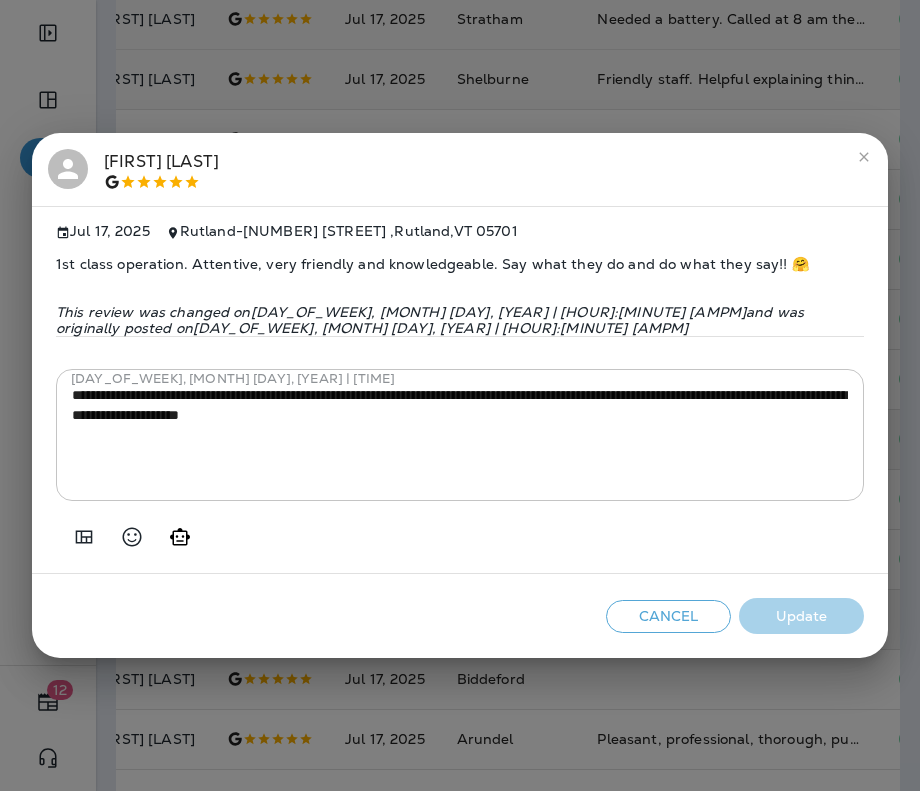 click on "1st class operation.  Attentive, very friendly and knowledgeable. Say what they do and do what they say!! 🤗" at bounding box center [460, 264] 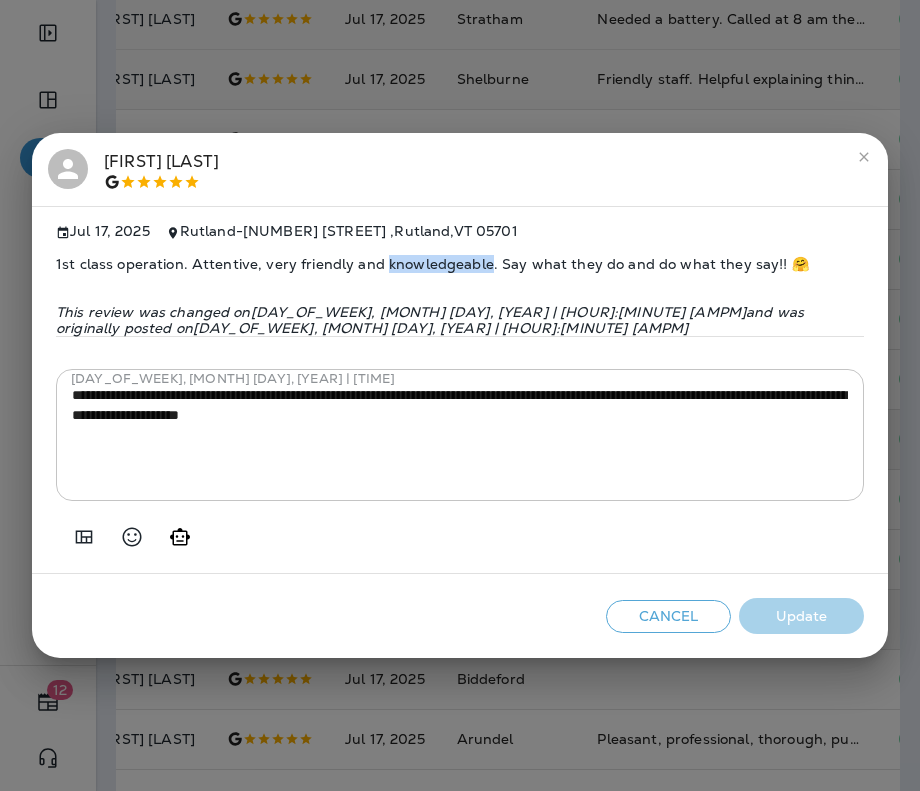 click on "1st class operation.  Attentive, very friendly and knowledgeable. Say what they do and do what they say!! 🤗" at bounding box center [460, 264] 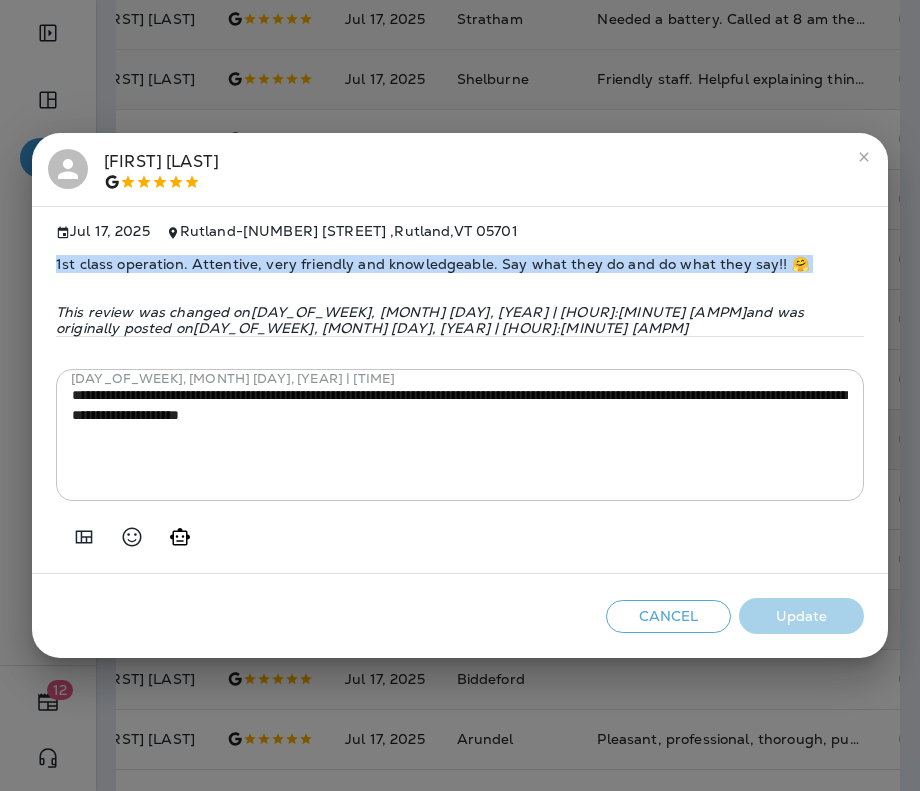 click on "1st class operation.  Attentive, very friendly and knowledgeable. Say what they do and do what they say!! 🤗" at bounding box center [460, 264] 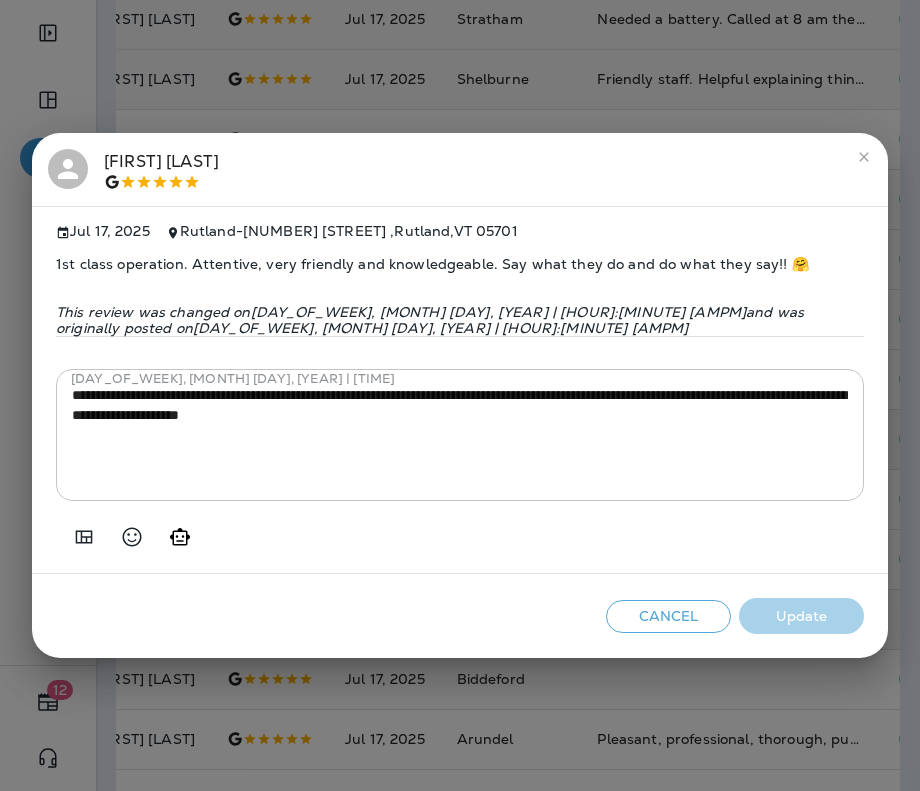 click on "**********" at bounding box center (460, 395) 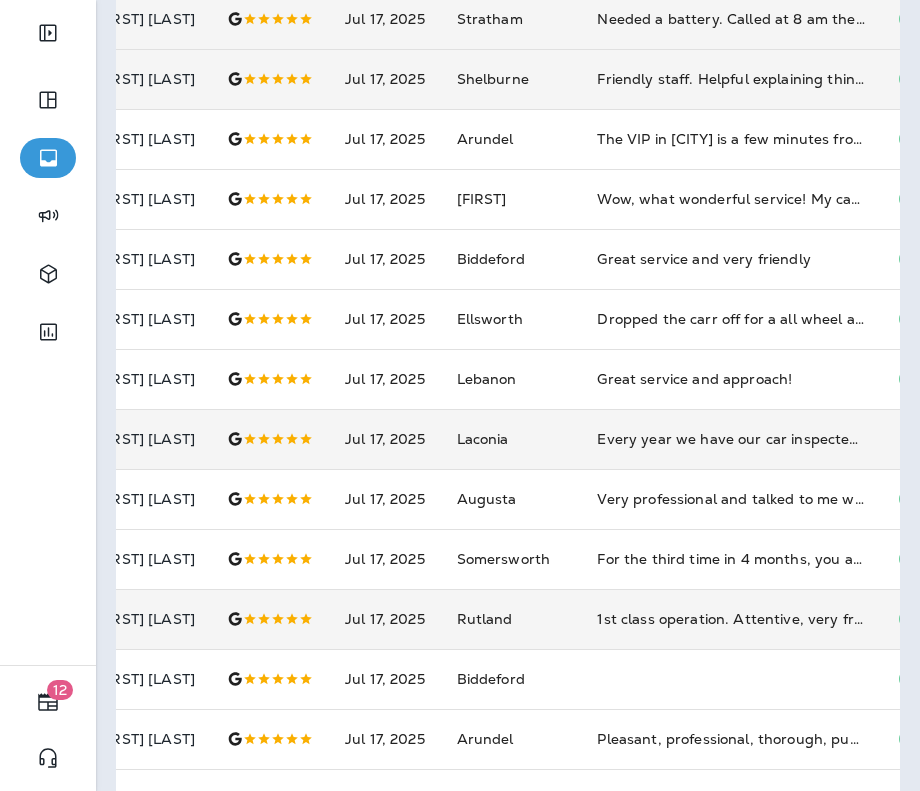 scroll, scrollTop: 653, scrollLeft: 0, axis: vertical 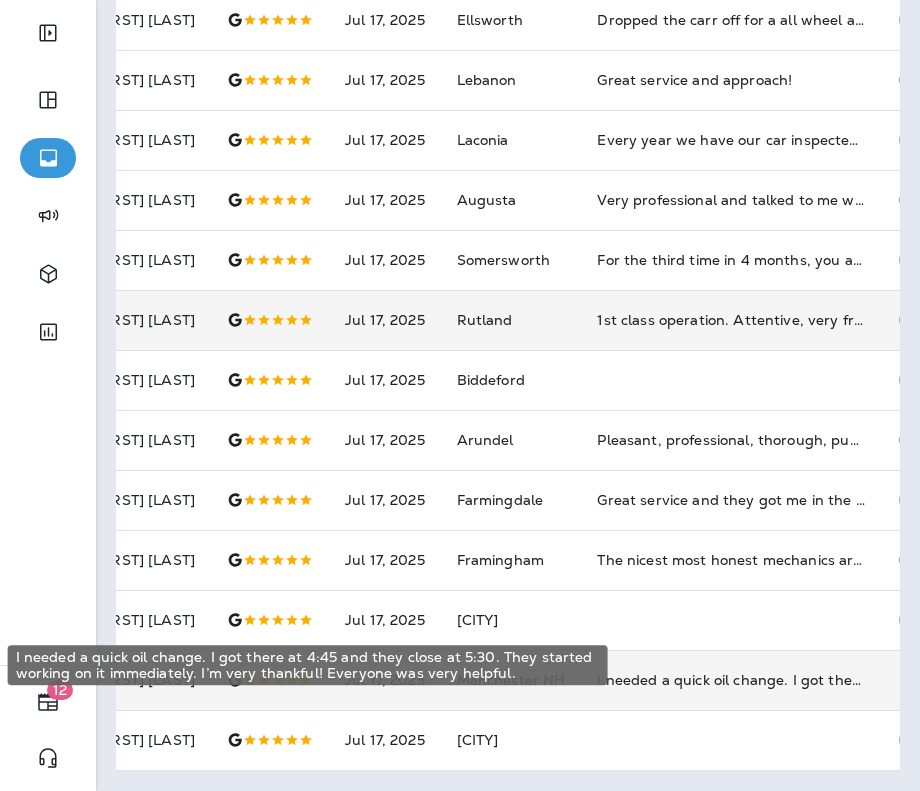 click on "I needed a quick oil change. I got there at 4:45 and they close at 5:30. They started working on it immediately. I’m very thankful! Everyone was very helpful." at bounding box center (731, 680) 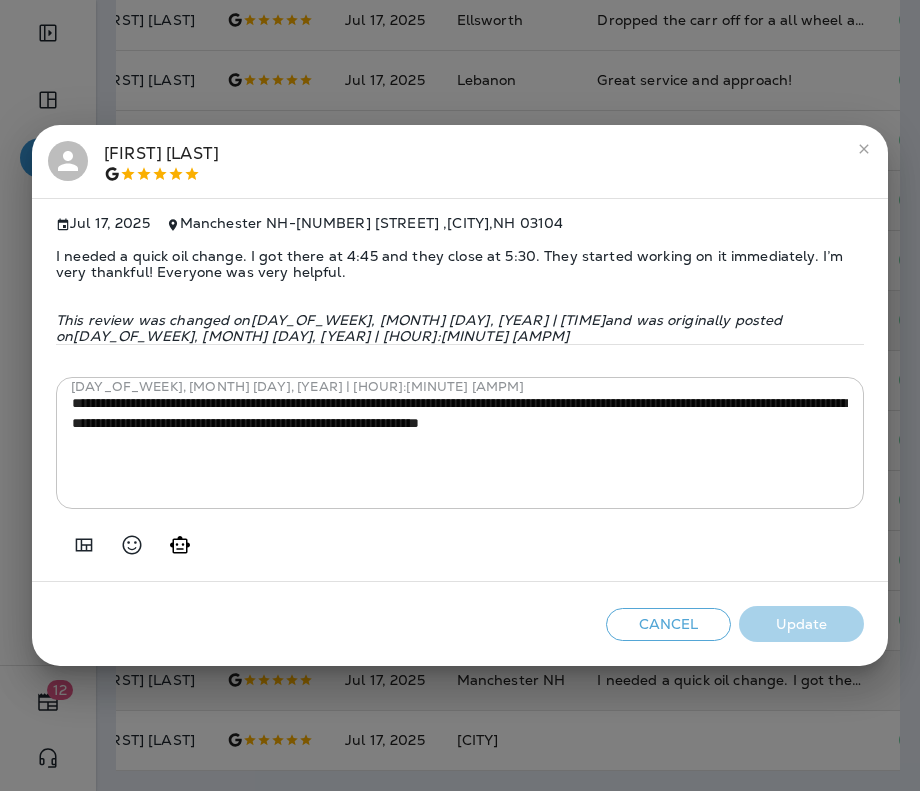 click on "I needed a quick oil change. I got there at 4:45 and they close at 5:30. They started working on it immediately. I’m very thankful! Everyone was very helpful." at bounding box center (460, 264) 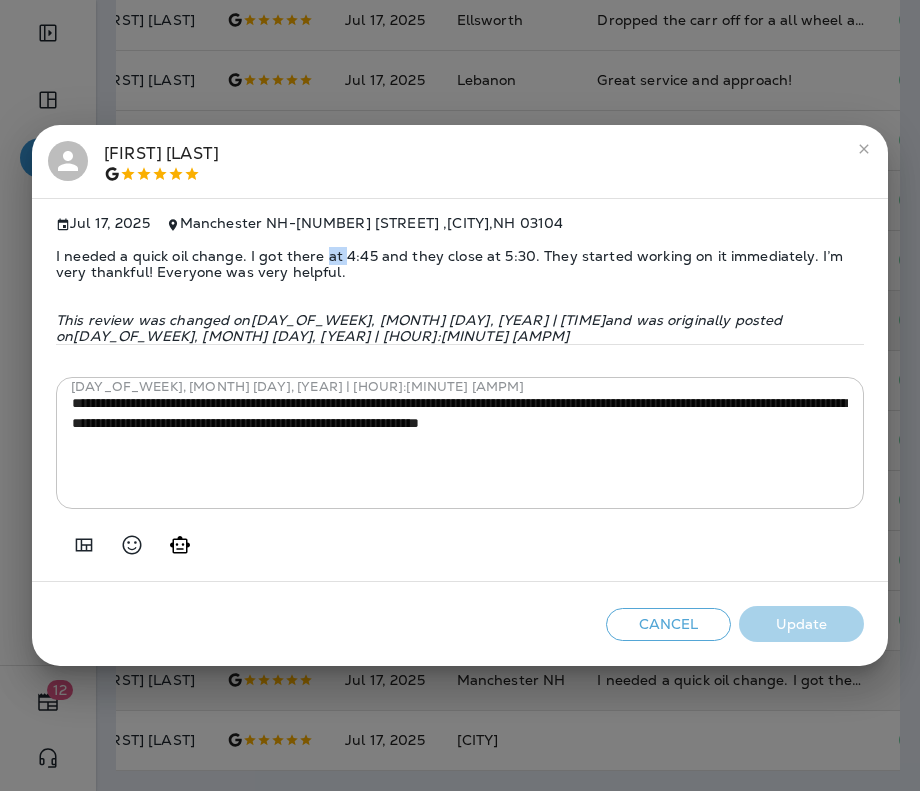 click on "I needed a quick oil change. I got there at 4:45 and they close at 5:30. They started working on it immediately. I’m very thankful! Everyone was very helpful." at bounding box center [460, 264] 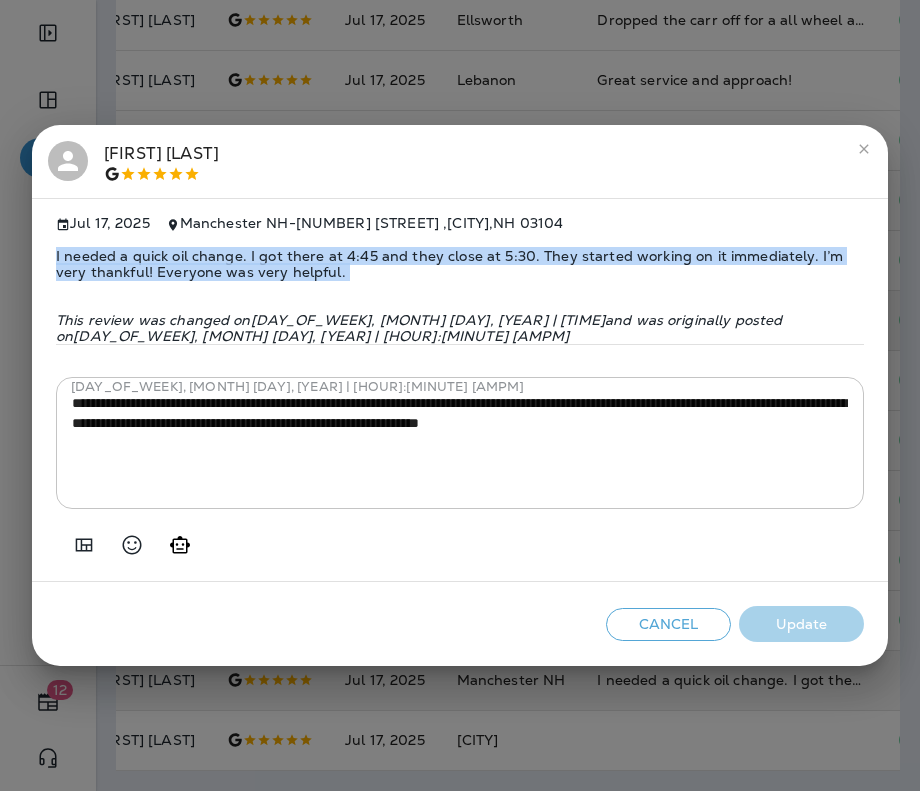 click on "I needed a quick oil change. I got there at 4:45 and they close at 5:30. They started working on it immediately. I’m very thankful! Everyone was very helpful." at bounding box center (460, 264) 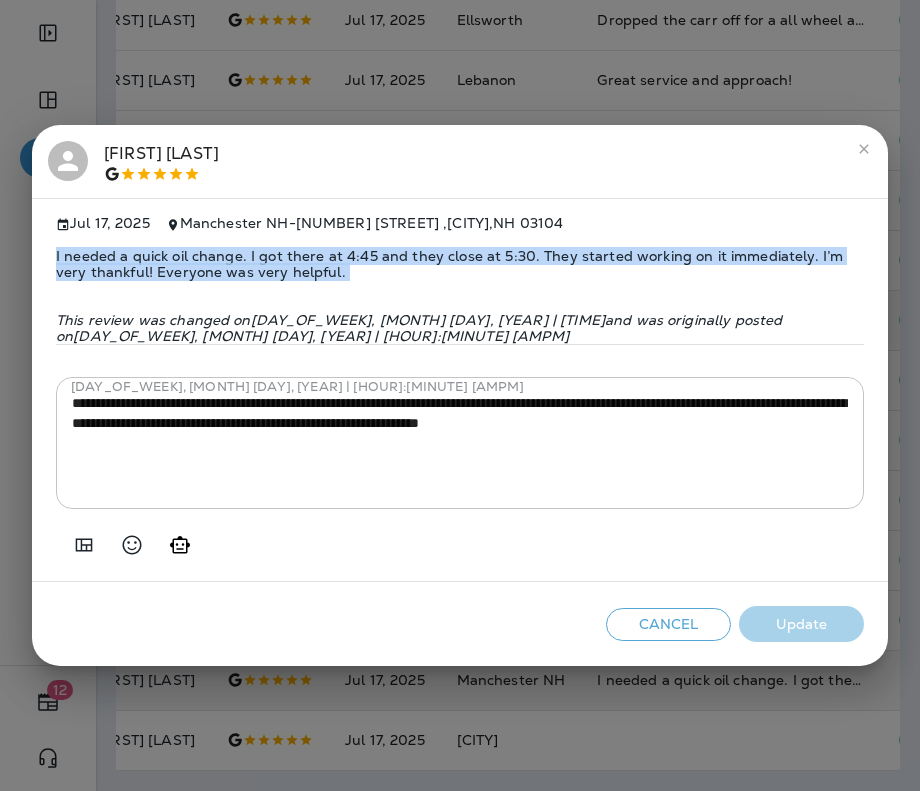 click on "I needed a quick oil change. I got there at 4:45 and they close at 5:30. They started working on it immediately. I’m very thankful! Everyone was very helpful." at bounding box center [460, 264] 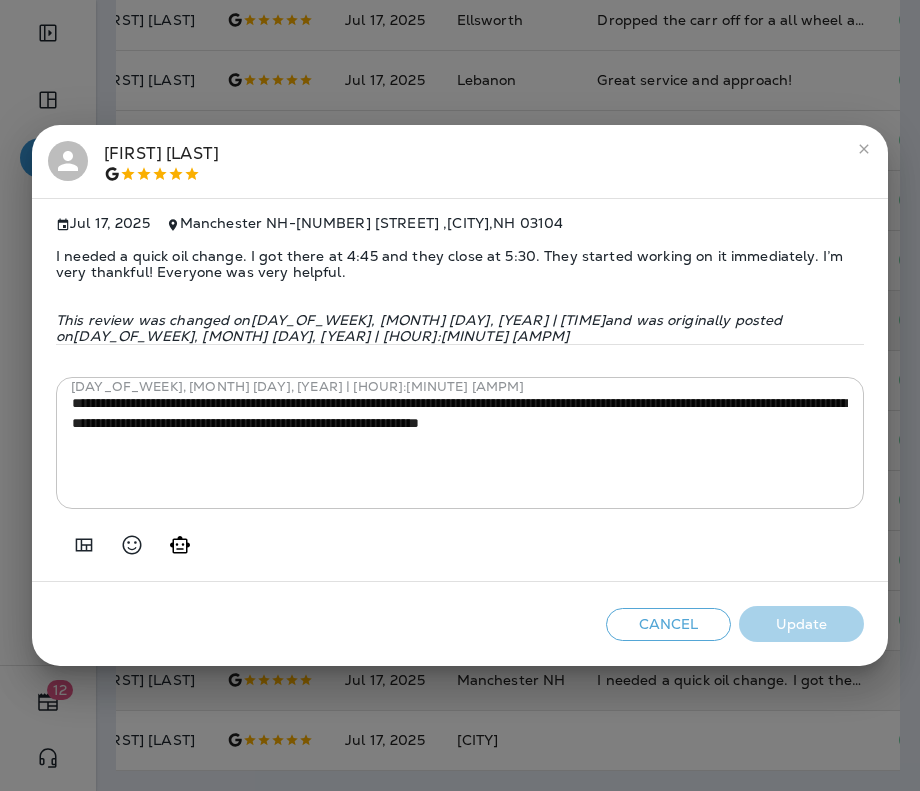 click on "I needed a quick oil change. I got there at 4:45 and they close at 5:30. They started working on it immediately. I’m very thankful! Everyone was very helpful." at bounding box center (460, 264) 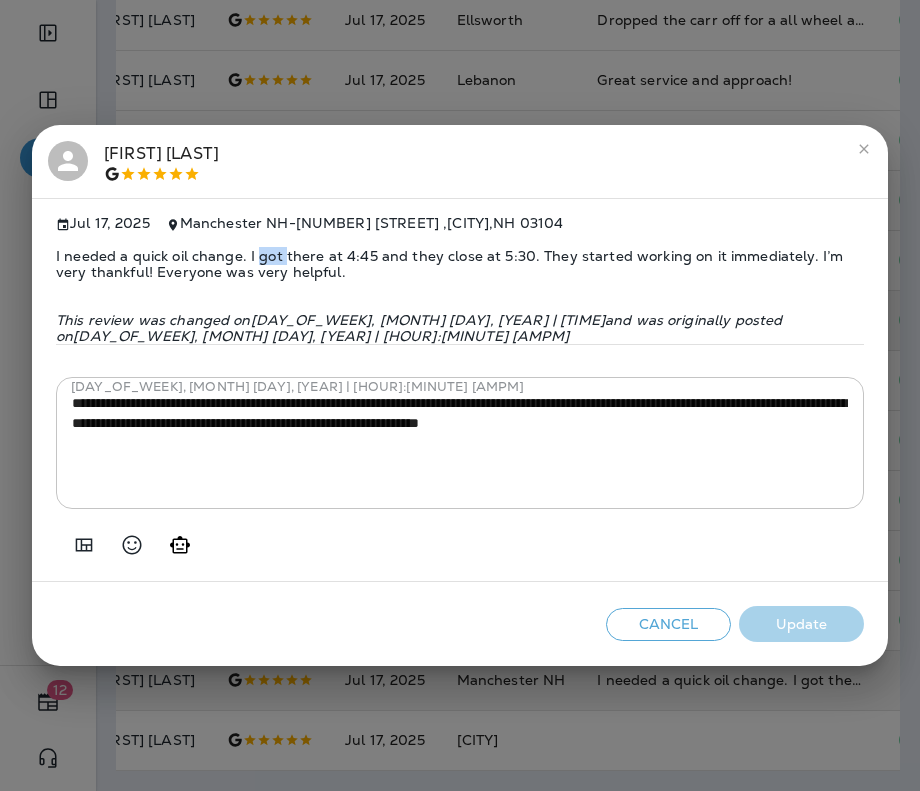 click on "I needed a quick oil change. I got there at 4:45 and they close at 5:30. They started working on it immediately. I’m very thankful! Everyone was very helpful." at bounding box center (460, 264) 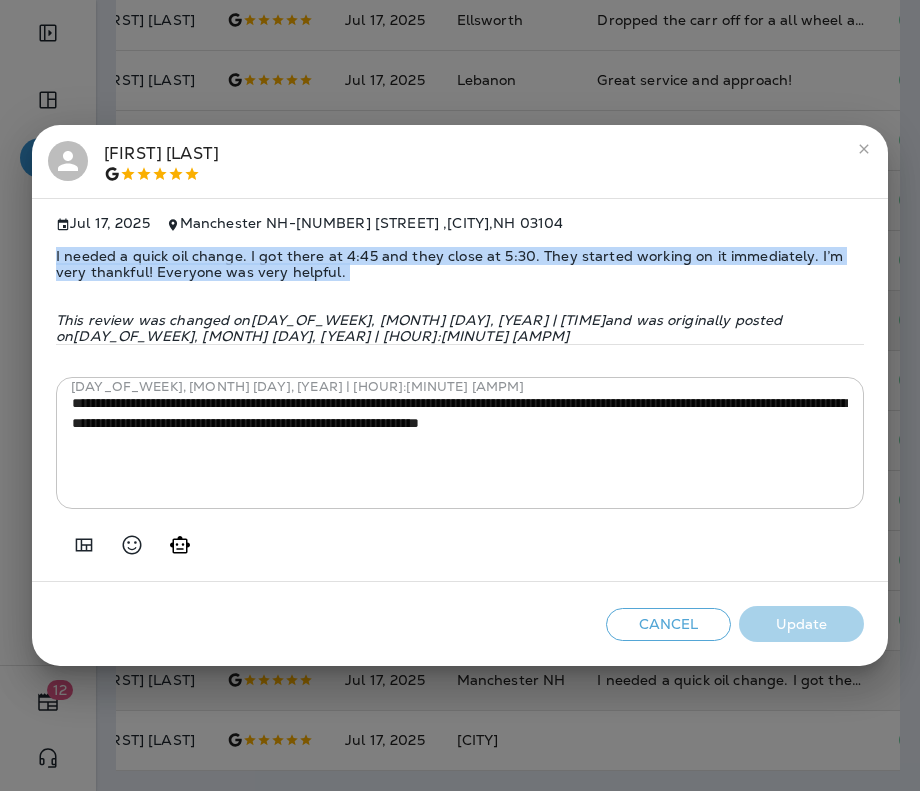 click on "I needed a quick oil change. I got there at 4:45 and they close at 5:30. They started working on it immediately. I’m very thankful! Everyone was very helpful." at bounding box center [460, 264] 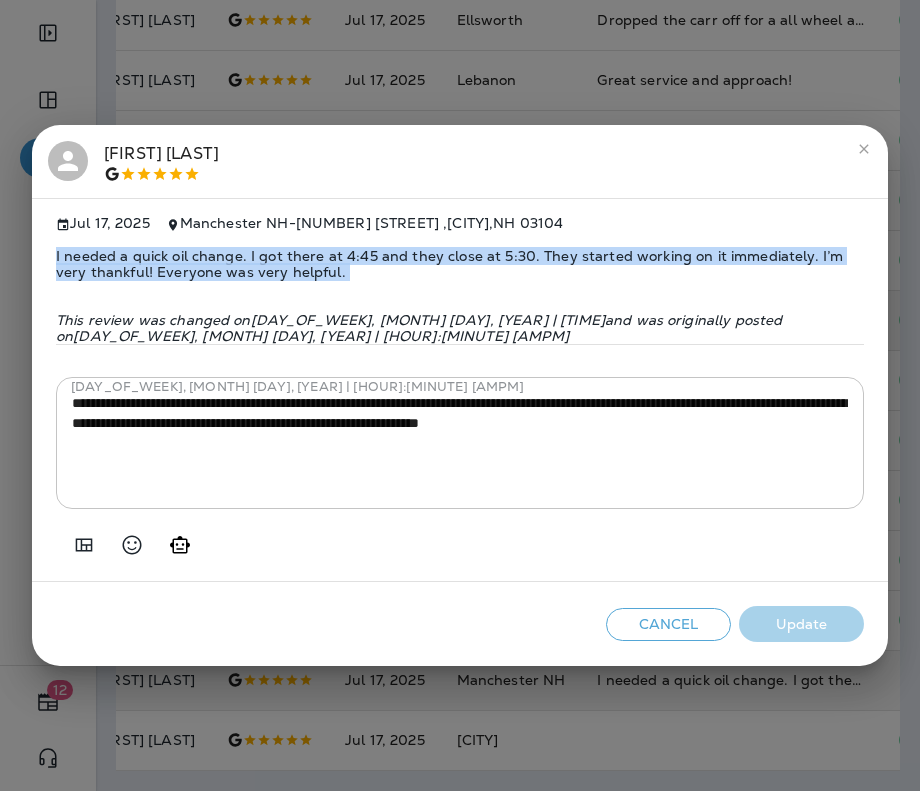 copy on "I needed a quick oil change. I got there at 4:45 and they close at 5:30. They started working on it immediately. I’m very thankful! Everyone was very helpful." 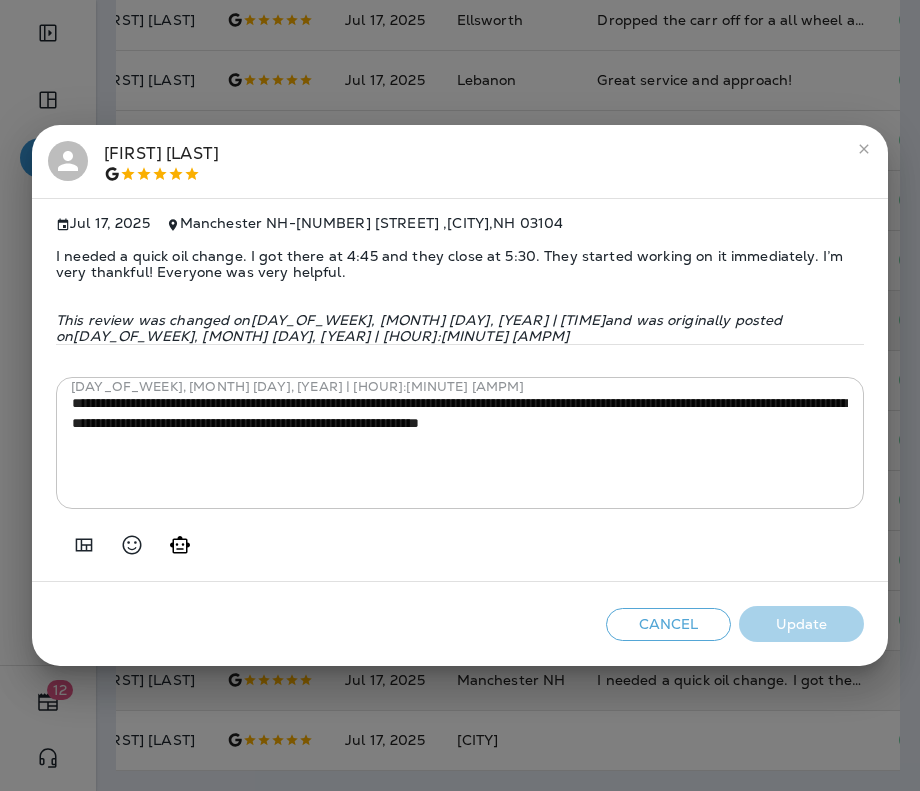 click on "**********" at bounding box center (460, 395) 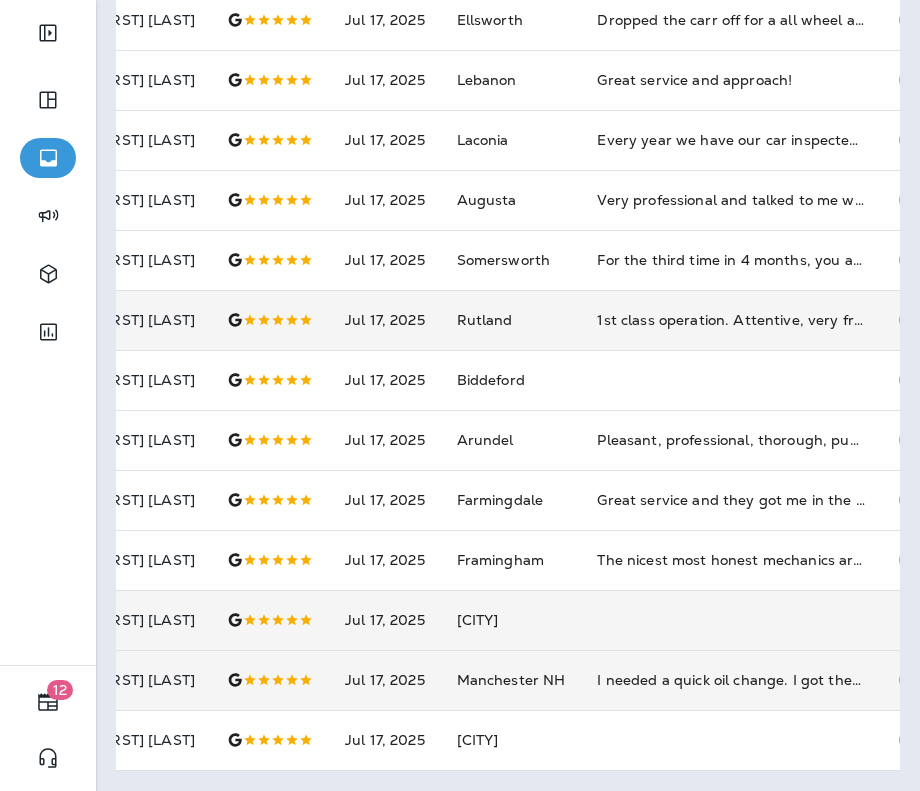 scroll, scrollTop: 0, scrollLeft: 0, axis: both 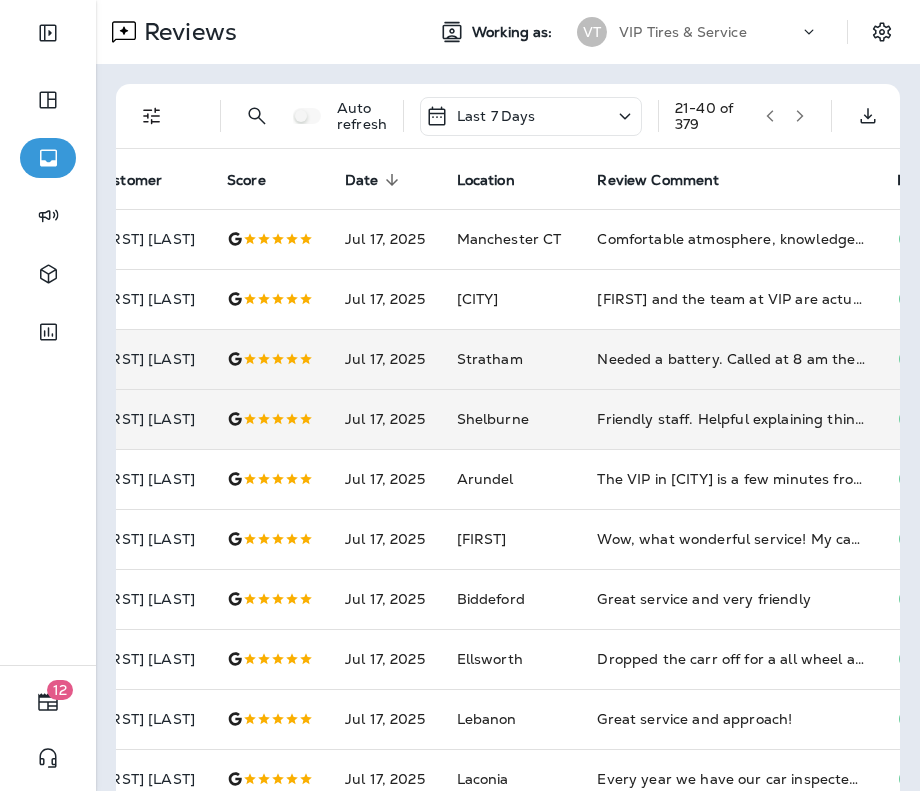 click 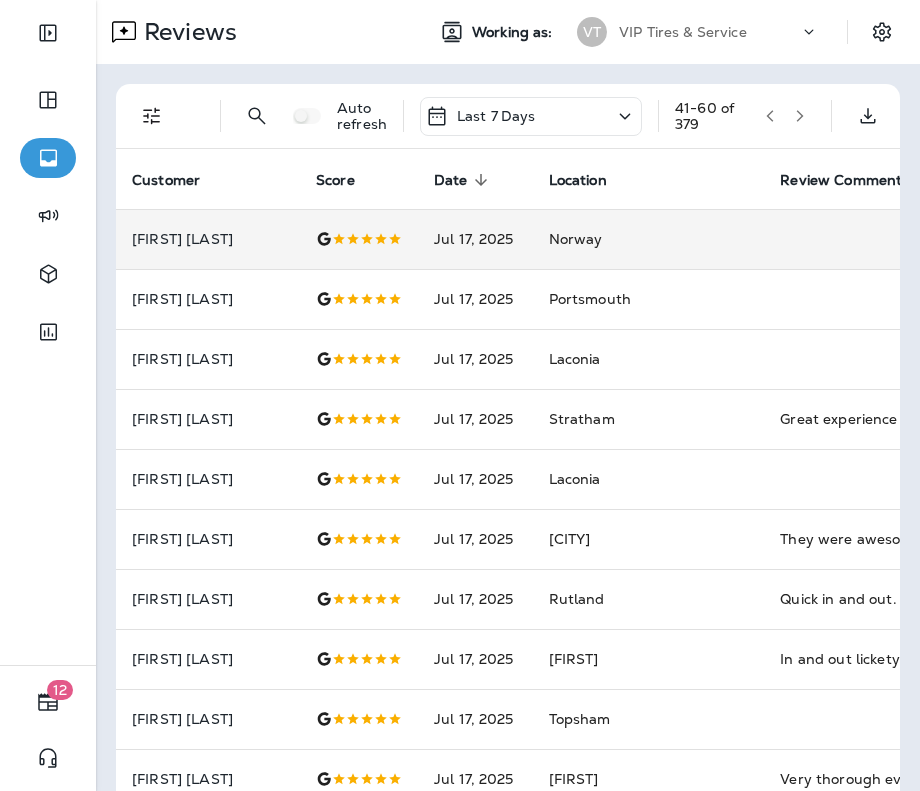 scroll, scrollTop: 0, scrollLeft: 337, axis: horizontal 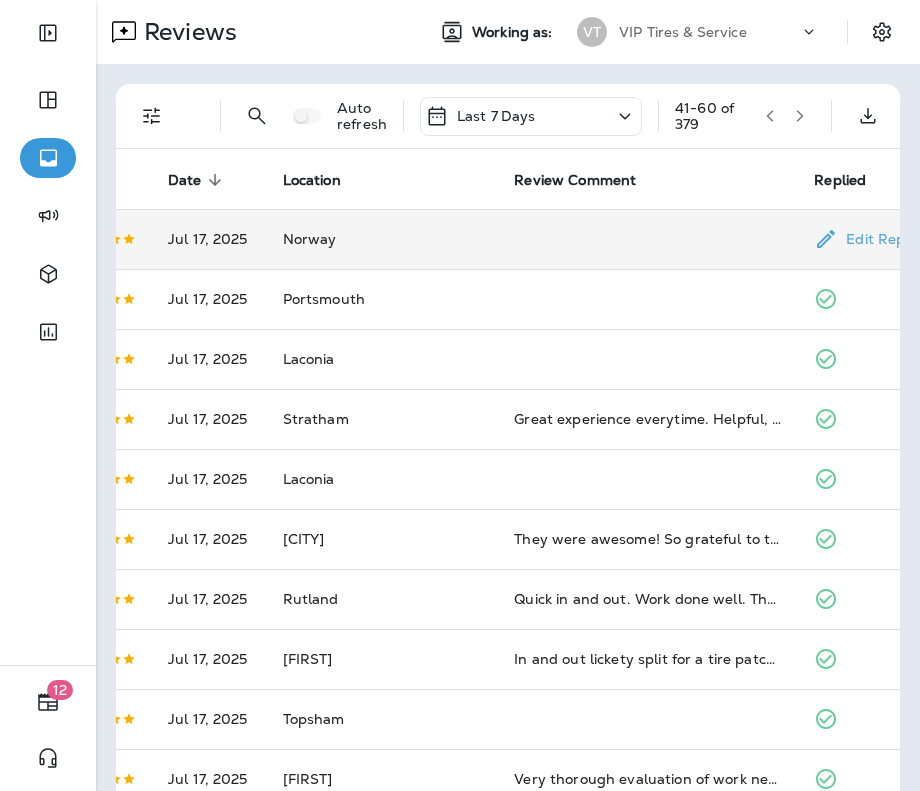 click at bounding box center [648, 239] 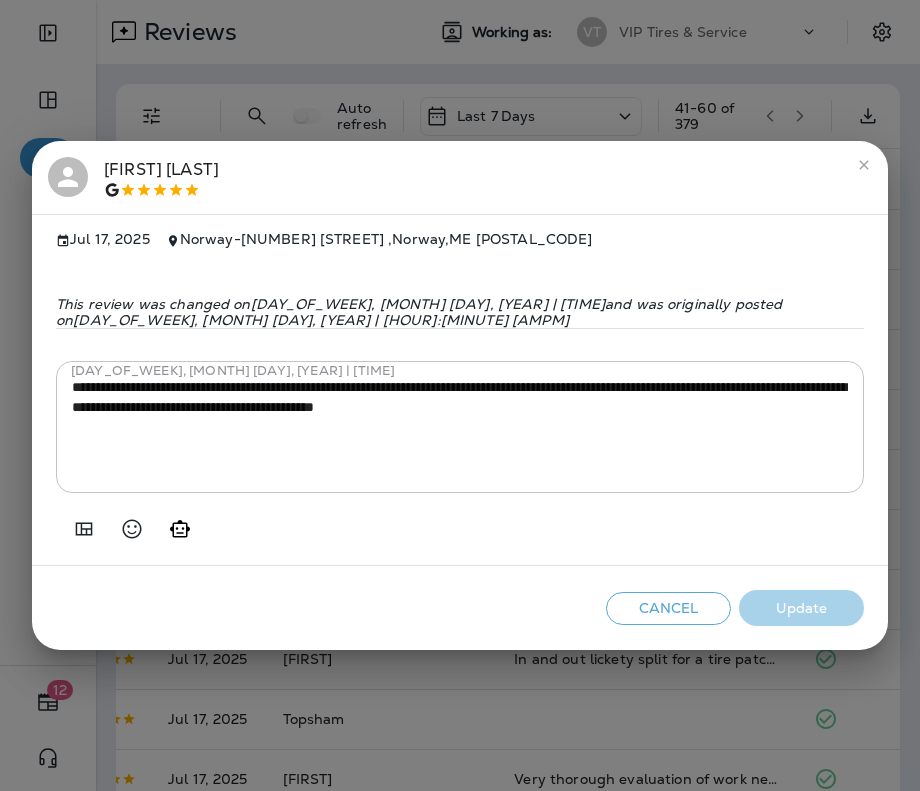 click on "**********" at bounding box center [460, 395] 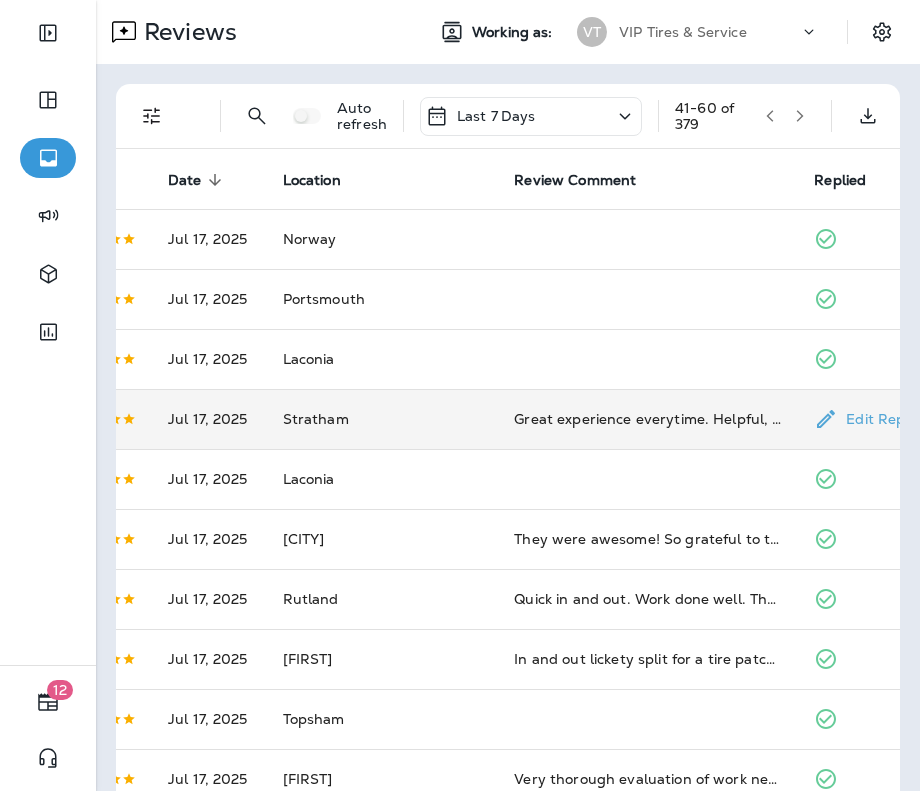 click on "Great experience everytime. Helpful, knowledgeable and professional." at bounding box center (648, 419) 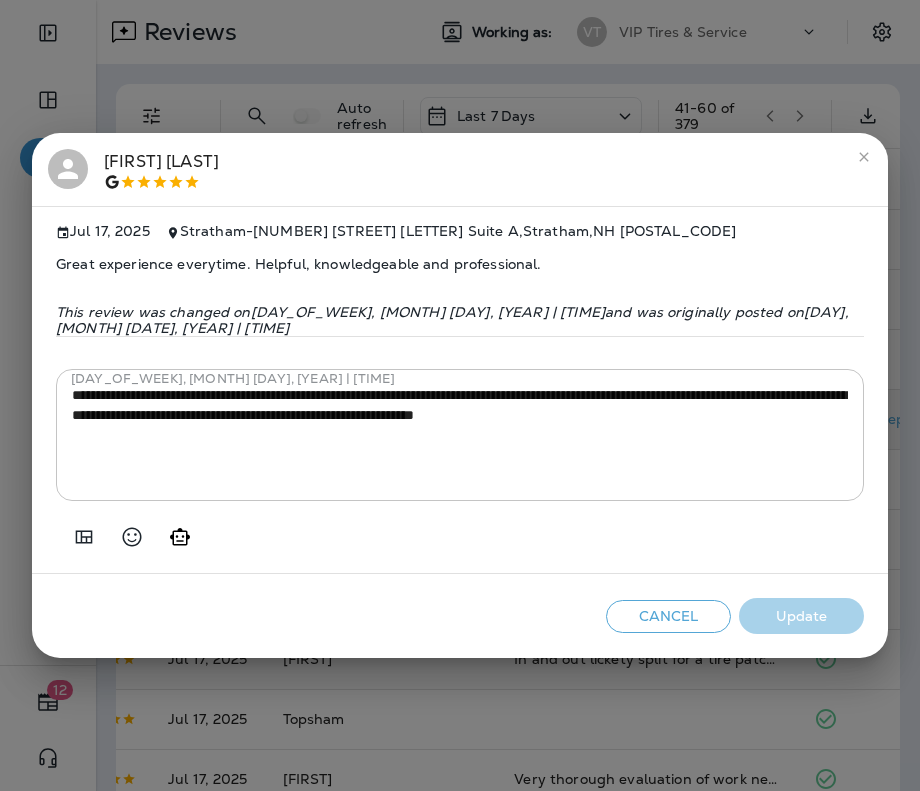 click on "**********" at bounding box center (460, 395) 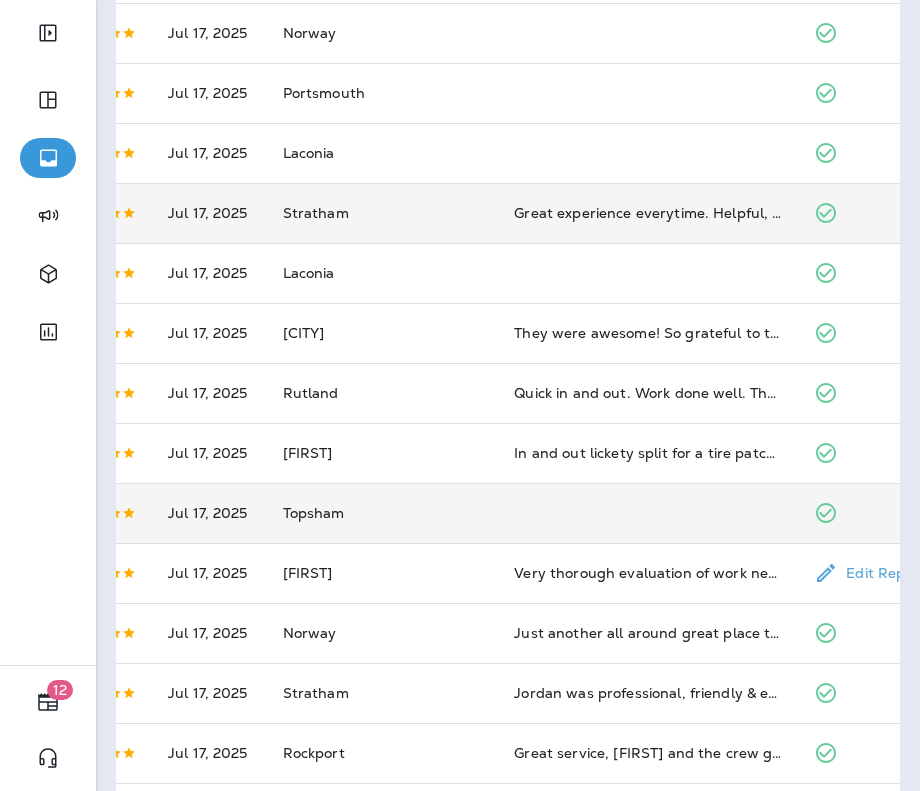 scroll, scrollTop: 208, scrollLeft: 0, axis: vertical 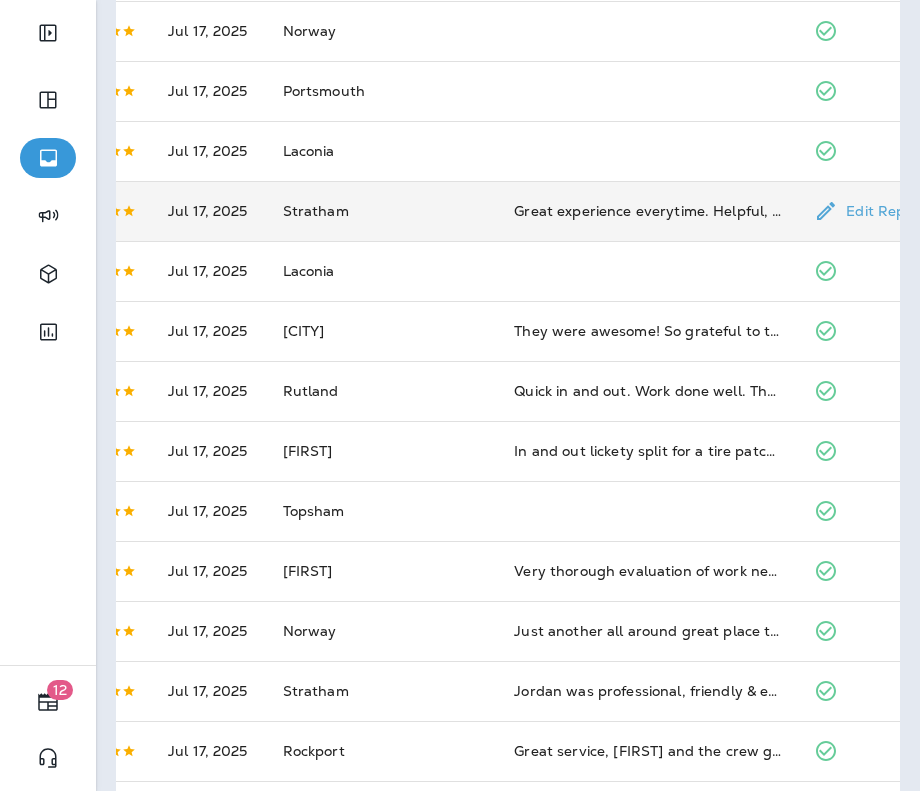 click on "Great experience everytime. Helpful, knowledgeable and professional." at bounding box center [648, 211] 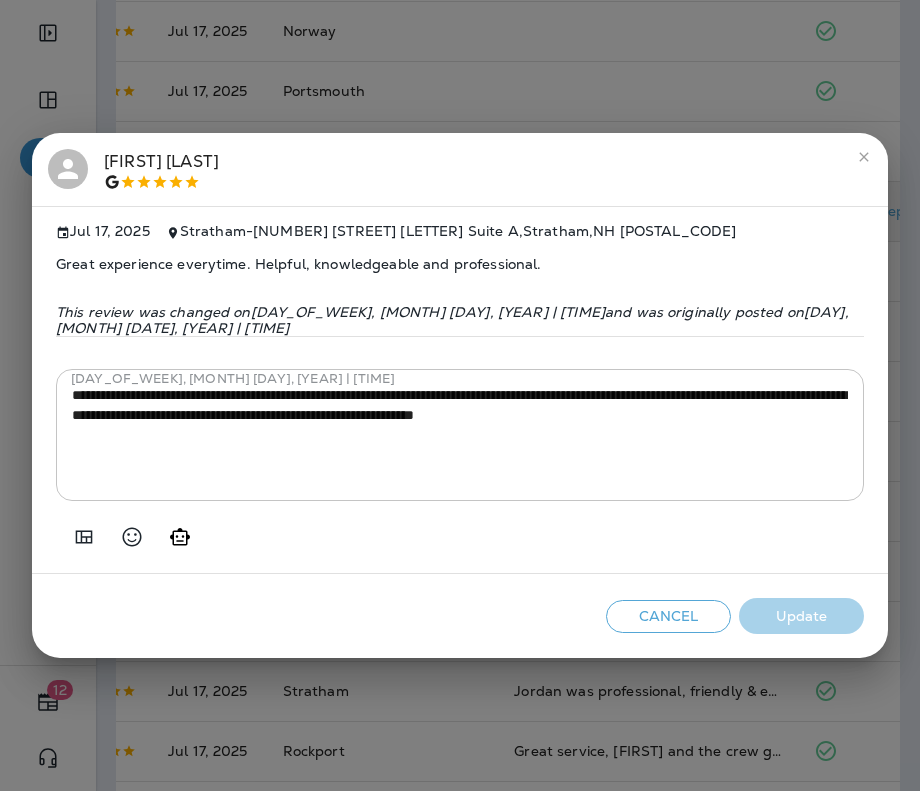 click on "**********" at bounding box center [460, 395] 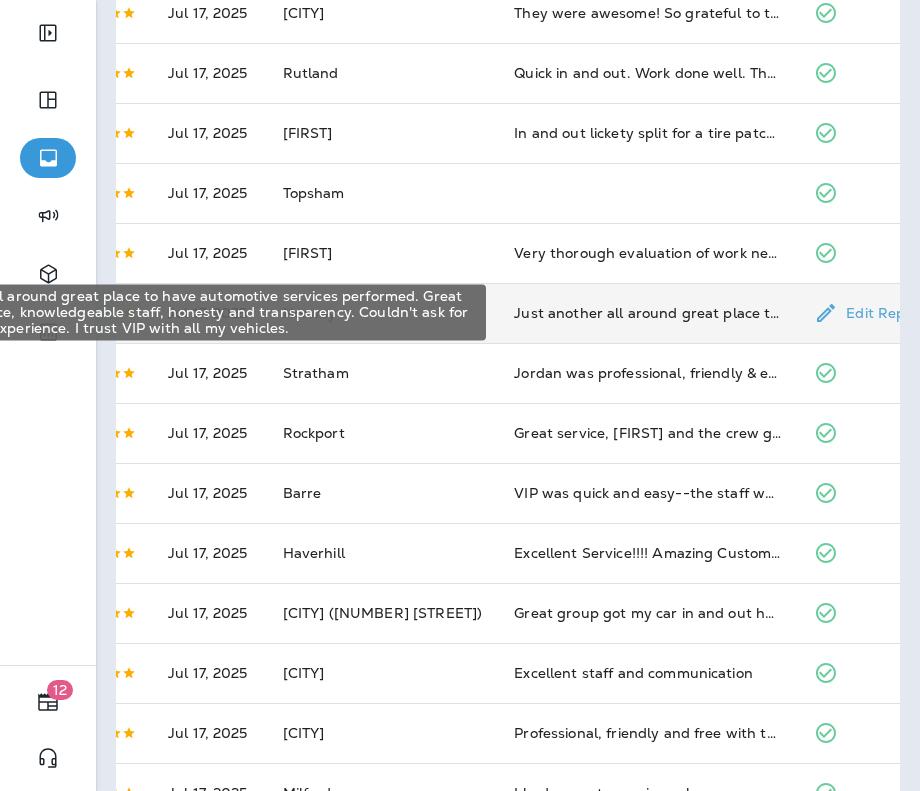 scroll, scrollTop: 538, scrollLeft: 0, axis: vertical 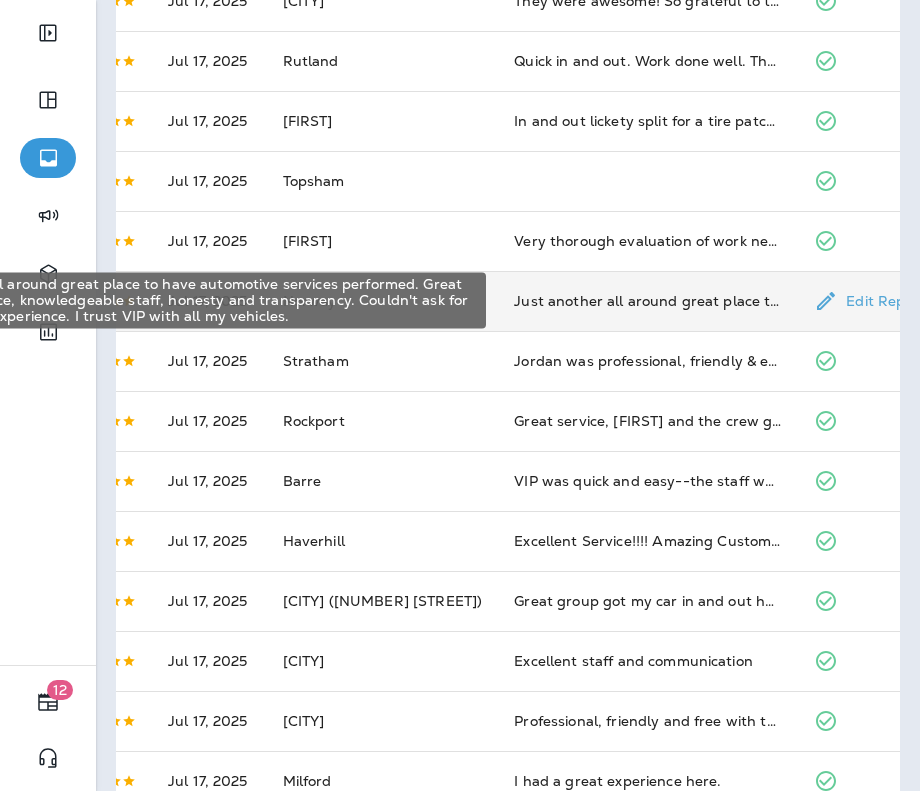 click on "Just another all around great place to have automotive services performed. Great customer service, knowledgeable staff, honesty and transparency. Couldn't ask for a better shop experience. I trust VIP with all my vehicles." at bounding box center [648, 301] 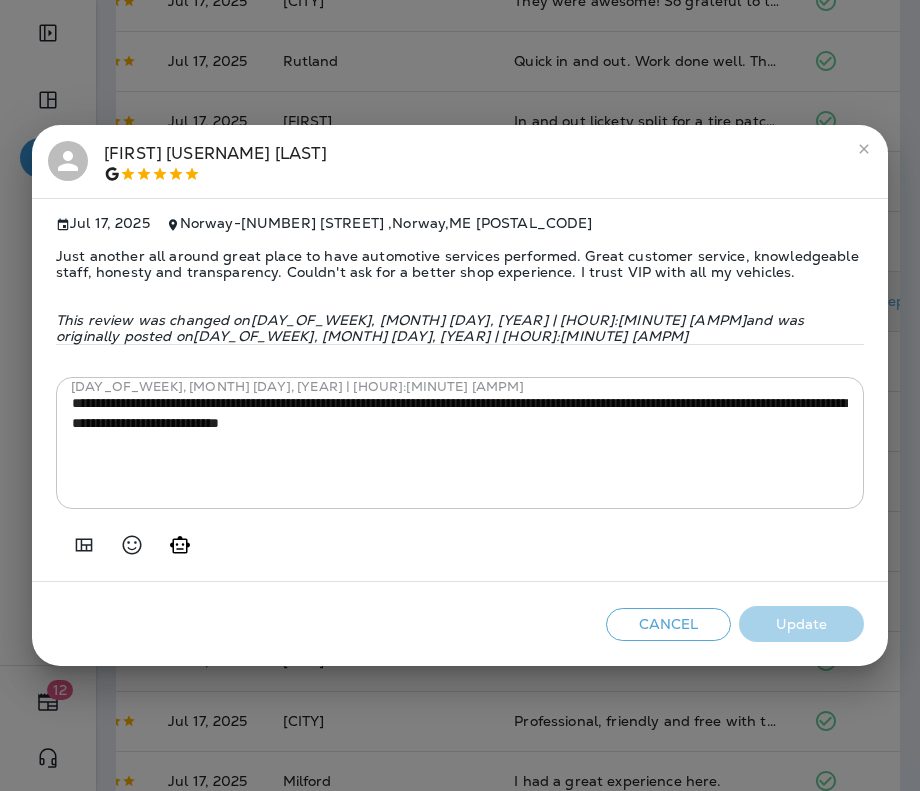 click on "Just another all around great place to have automotive services performed. Great customer service, knowledgeable staff, honesty and transparency. Couldn't ask for a better shop experience. I trust VIP with all my vehicles." at bounding box center (460, 264) 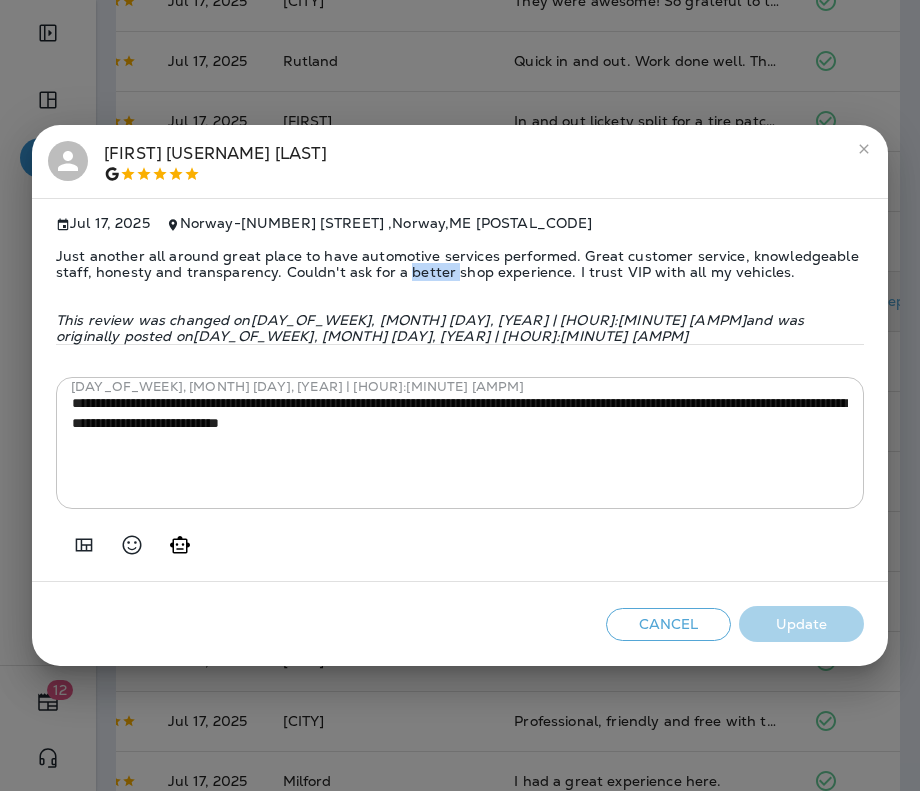 click on "Just another all around great place to have automotive services performed. Great customer service, knowledgeable staff, honesty and transparency. Couldn't ask for a better shop experience. I trust VIP with all my vehicles." at bounding box center [460, 264] 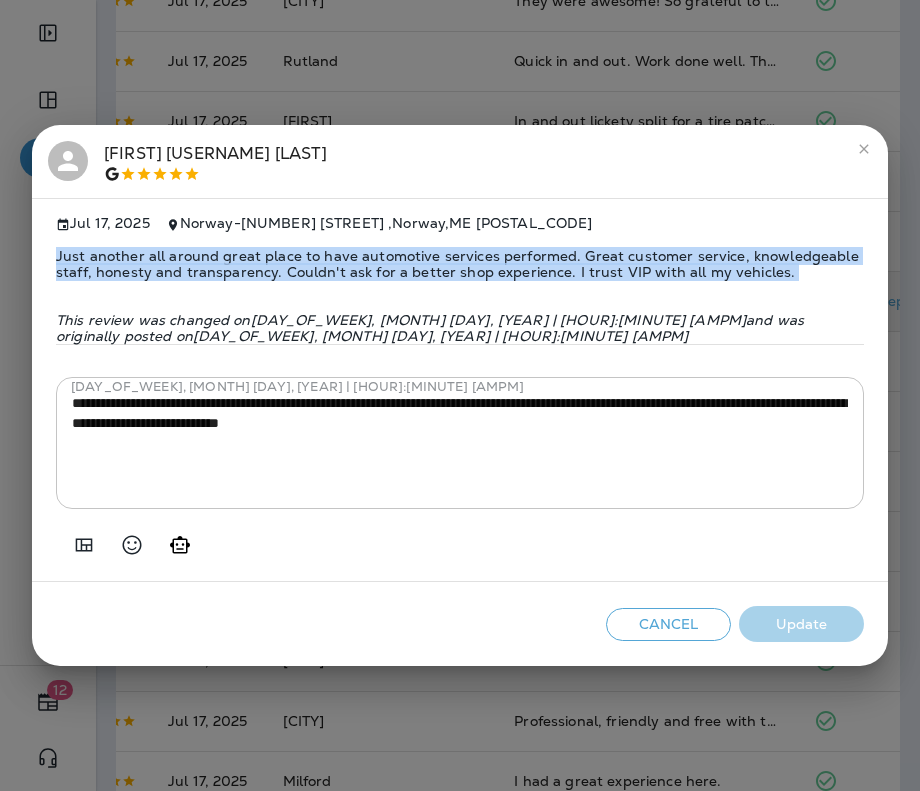 click on "Just another all around great place to have automotive services performed. Great customer service, knowledgeable staff, honesty and transparency. Couldn't ask for a better shop experience. I trust VIP with all my vehicles." at bounding box center (460, 264) 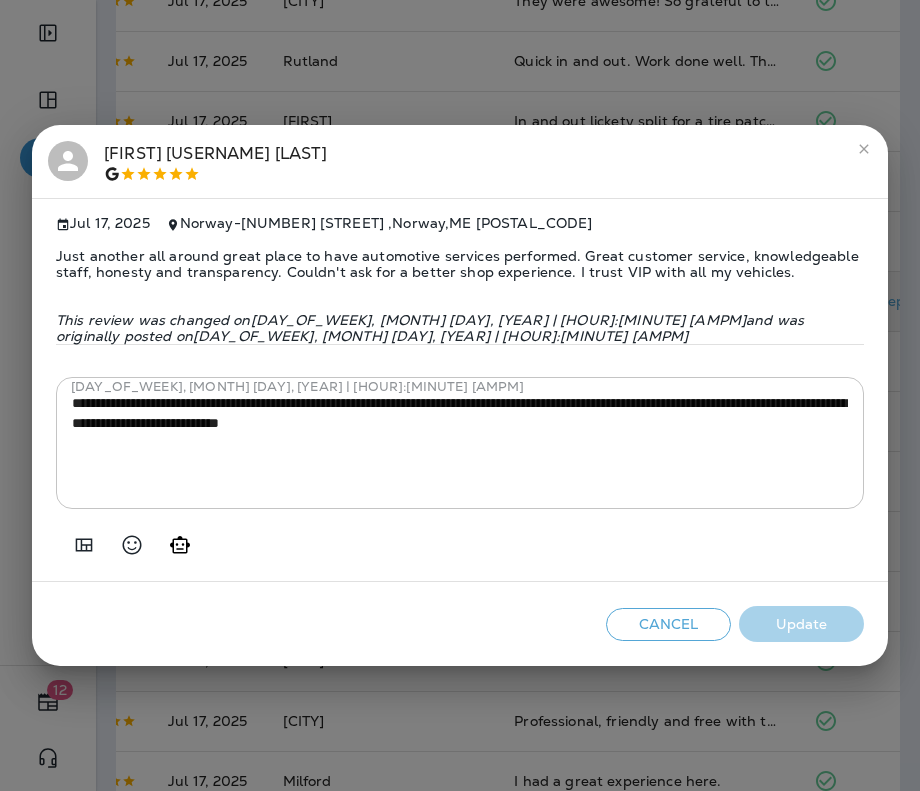 click on "**********" at bounding box center [460, 395] 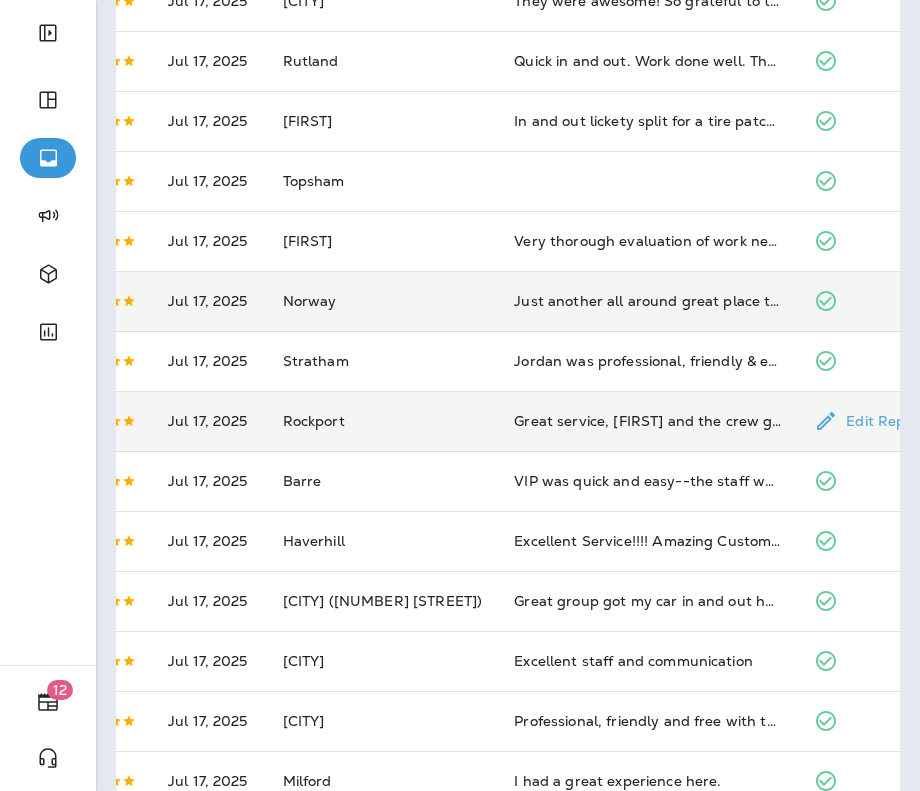 scroll, scrollTop: 653, scrollLeft: 0, axis: vertical 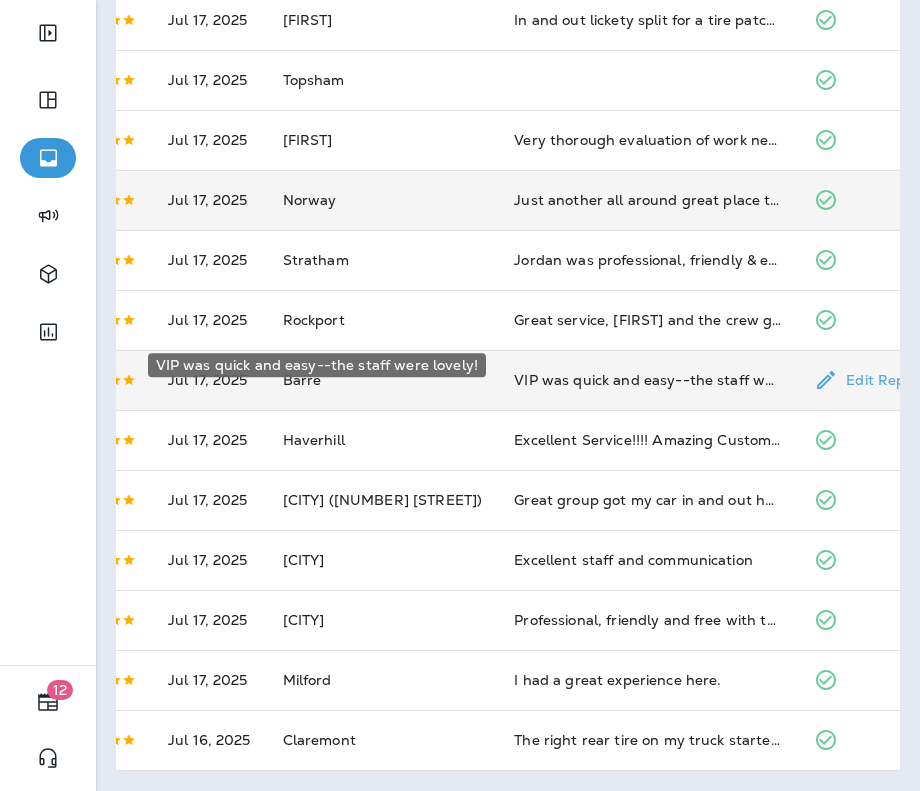 click on "VIP was quick and easy--the staff were lovely!" at bounding box center [648, 380] 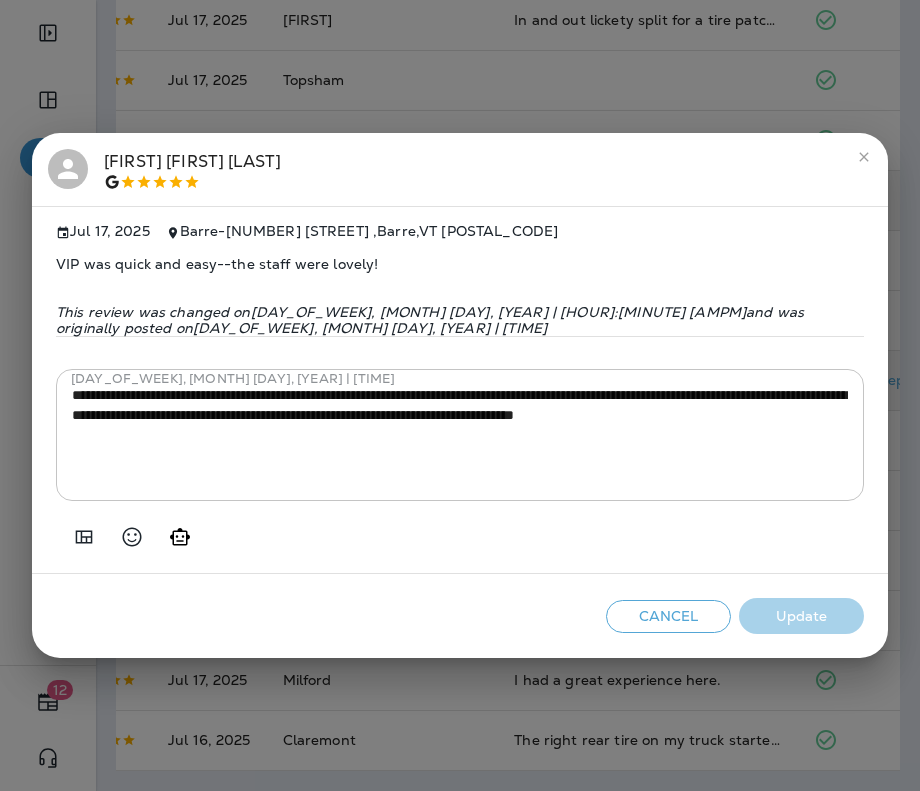 click on "**********" at bounding box center (460, 395) 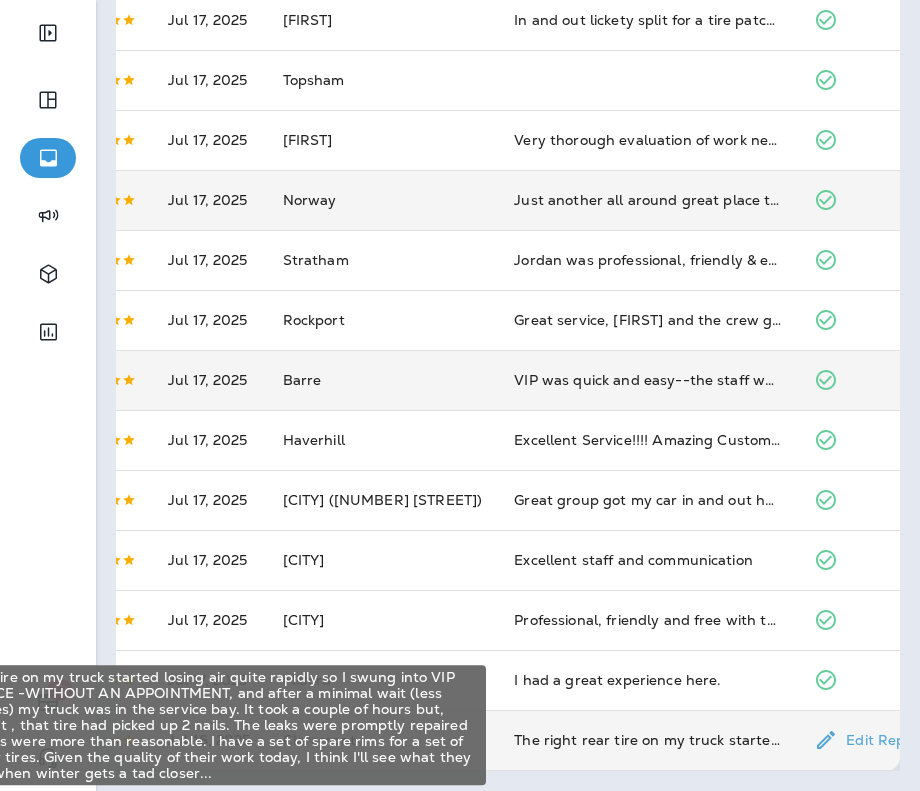 click on "The right rear tire on my truck started losing air quite rapidly so I swung into VIP TIRES & SERVICE -WITHOUT AN APPOINTMENT, and after a minimal wait (less than 20 minutes) my truck was in the service bay. It took a couple of hours but, come to find out , that tire had picked up 2 nails. The leaks were promptly repaired and the charges were more than reasonable. I have a set of spare rims for a set of studded winter tires. Given the quality of their work today, I think I'll see what they can do for me when winter gets a tad closer..." at bounding box center (648, 740) 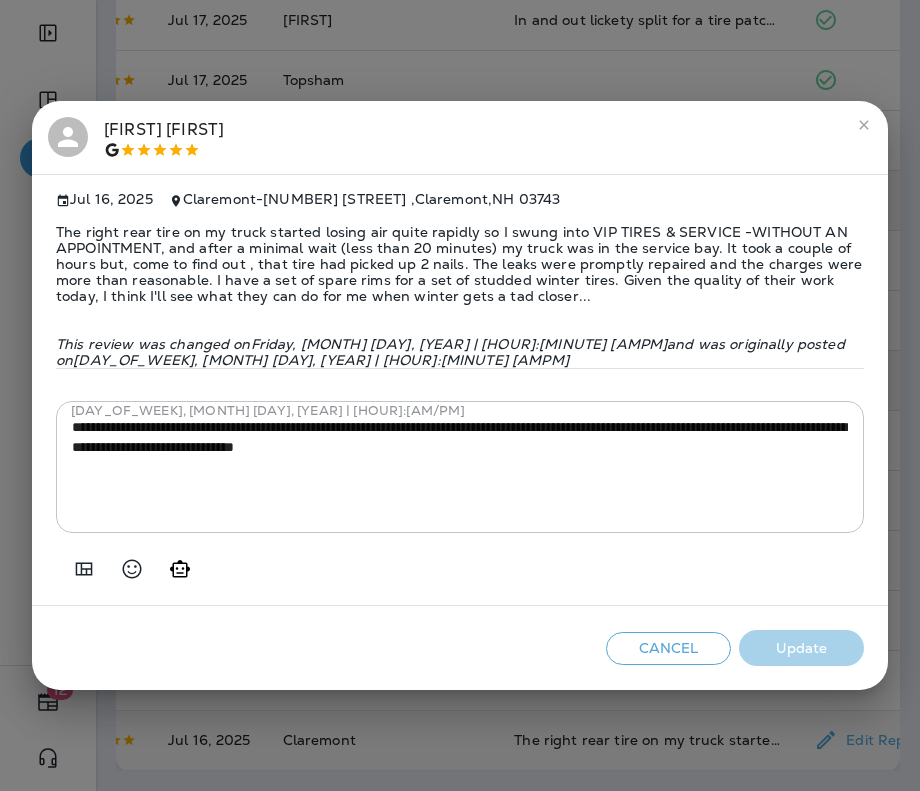 click on "**********" at bounding box center [460, 395] 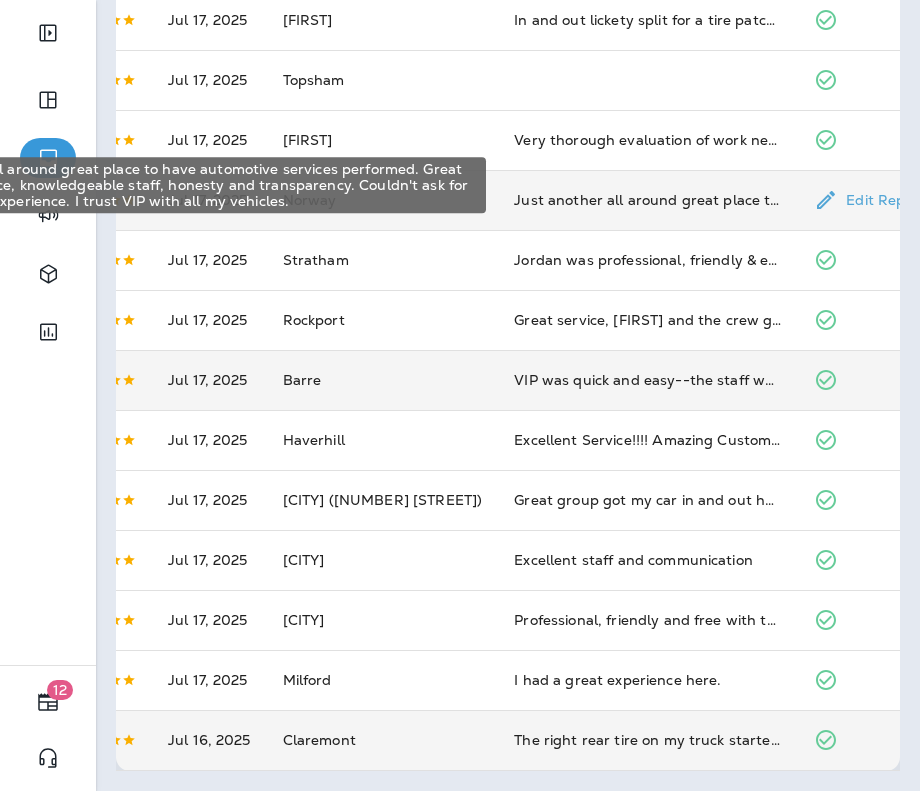 scroll, scrollTop: 0, scrollLeft: 0, axis: both 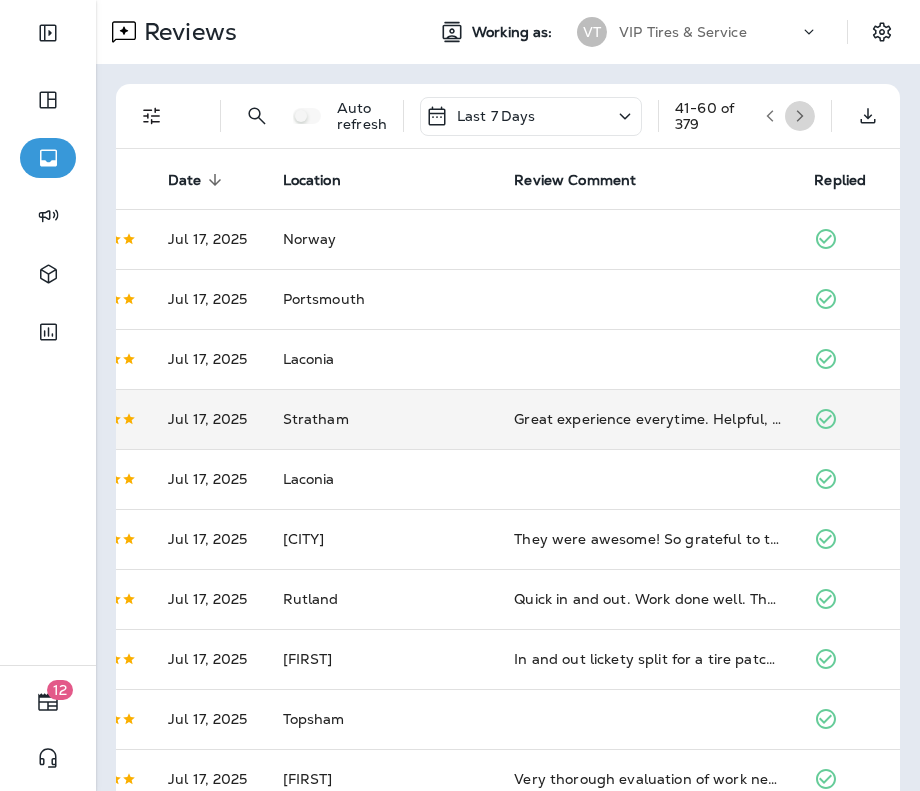 click at bounding box center [800, 116] 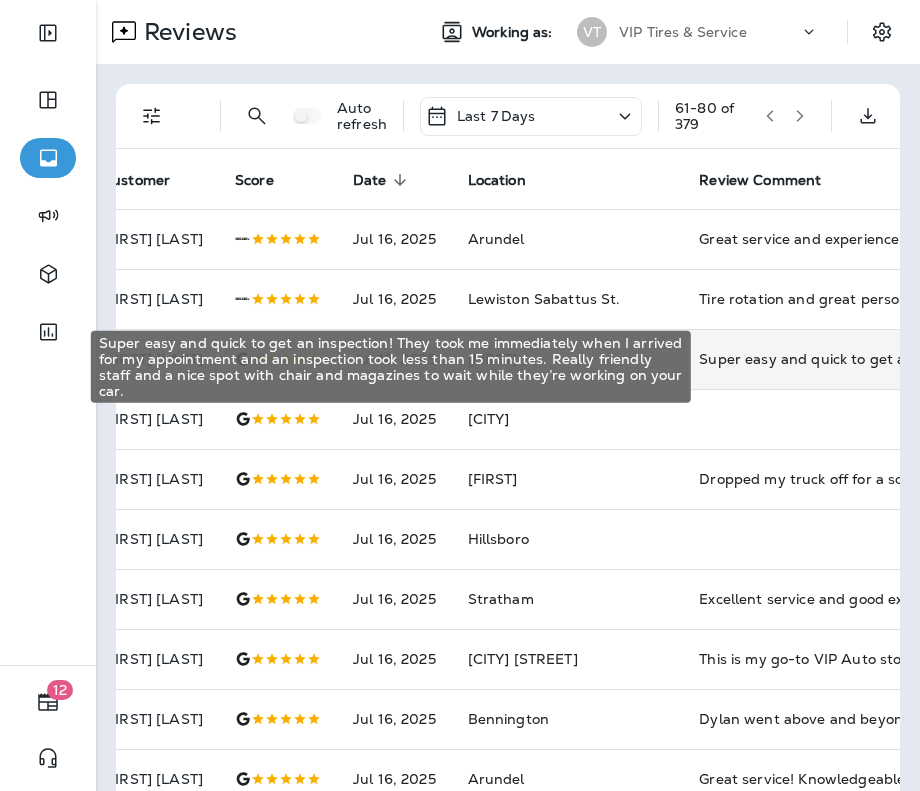 scroll, scrollTop: 0, scrollLeft: 11, axis: horizontal 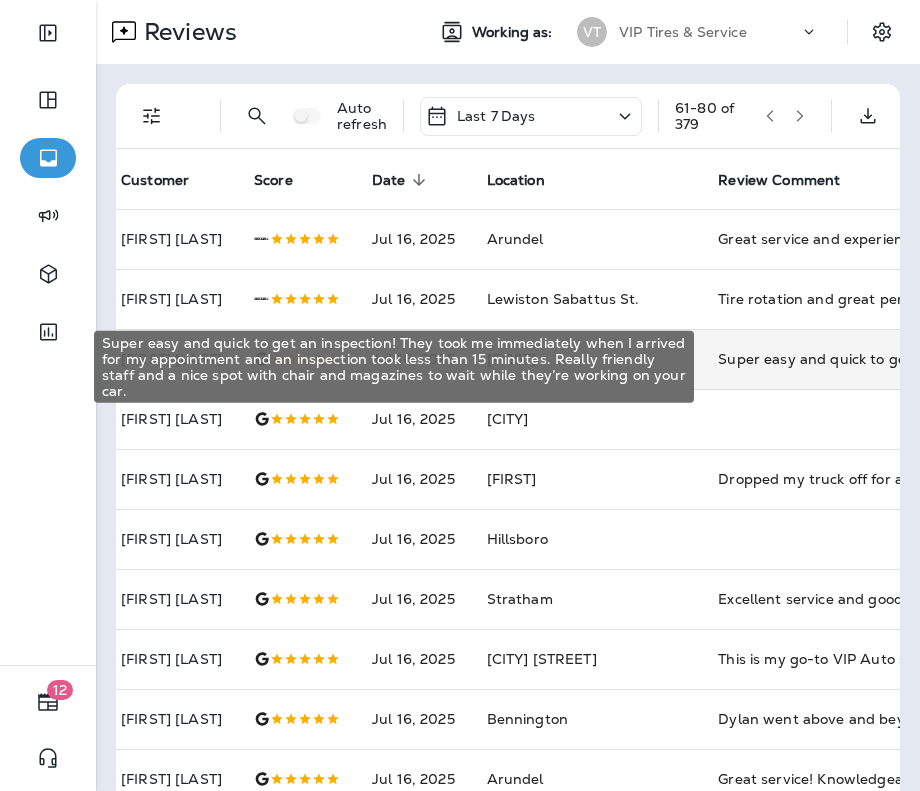 click on "Super easy and quick to get an inspection! They took me immediately when I arrived for my appointment and an inspection took less than 15 minutes. Really friendly staff and a nice spot with chair and magazines to wait while they’re working on your car." at bounding box center (852, 359) 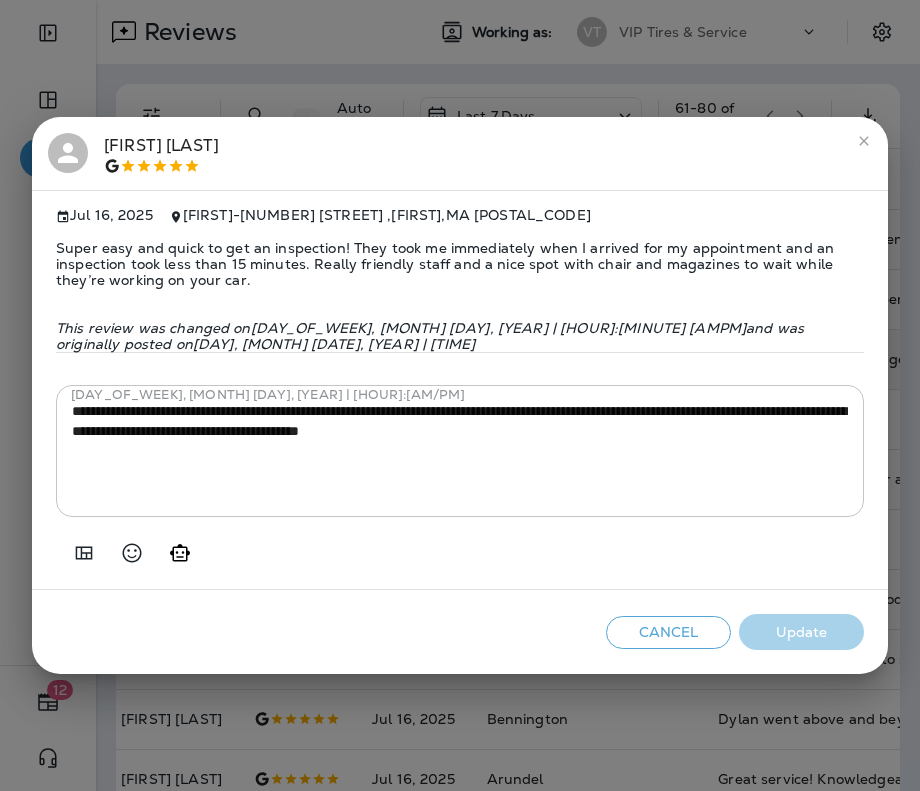 click on "Super easy and quick to get an inspection! They took me immediately when I arrived for my appointment and an inspection took less than 15 minutes. Really friendly staff and a nice spot with chair and magazines to wait while they’re working on your car." at bounding box center [460, 264] 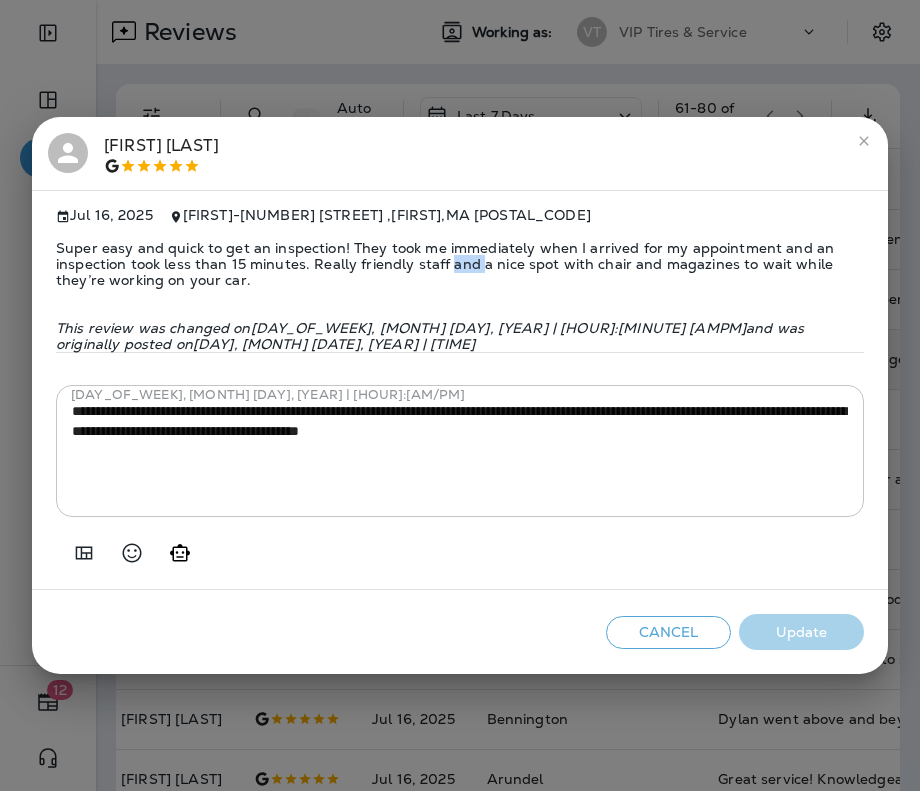 click on "Super easy and quick to get an inspection! They took me immediately when I arrived for my appointment and an inspection took less than 15 minutes. Really friendly staff and a nice spot with chair and magazines to wait while they’re working on your car." at bounding box center (460, 264) 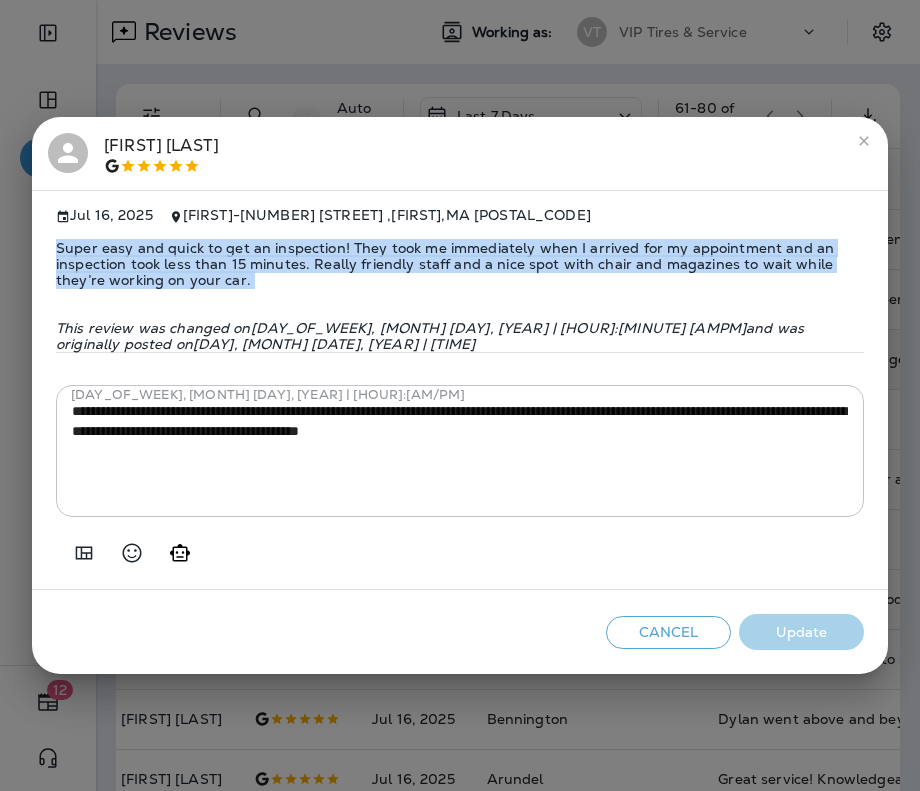 click on "Super easy and quick to get an inspection! They took me immediately when I arrived for my appointment and an inspection took less than 15 minutes. Really friendly staff and a nice spot with chair and magazines to wait while they’re working on your car." at bounding box center (460, 264) 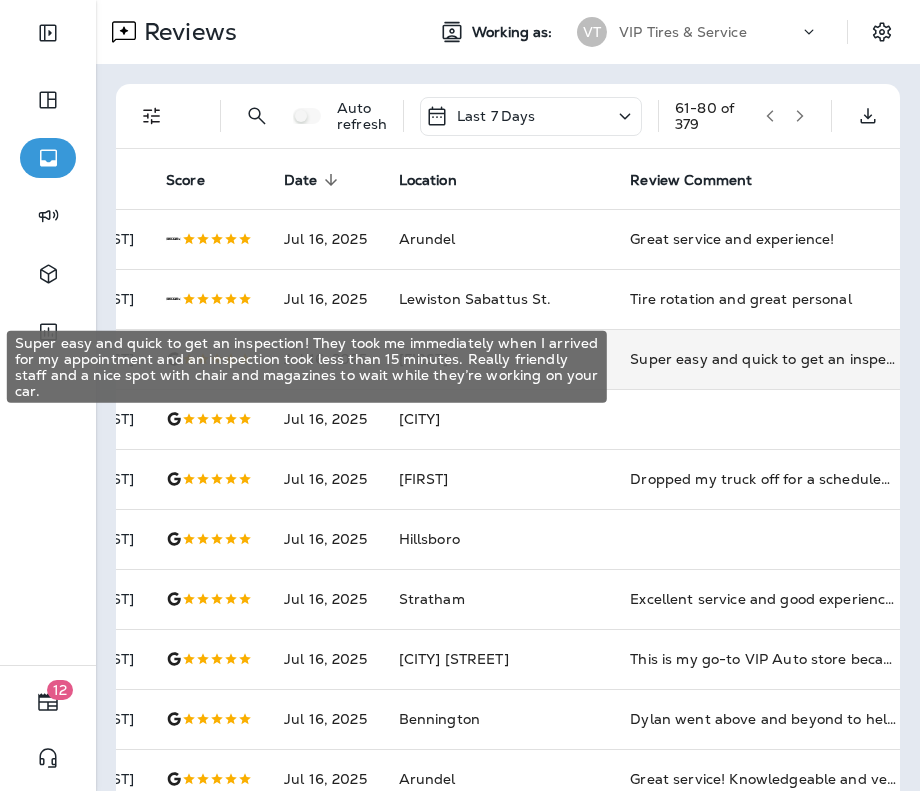 scroll, scrollTop: 0, scrollLeft: 102, axis: horizontal 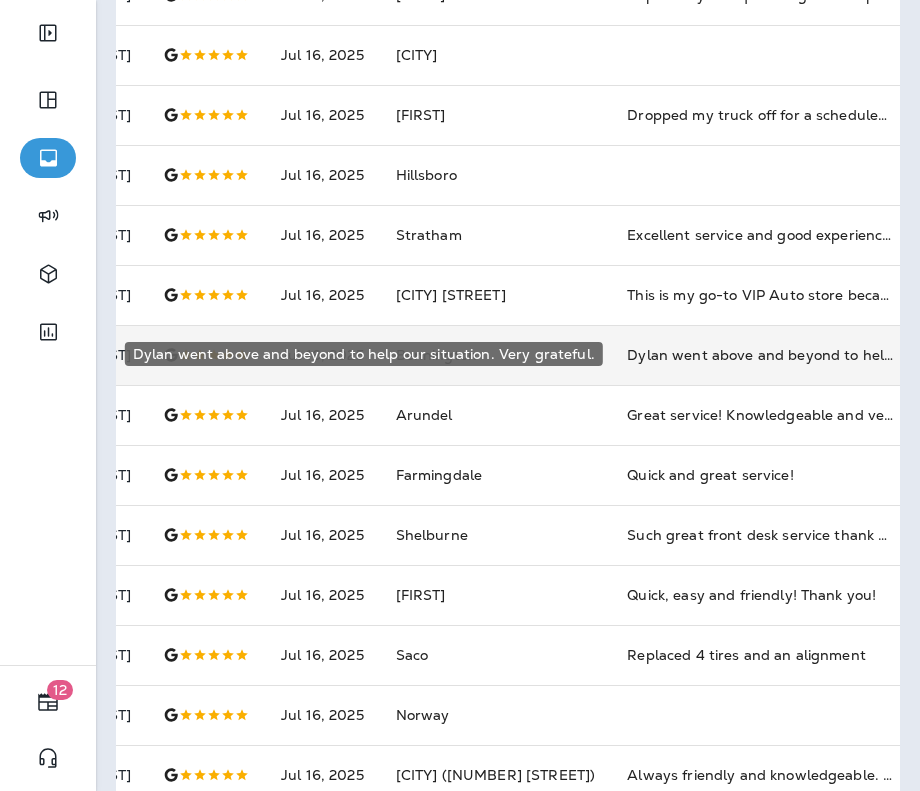 click on "Dylan went above and beyond to help our situation. Very grateful." at bounding box center (761, 355) 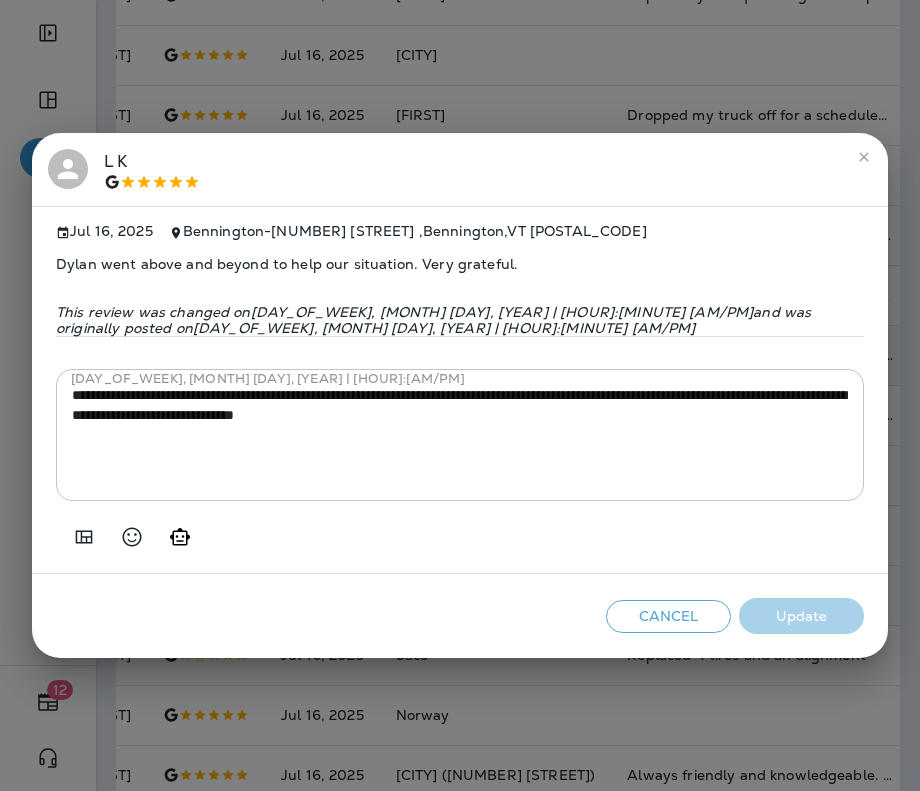 click on "Cancel Update" at bounding box center [460, 616] 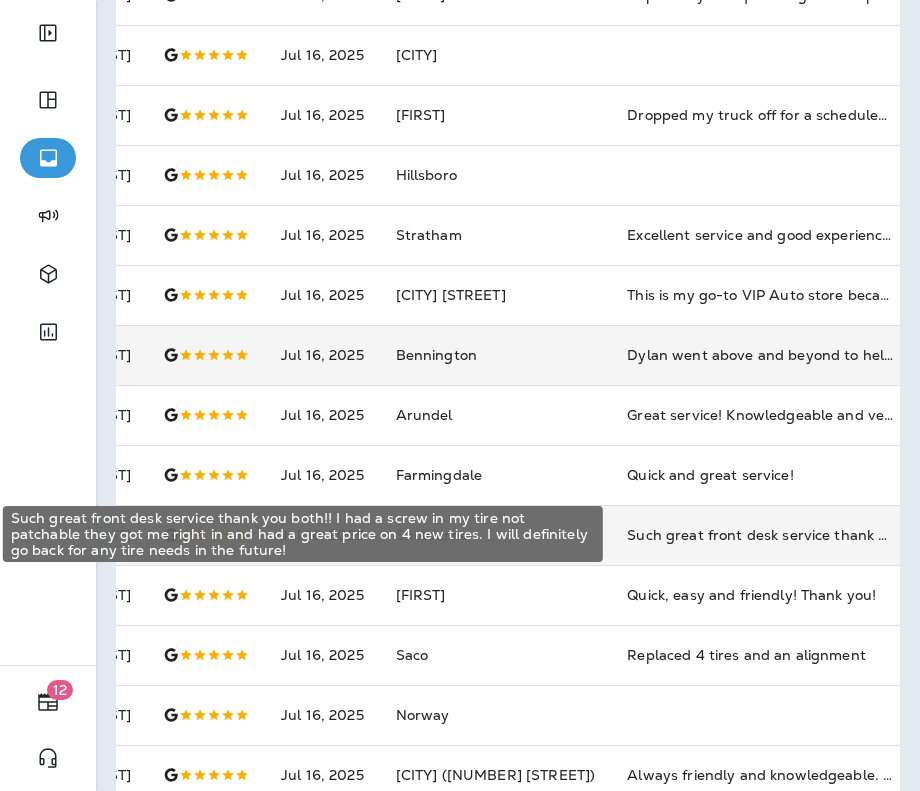 click on "Such great front desk service thank you both!!
I had a screw in my tire not patchable they got me right in and had a great price on 4 new tires. I will definitely go back for any tire needs in the future!" at bounding box center [761, 535] 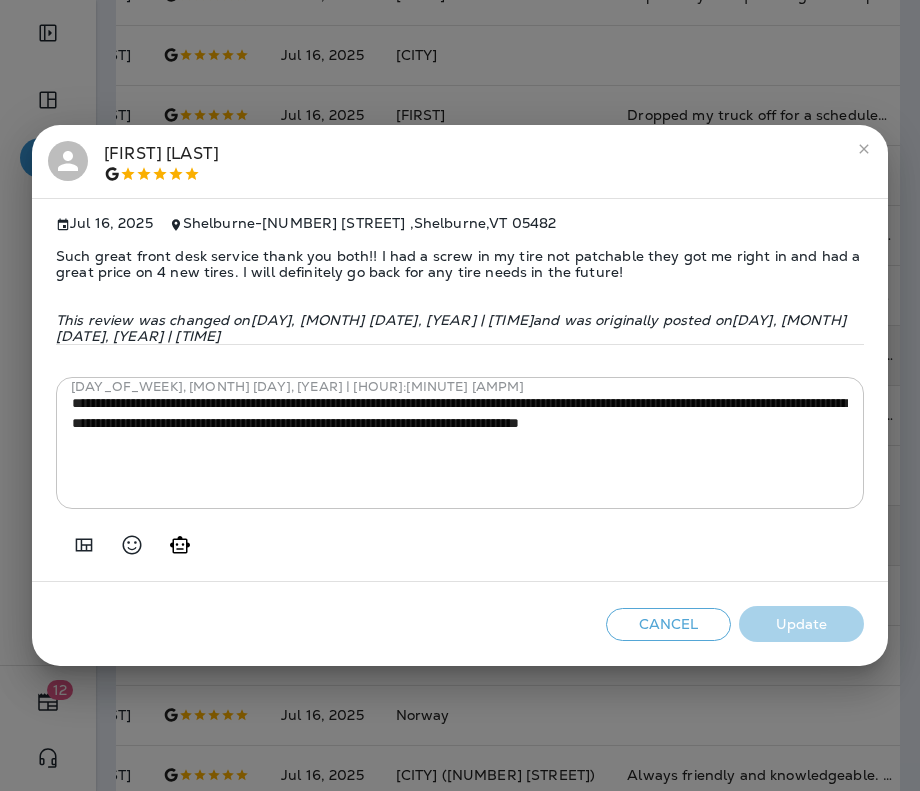click on "Such great front desk service thank you both!!
I had a screw in my tire not patchable they got me right in and had a great price on 4 new tires. I will definitely go back for any tire needs in the future!" at bounding box center [460, 264] 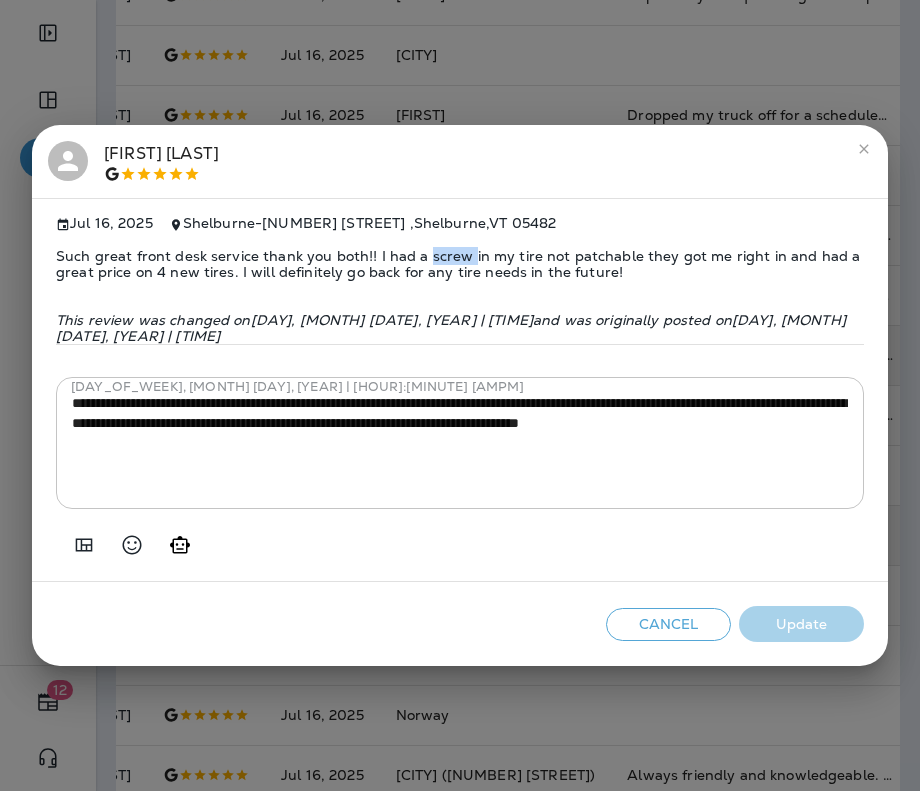 click on "Such great front desk service thank you both!!
I had a screw in my tire not patchable they got me right in and had a great price on 4 new tires. I will definitely go back for any tire needs in the future!" at bounding box center (460, 264) 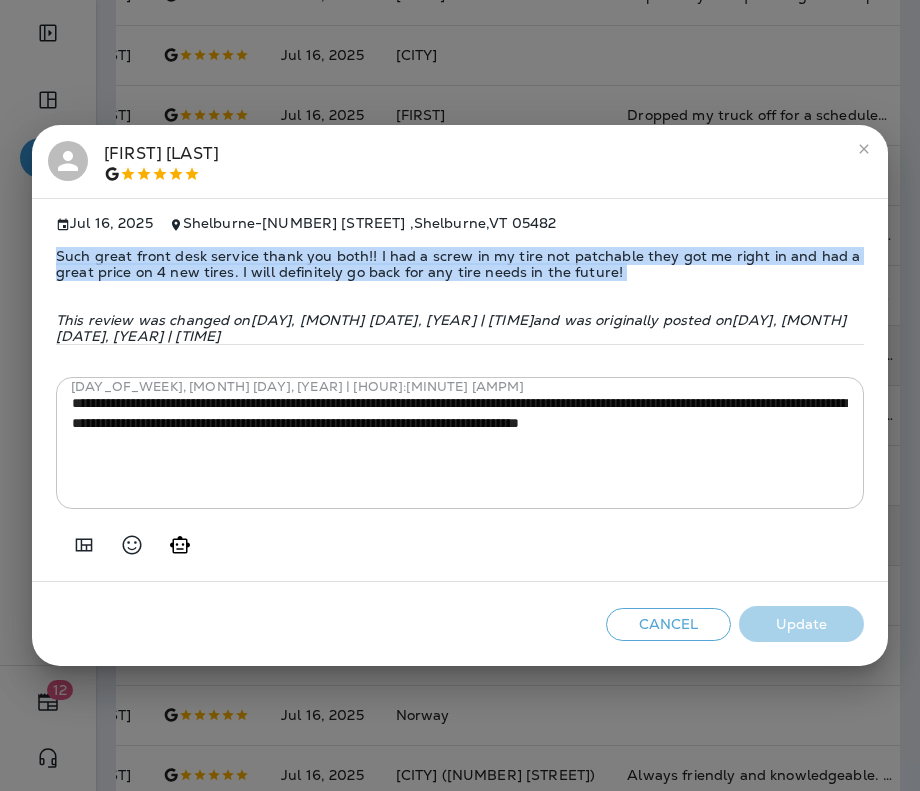 click on "Such great front desk service thank you both!!
I had a screw in my tire not patchable they got me right in and had a great price on 4 new tires. I will definitely go back for any tire needs in the future!" at bounding box center (460, 264) 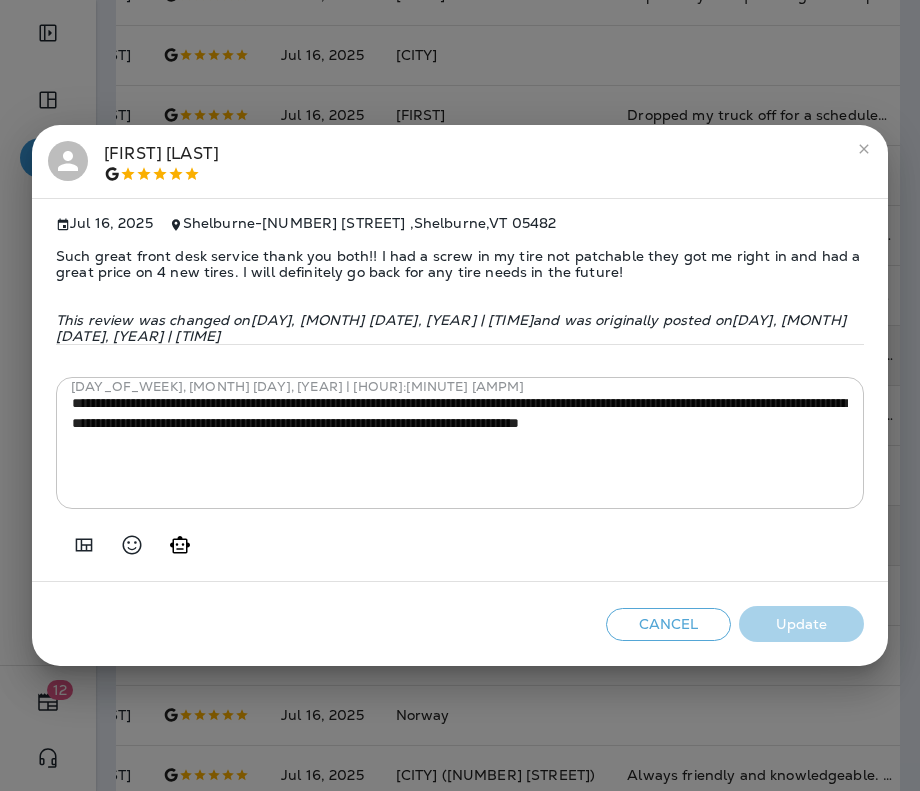 click on "[NUMBER] [STREET] , [CITY] , [STATE] [POSTAL_CODE] Such great front desk service thank you both!!
I had a screw in my tire not patchable they got me right in and had a great price on 4 new tires. I will definitely go back for any tire needs in the future! This review was changed on [DAY_OF_WEEK], [MONTH] [DAY], [YEAR] | [TIME] and was originally posted on [DAY_OF_WEEK], [MONTH] [DAY], [YEAR] [TIME] [DAY_OF_WEEK], [MONTH] [DAY], [YEAR] | [TIME]" at bounding box center [460, 395] 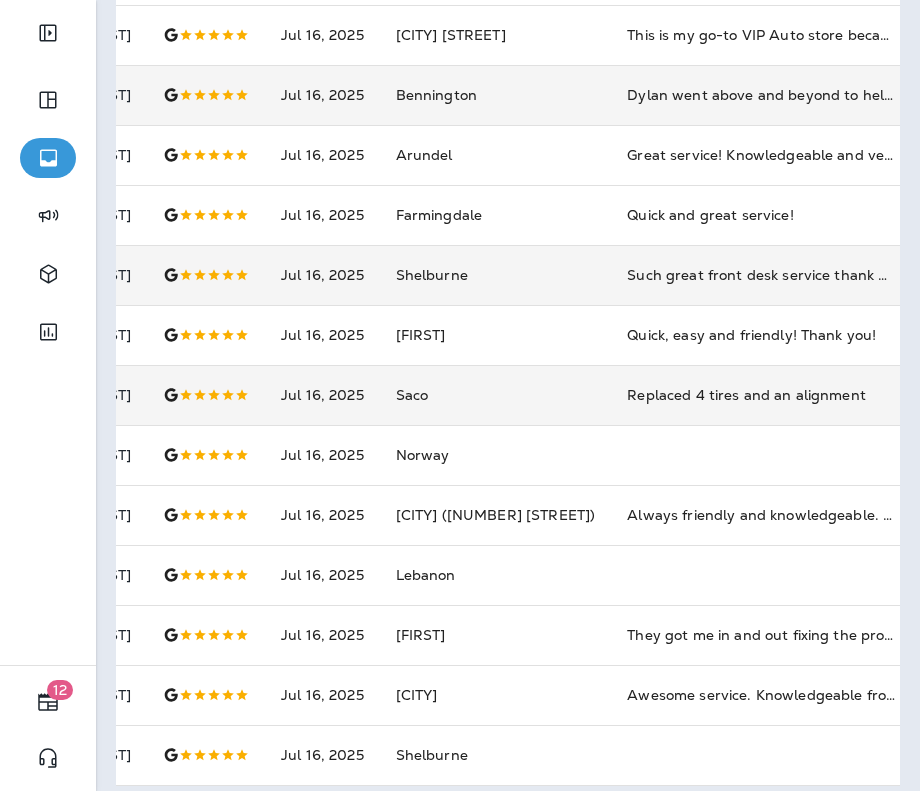 scroll, scrollTop: 653, scrollLeft: 0, axis: vertical 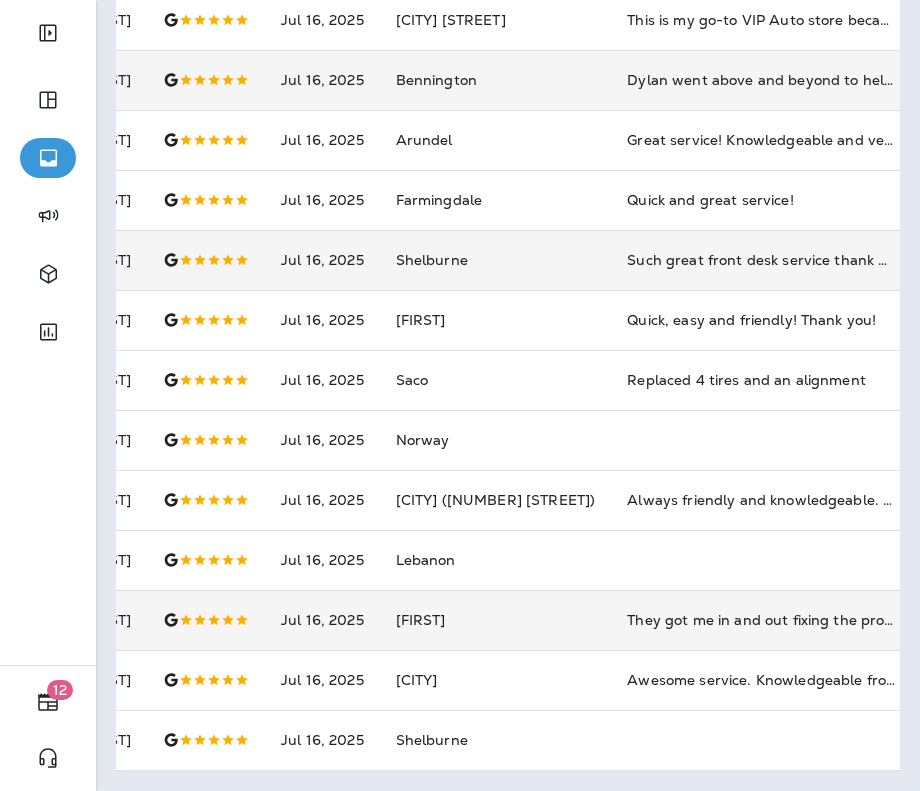 click on "They got me in and out fixing the problem" at bounding box center (761, 620) 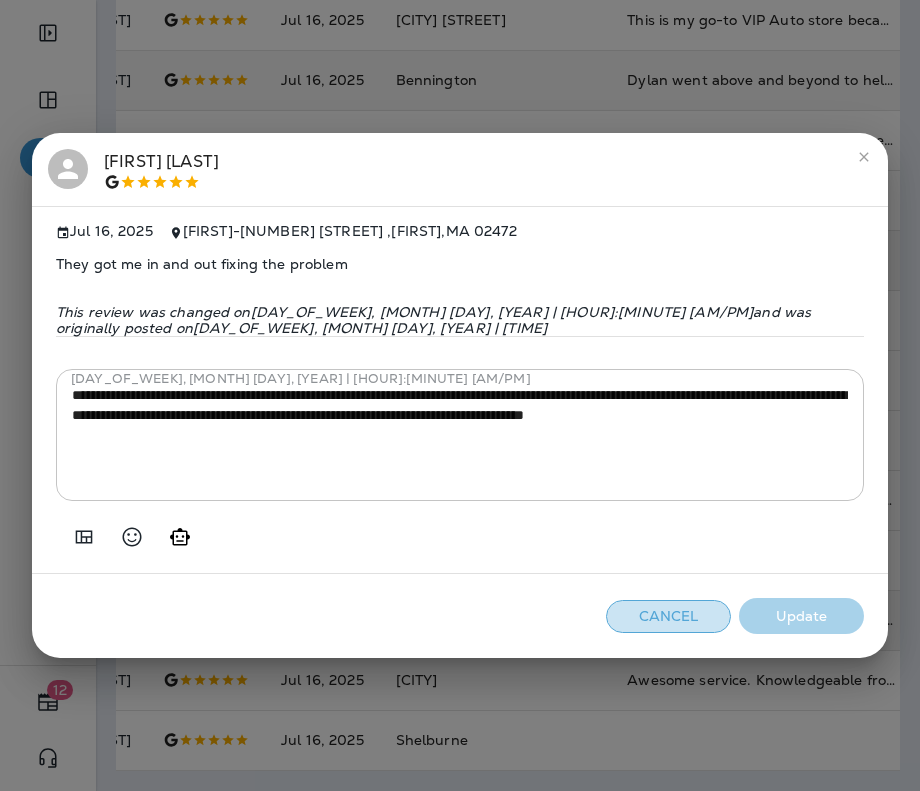 click on "Cancel" at bounding box center (668, 616) 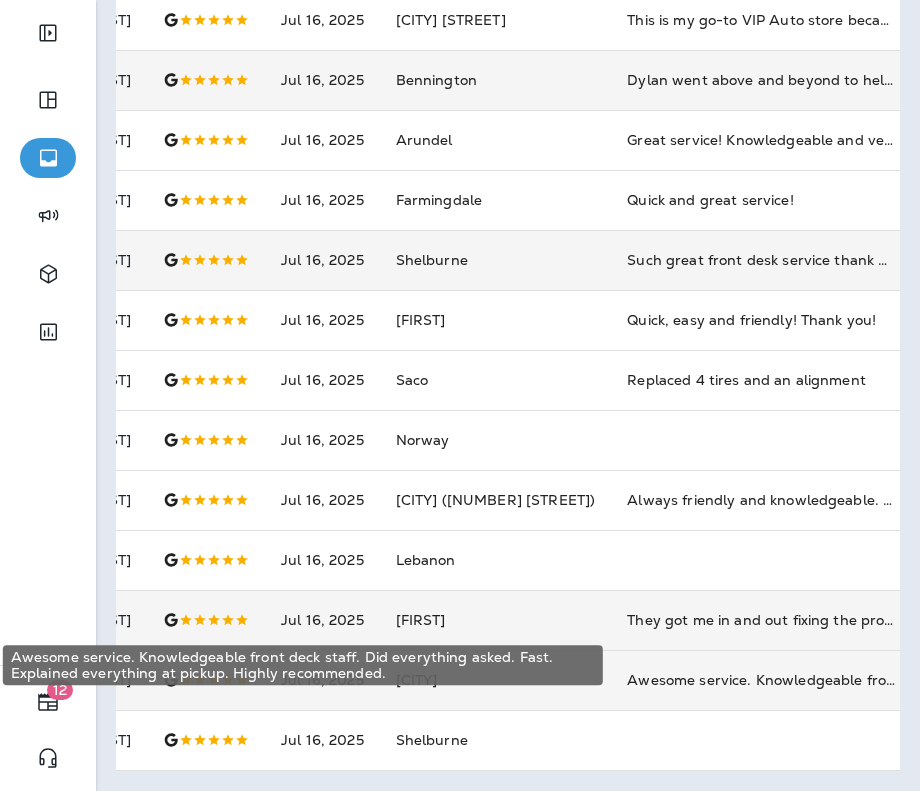click on "Awesome service. Knowledgeable front deck staff. Did everything asked. Fast. Explained everything at pickup. Highly recommended." at bounding box center (761, 680) 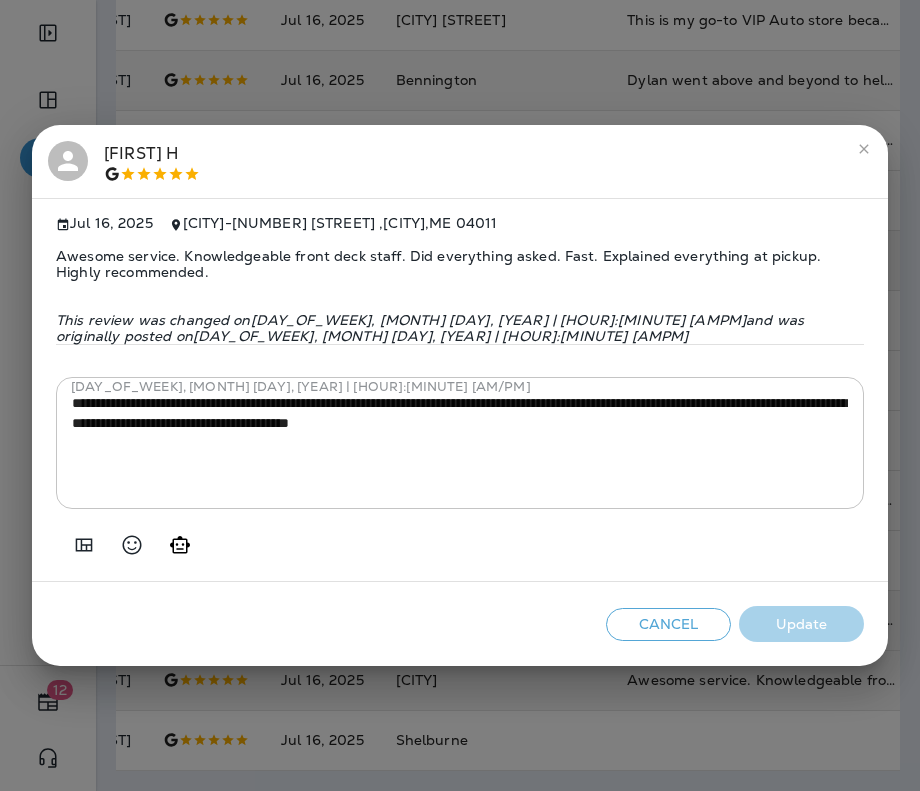 click on "**********" at bounding box center [460, 395] 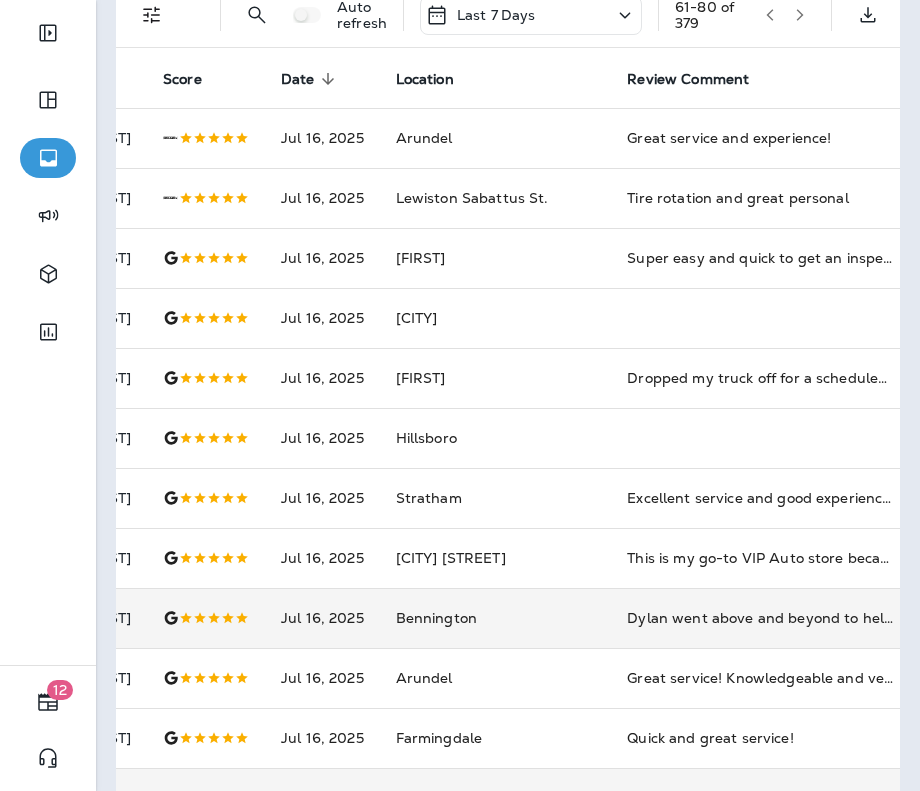 scroll, scrollTop: 0, scrollLeft: 0, axis: both 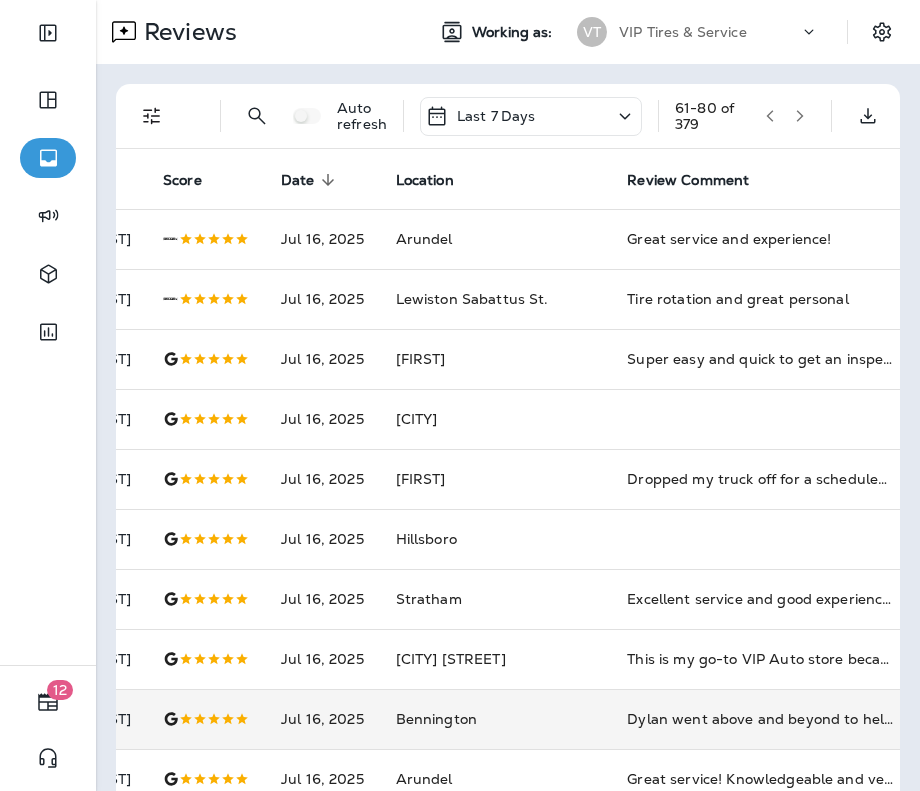 click at bounding box center (800, 116) 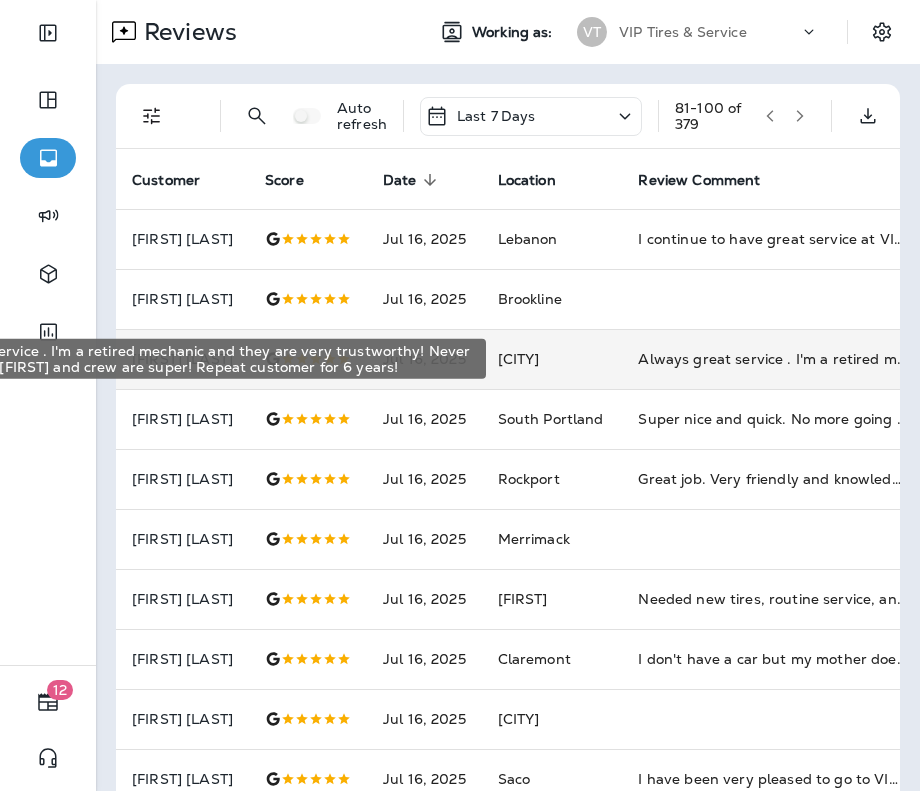 scroll, scrollTop: 0, scrollLeft: 160, axis: horizontal 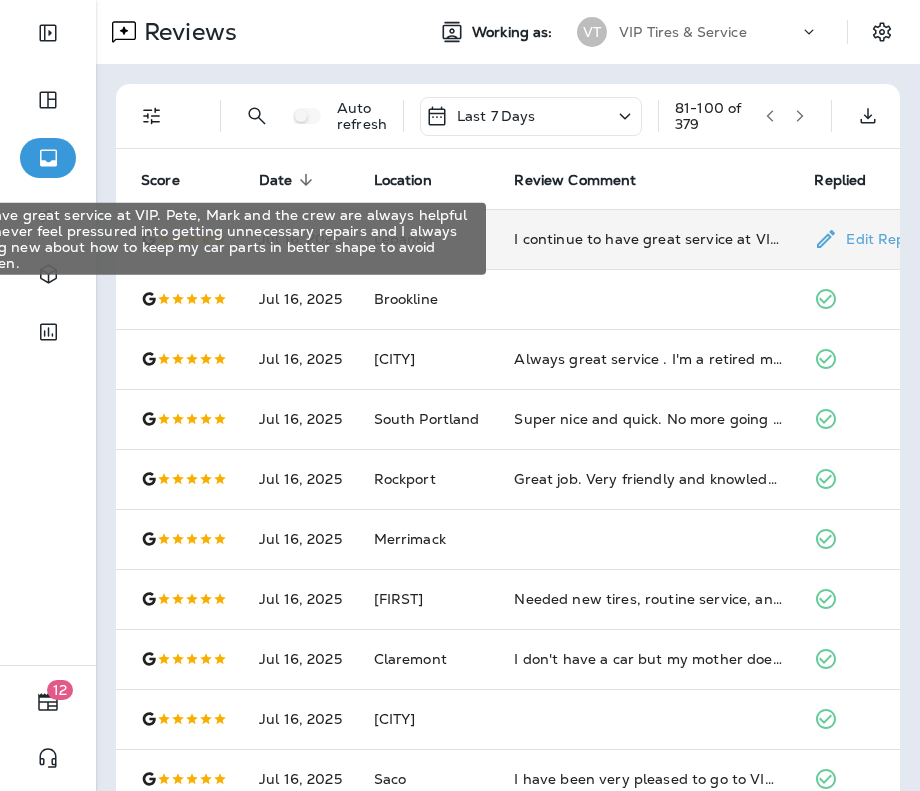click on "I continue to have great service at VIP. Pete, Mark and the crew are always helpful and friendly. I never feel pressured into getting unnecessary repairs and I always learn something new about how to keep my car parts in better shape to avoid servicing as often." at bounding box center [648, 239] 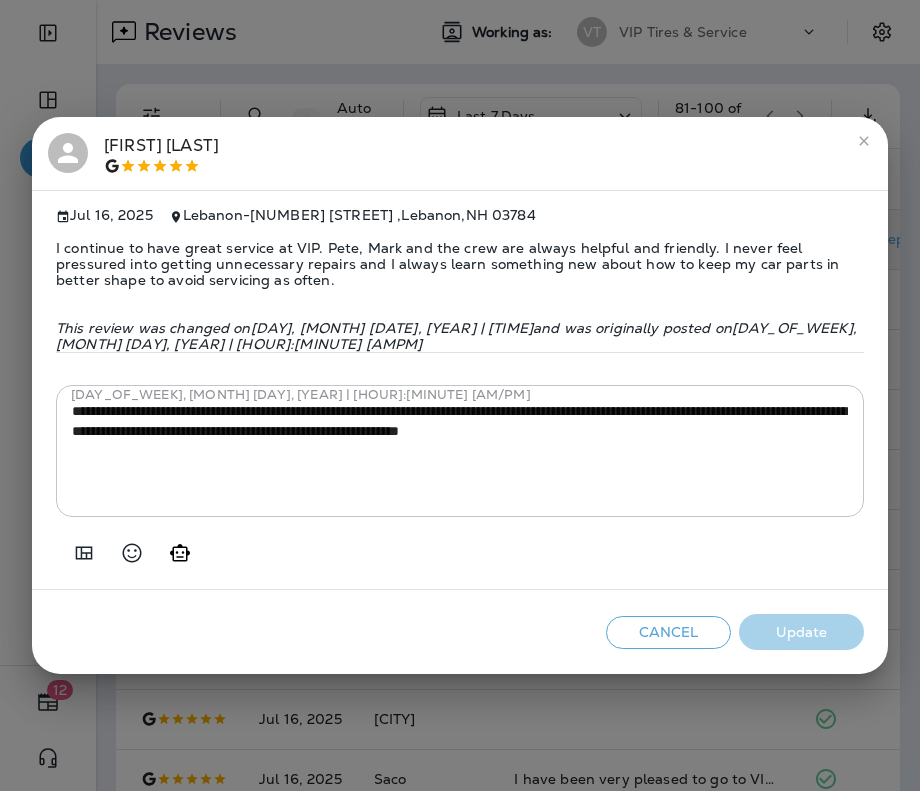 click on "**********" at bounding box center [460, 395] 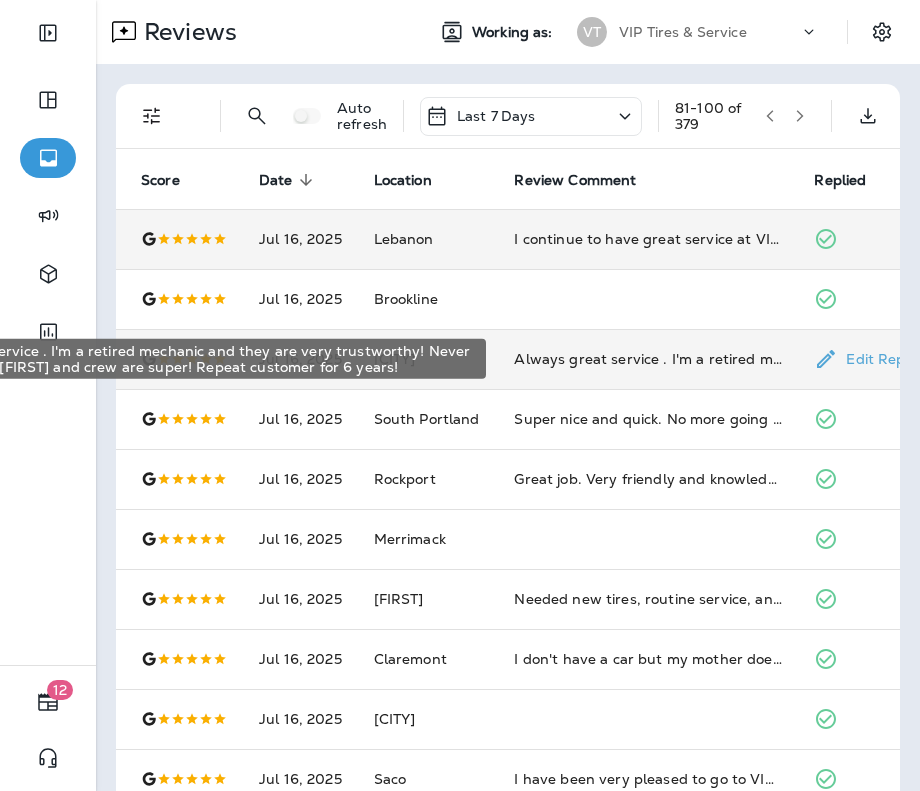 click on "Always great service . I'm a retired mechanic and they are very trustworthy! Never try to over sell.[FIRST] and crew are super! Repeat customer for 6 years!" at bounding box center [648, 359] 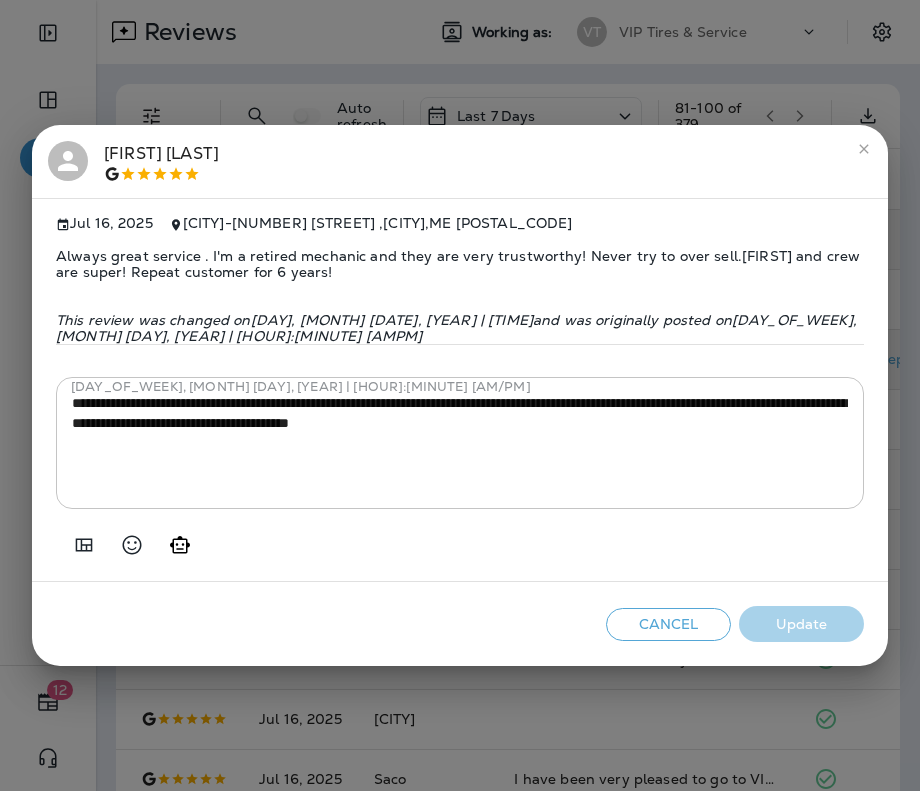 click on "**********" at bounding box center (460, 395) 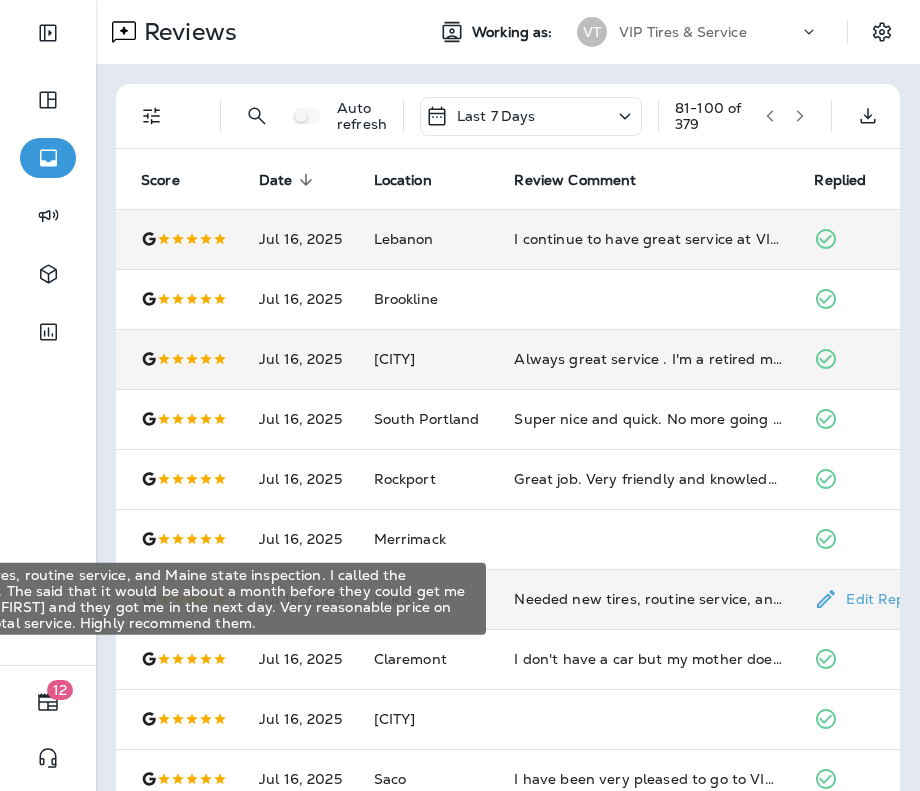 click on "Needed new tires, routine service, and Maine state inspection. I called the dealership first. The said that it would be about a month before they could get me in. I called VIP [FIRST] and they got me in the next day. Very reasonable price on the tires and total service. Highly recommend them." at bounding box center [648, 599] 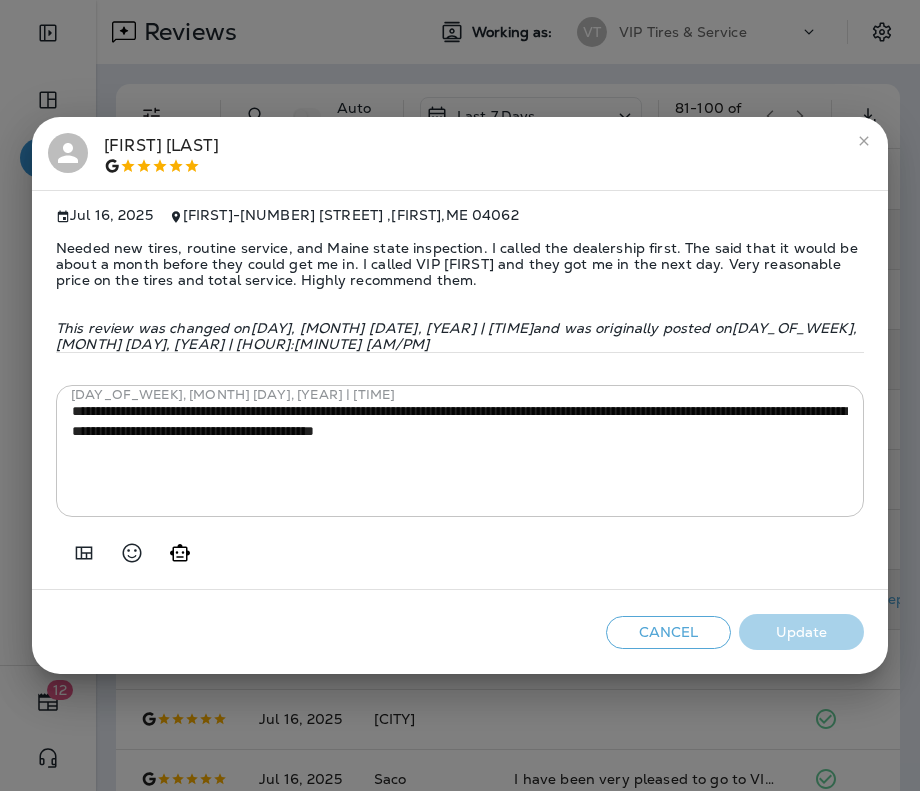 click on "**********" at bounding box center (460, 395) 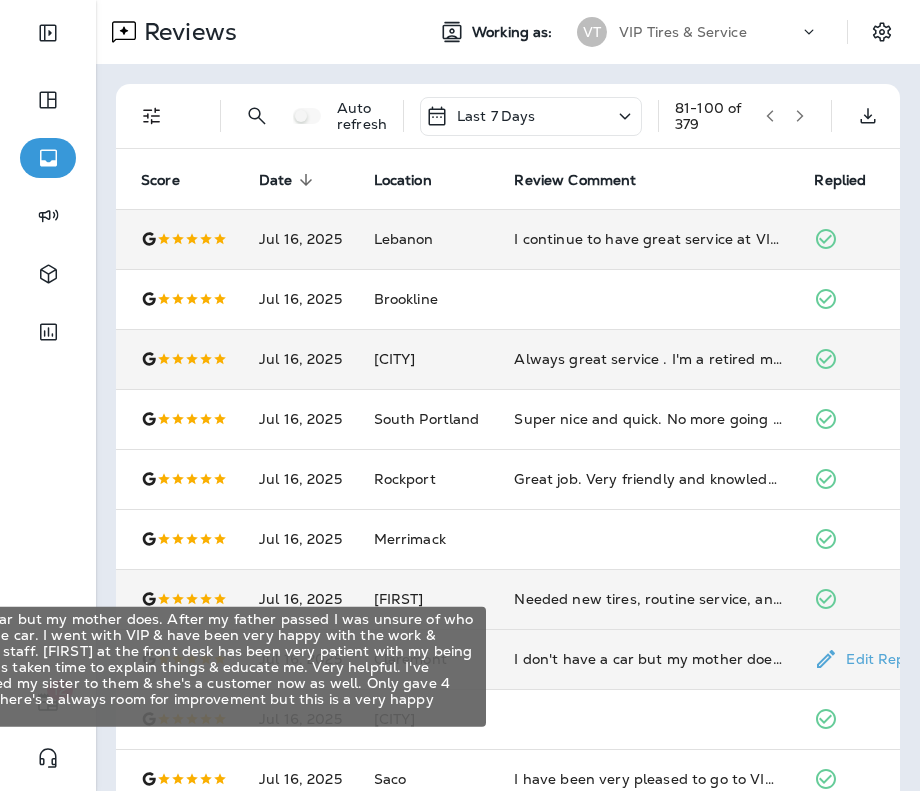 click on "I don't have a car but my mother does. After my father passed I was unsure of who to trust with the car. I went with VIP & have been very happy with the work & knowledgeable staff. [FIRST] at the front desk has been very patient with my being clueless and has taken time to explain things & educate me. Very helpful.
I've recently referred my sister to them & she's a customer now as well.
Only gave 4 stars because there's a always room for improvement but this is a very happy customer." at bounding box center (648, 659) 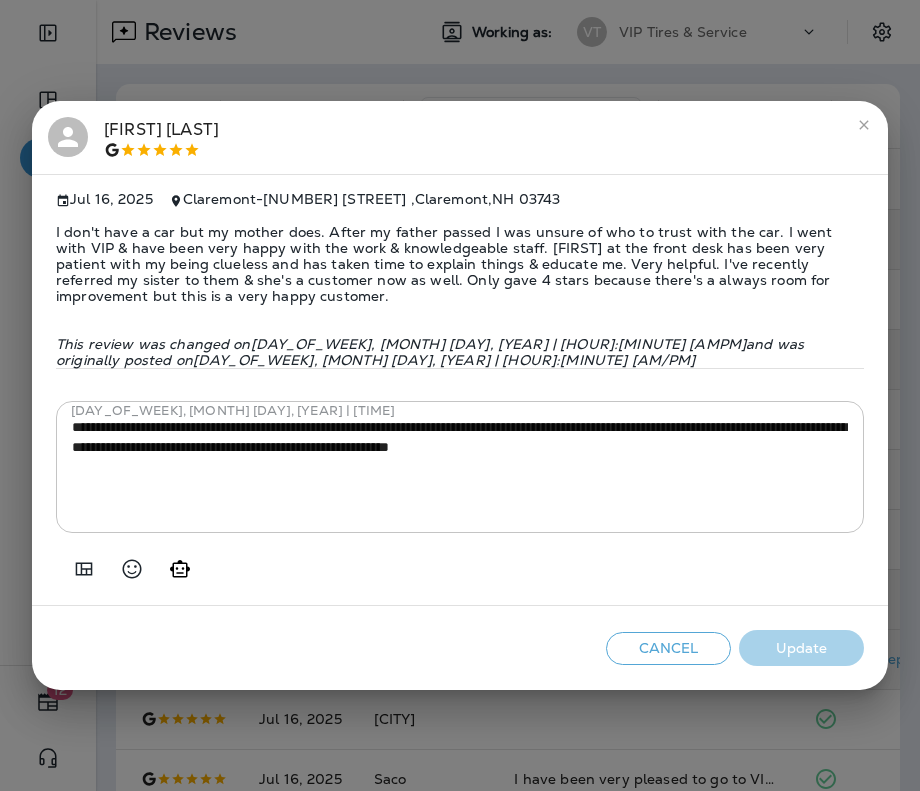 click on "[NUMBER] [STREET] , [CITY] , [STATE] [POSTAL_CODE] I don't have a car but my mother does. After my father passed I was unsure of who to trust with the car. I went with VIP & have been very happy with the work & knowledgeable staff. [FIRST] at the front desk has been very patient with my being clueless and has taken time to explain things & educate me. Very helpful.
I've recently referred my sister to them & she's a customer now as well.
Only gave 4 stars because there's a always room for improvement but this is a very happy customer. This review was changed on [DAY_OF_WEEK], [MONTH] [DAY], [YEAR] | [TIME] and was originally posted on [DAY_OF_WEEK], [MONTH] [DAY], [YEAR] [TIME] [DAY_OF_WEEK], [MONTH] [DAY], [YEAR] | [TIME]" at bounding box center [460, 395] 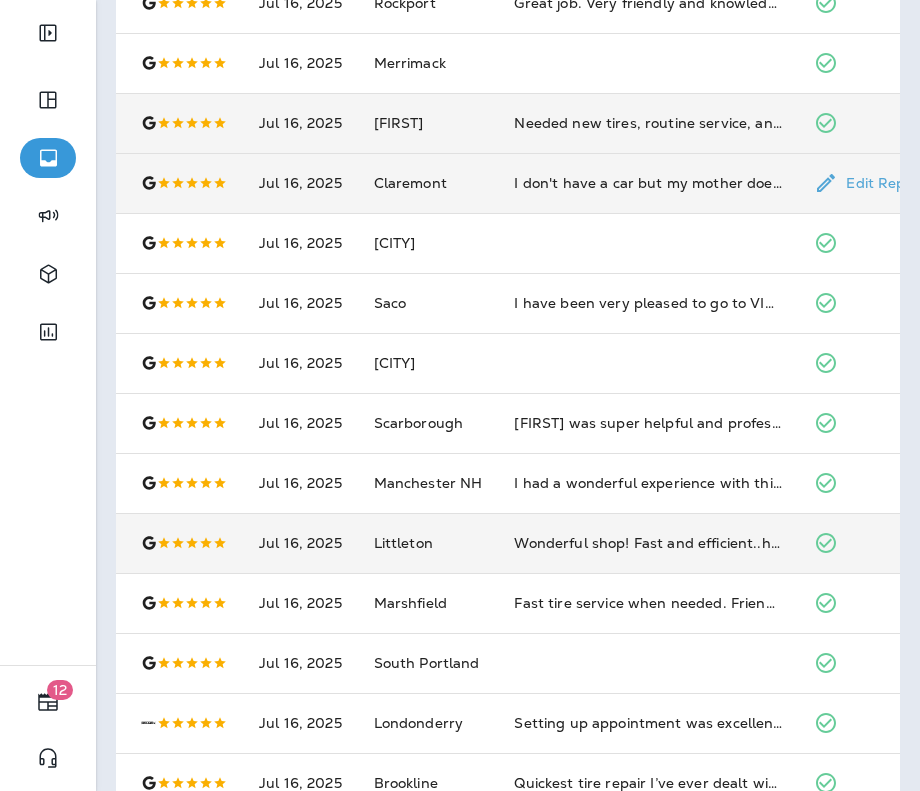 scroll, scrollTop: 478, scrollLeft: 0, axis: vertical 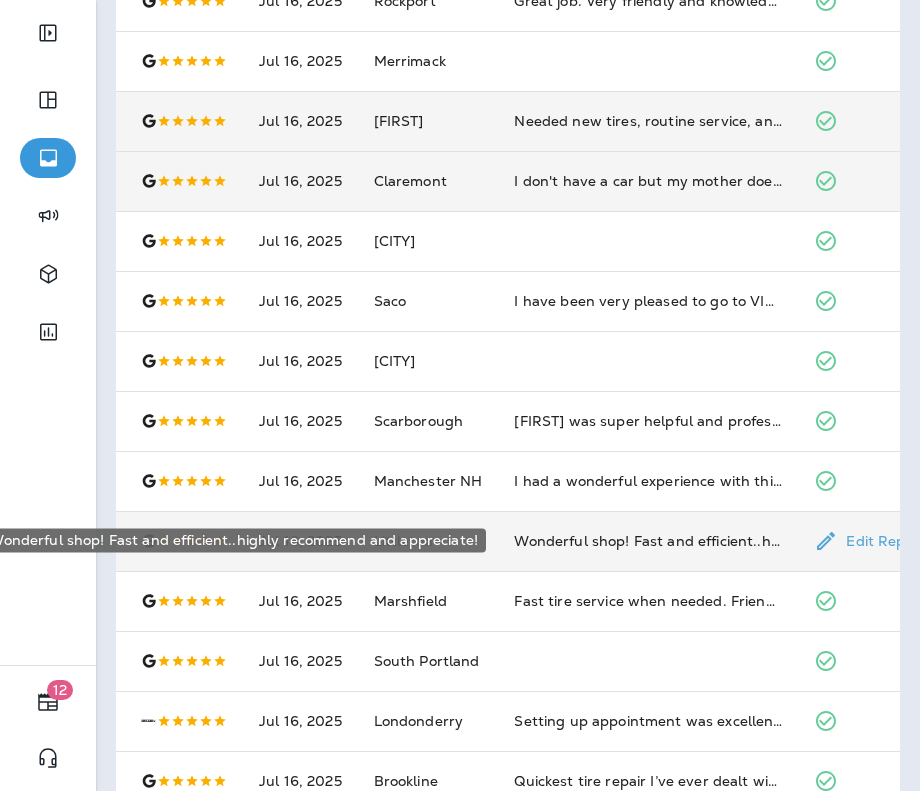 click on "Wonderful shop! Fast and efficient..highly recommend and appreciate!" at bounding box center (648, 541) 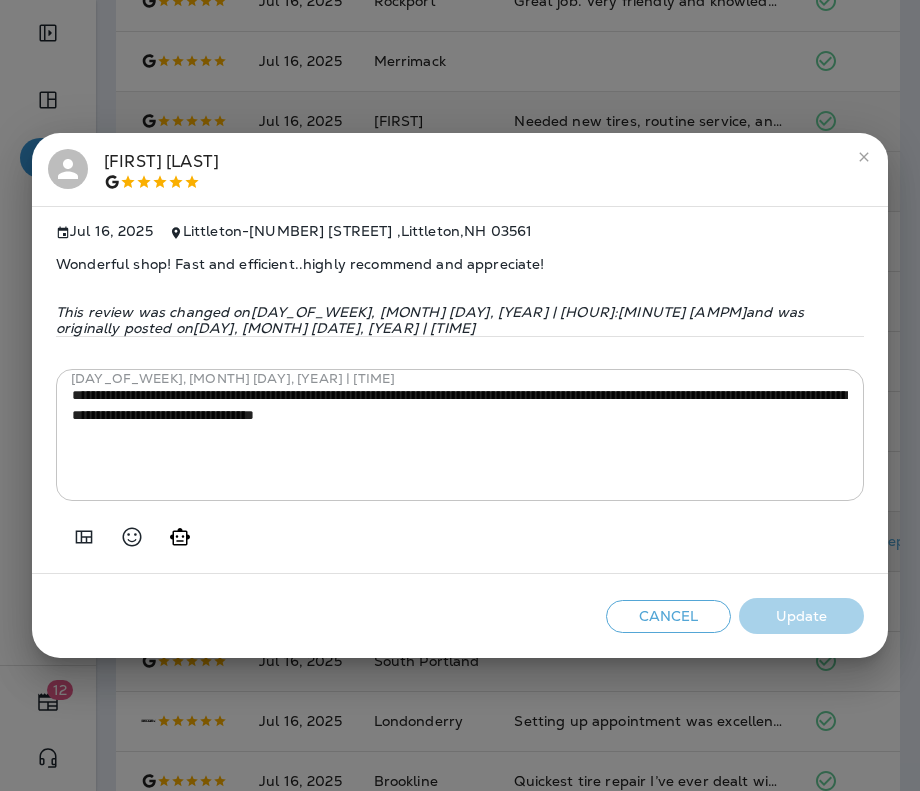 click on "**********" at bounding box center [460, 395] 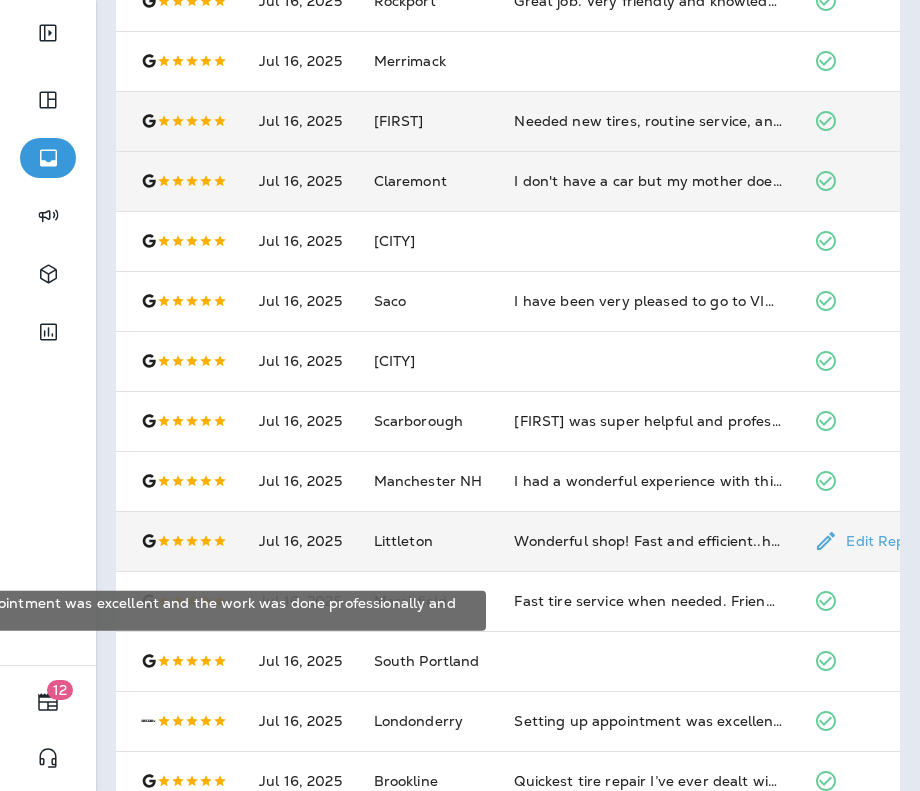 scroll, scrollTop: 653, scrollLeft: 0, axis: vertical 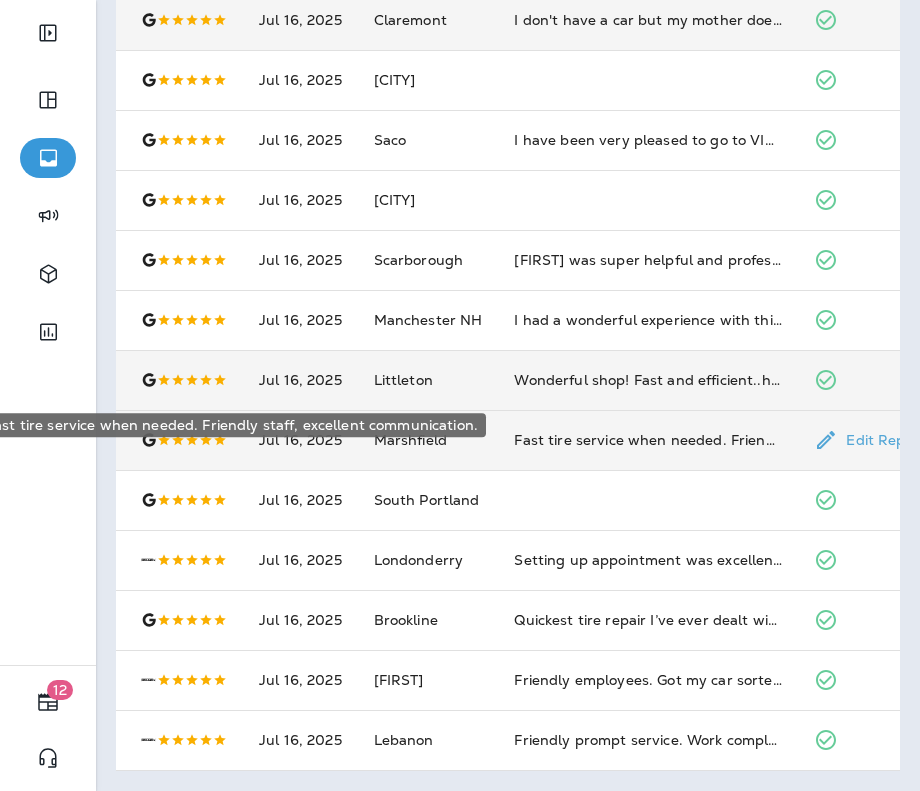 click on "Fast tire service when needed. Friendly staff, excellent communication." at bounding box center [648, 440] 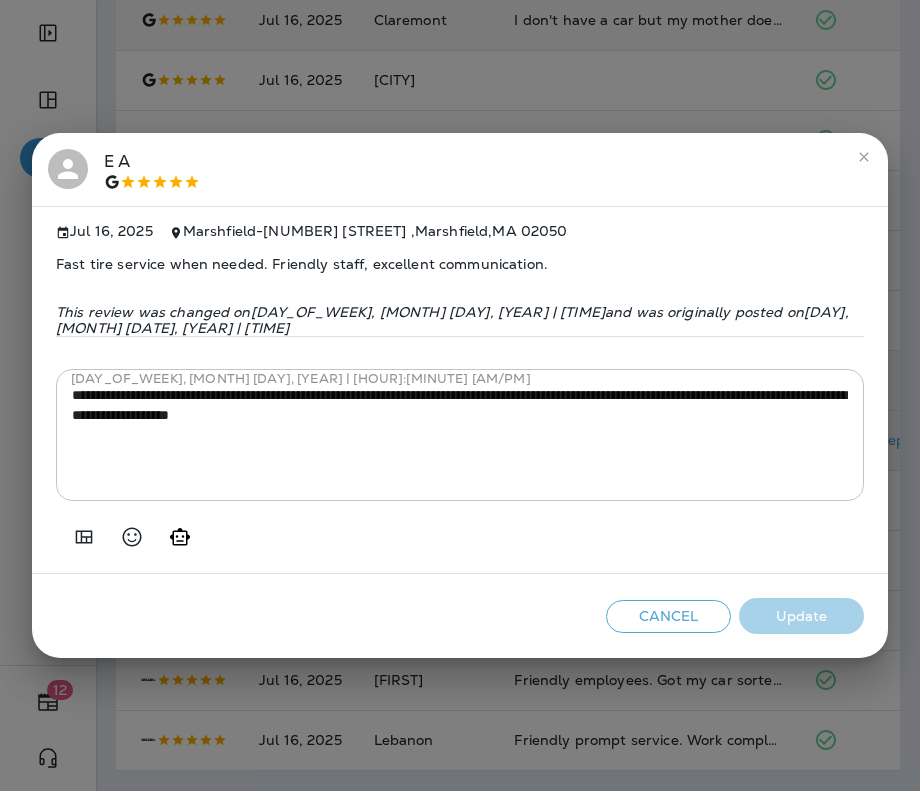 click on "**********" at bounding box center (460, 395) 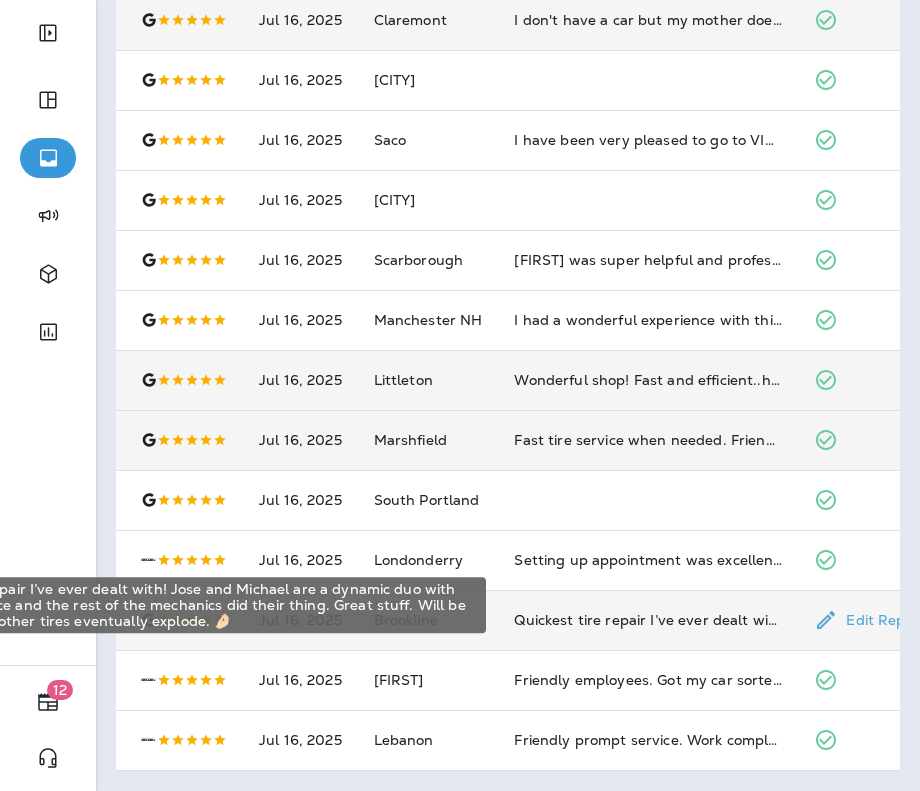 click on "Quickest tire repair I’ve ever dealt with! Jose and Michael are a dynamic duo with customer service and the rest of the mechanics did their thing. Great stuff. Will be back when my other tires eventually explode. 🤌🏻" at bounding box center (648, 620) 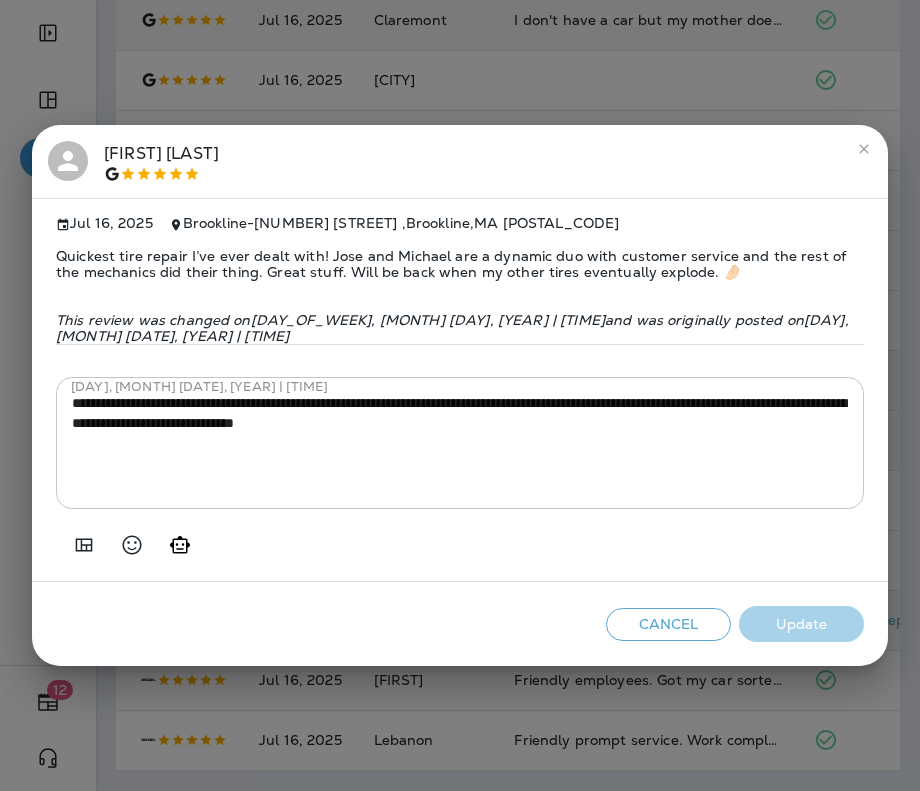click on "Quickest tire repair I’ve ever dealt with! Jose and Michael are a dynamic duo with customer service and the rest of the mechanics did their thing. Great stuff. Will be back when my other tires eventually explode. 🤌🏻" at bounding box center (460, 264) 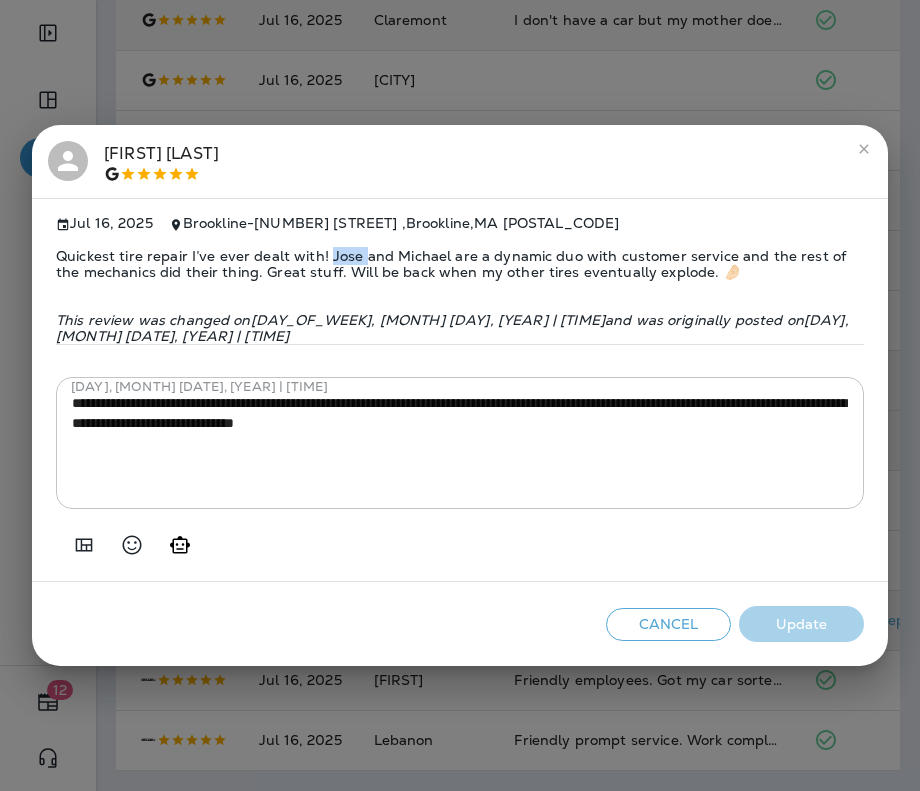 click on "Quickest tire repair I’ve ever dealt with! Jose and Michael are a dynamic duo with customer service and the rest of the mechanics did their thing. Great stuff. Will be back when my other tires eventually explode. 🤌🏻" at bounding box center (460, 264) 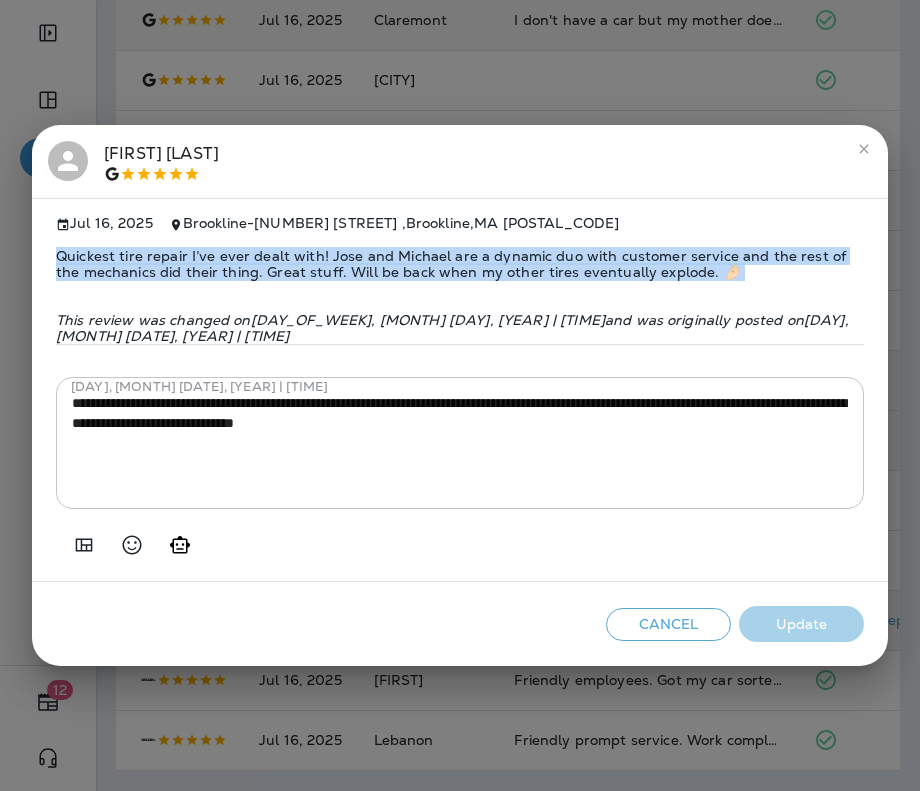 click on "Quickest tire repair I’ve ever dealt with! Jose and Michael are a dynamic duo with customer service and the rest of the mechanics did their thing. Great stuff. Will be back when my other tires eventually explode. 🤌🏻" at bounding box center [460, 264] 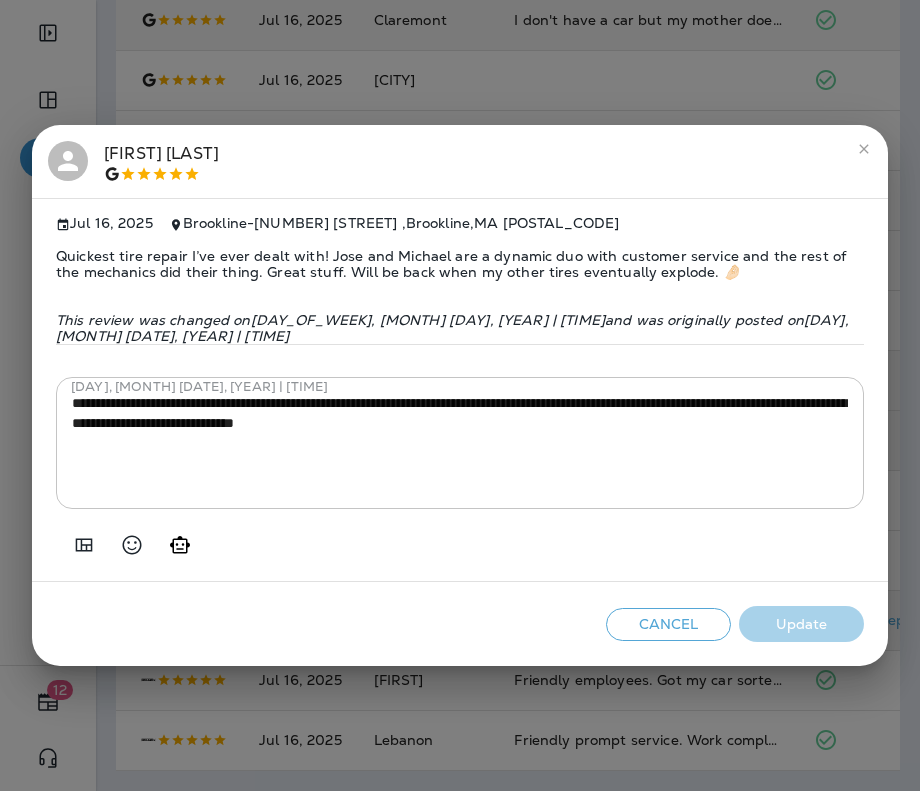 click on "**********" at bounding box center [460, 395] 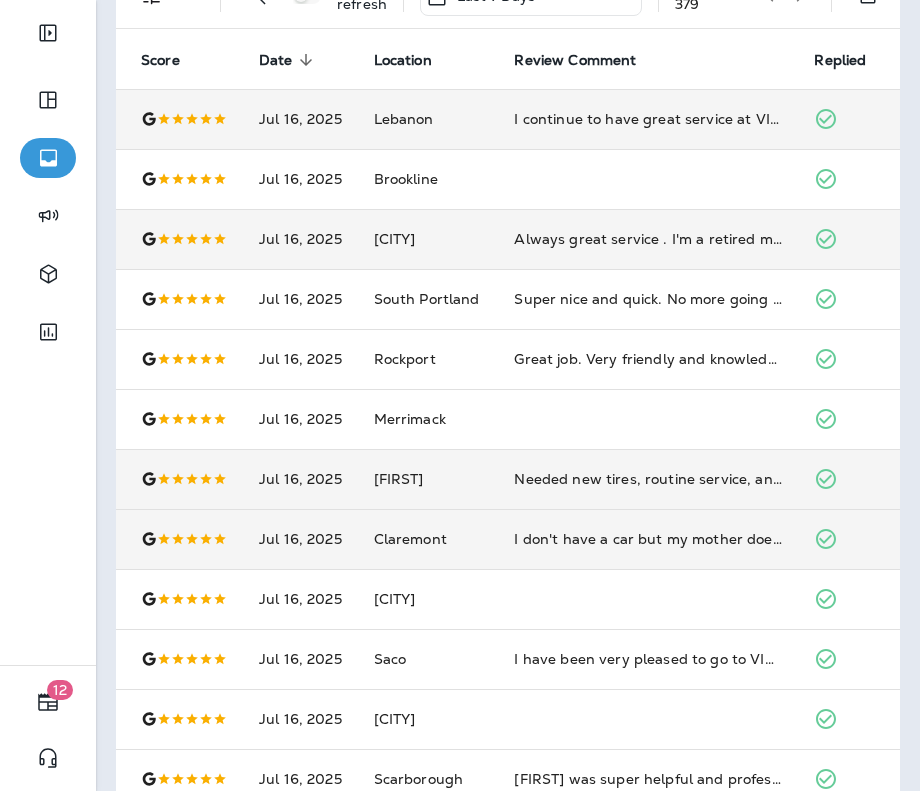 scroll, scrollTop: 0, scrollLeft: 0, axis: both 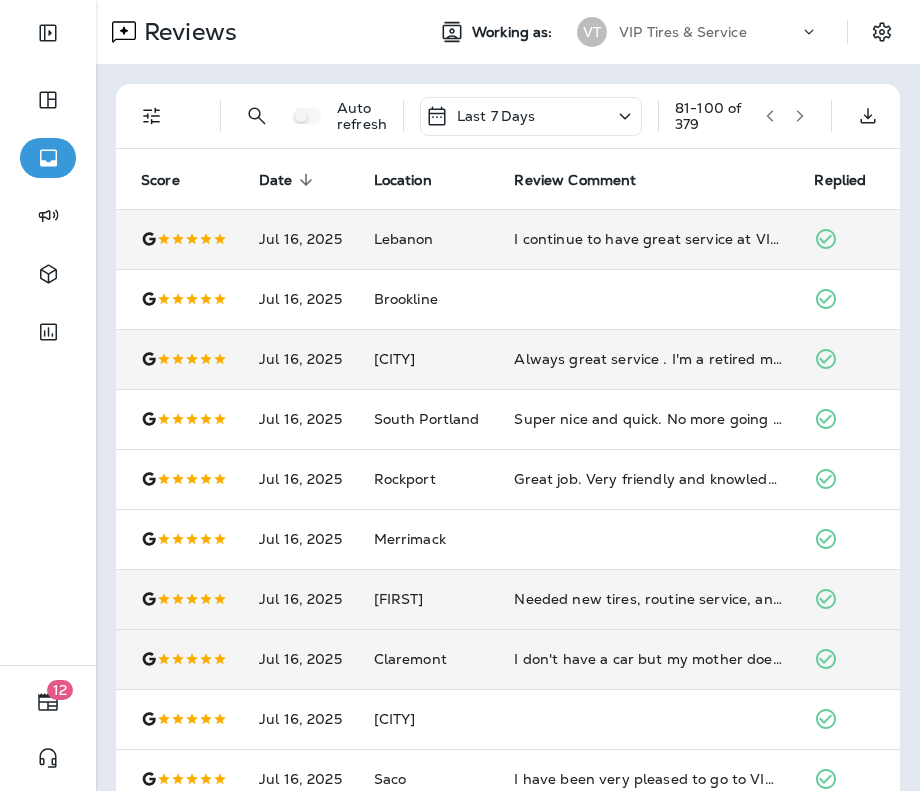 click 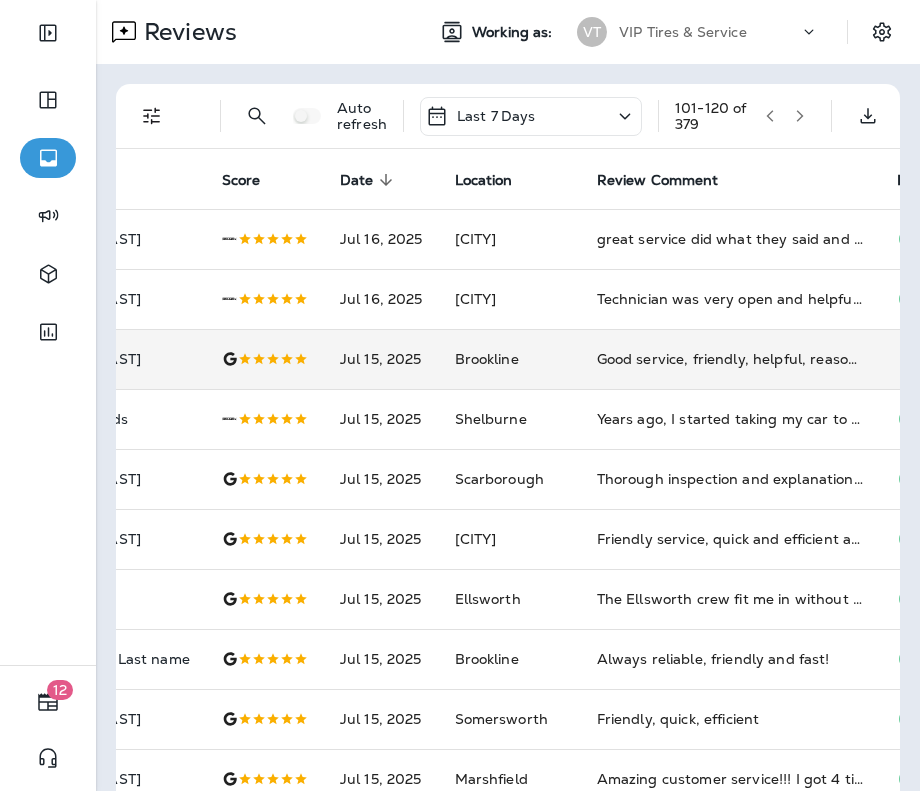 scroll, scrollTop: 0, scrollLeft: 100, axis: horizontal 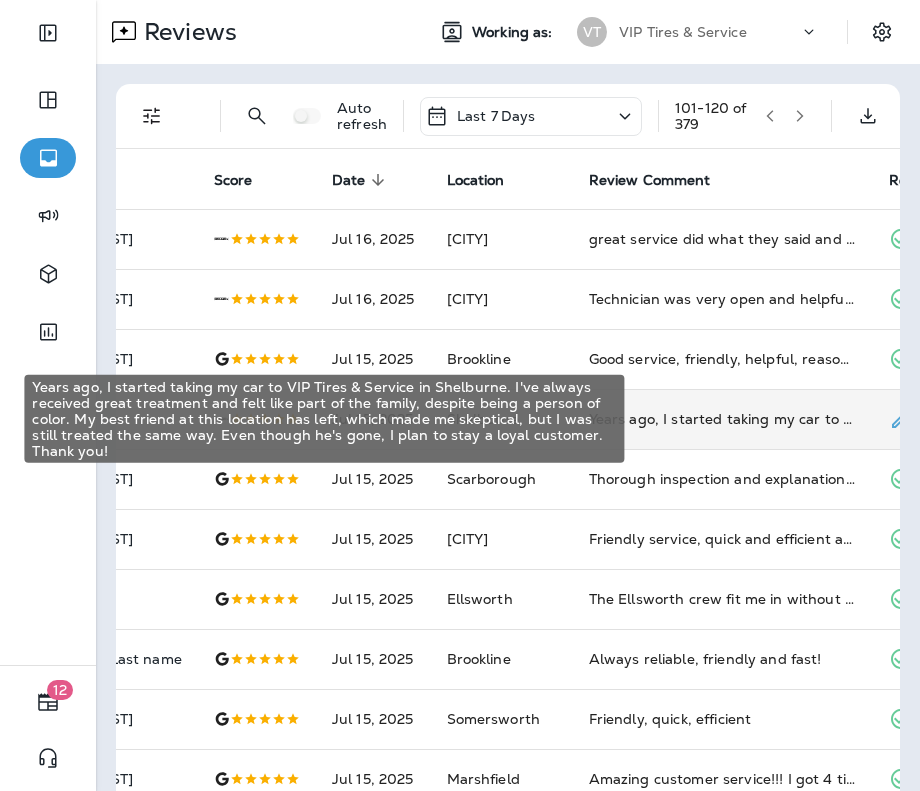 click on "Years ago, I started taking my car to VIP Tires & Service in Shelburne. I've always received great treatment and felt like part of the family, despite being a person of color. My best friend at this location has left, which made me skeptical, but I was still treated the same way. Even though he's gone, I plan to stay a loyal customer. Thank you!" at bounding box center [723, 419] 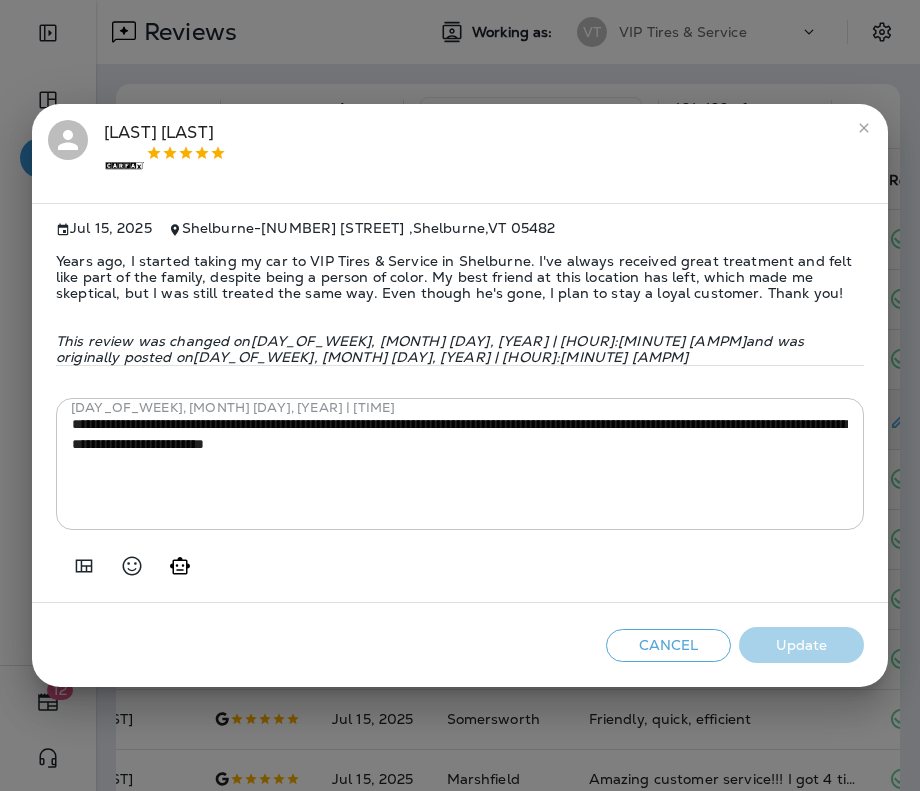 click on "Cancel Update" at bounding box center (460, 645) 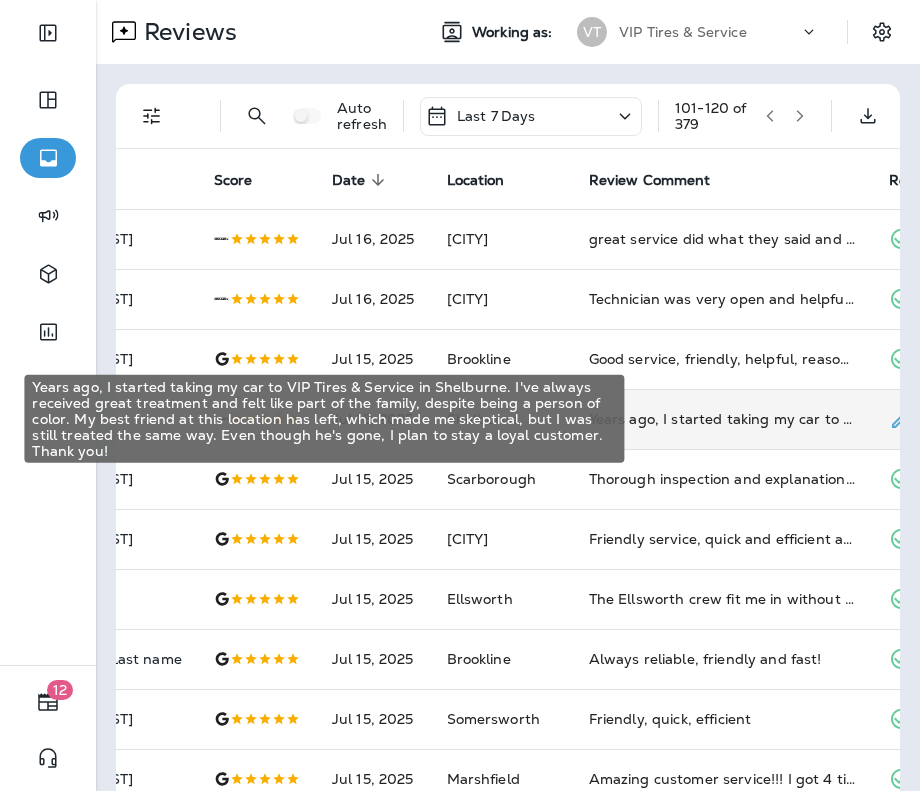 click on "Years ago, I started taking my car to VIP Tires & Service in Shelburne. I've always received great treatment and felt like part of the family, despite being a person of color. My best friend at this location has left, which made me skeptical, but I was still treated the same way. Even though he's gone, I plan to stay a loyal customer. Thank you!" at bounding box center [723, 419] 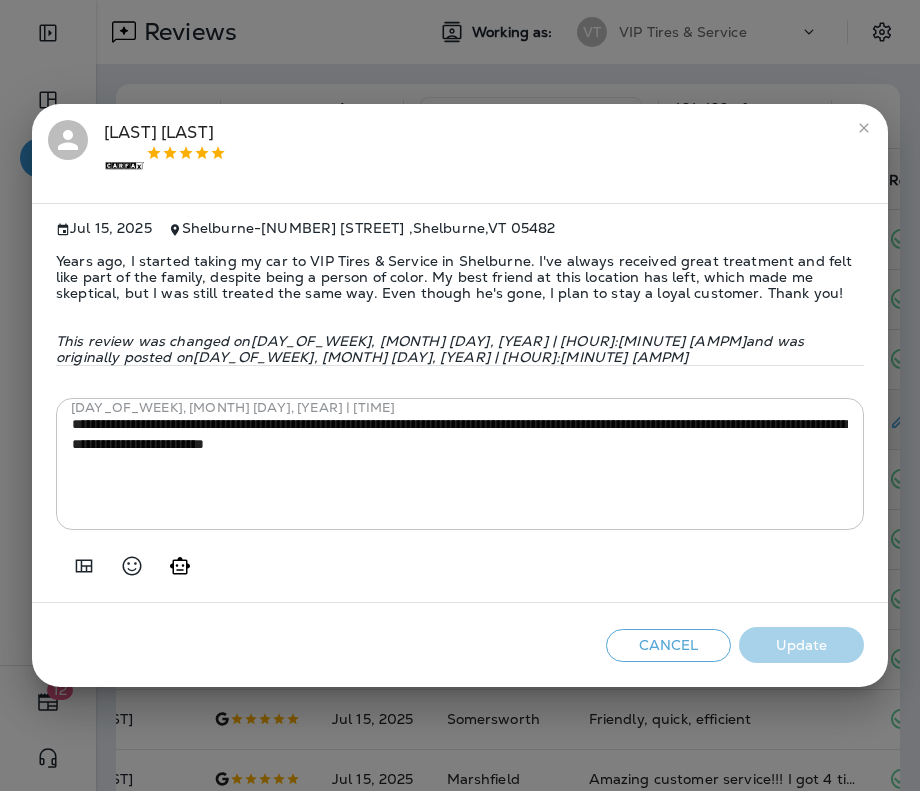 click on "**********" at bounding box center (460, 395) 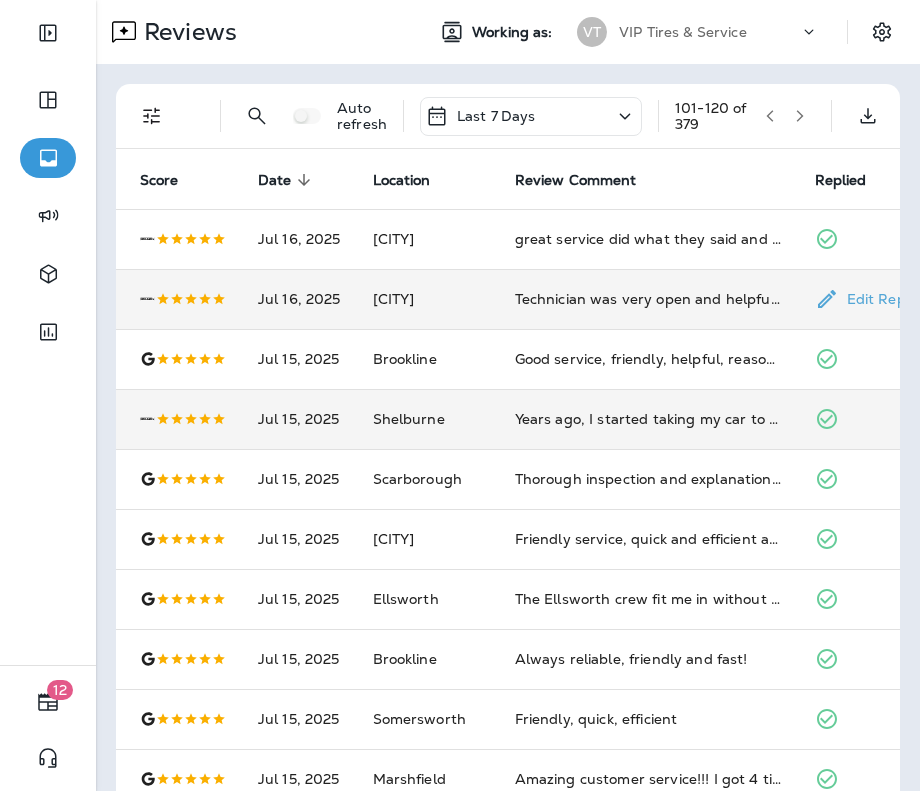 scroll, scrollTop: 0, scrollLeft: 172, axis: horizontal 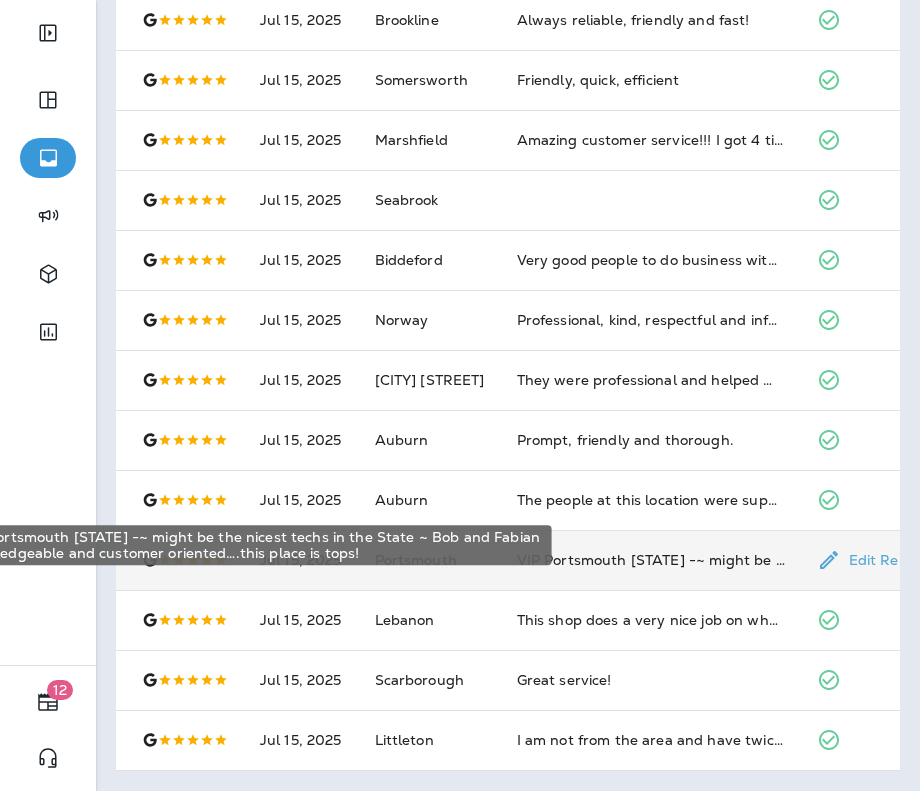 click on "VIP Portsmouth [STATE] -~ might be the nicest techs in the State ~ Bob and Fabian knowledgeable and customer oriented….this place is tops!" at bounding box center [651, 560] 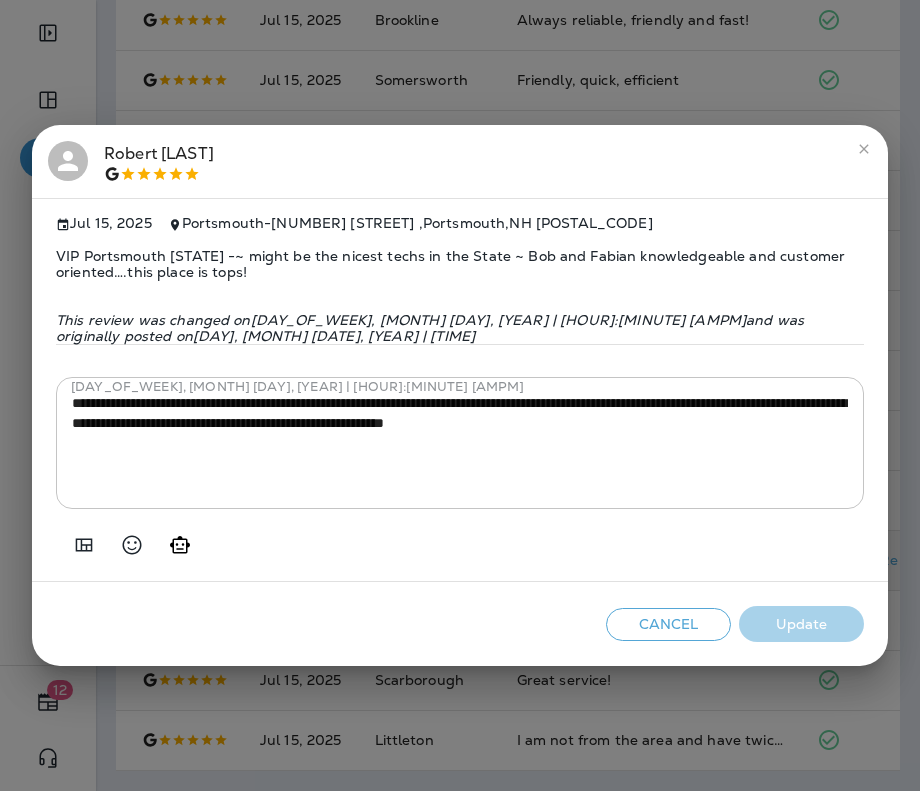 click on "VIP Portsmouth [STATE] -~ might be the nicest techs in the State ~ Bob and Fabian knowledgeable and customer oriented….this place is tops!" at bounding box center (460, 264) 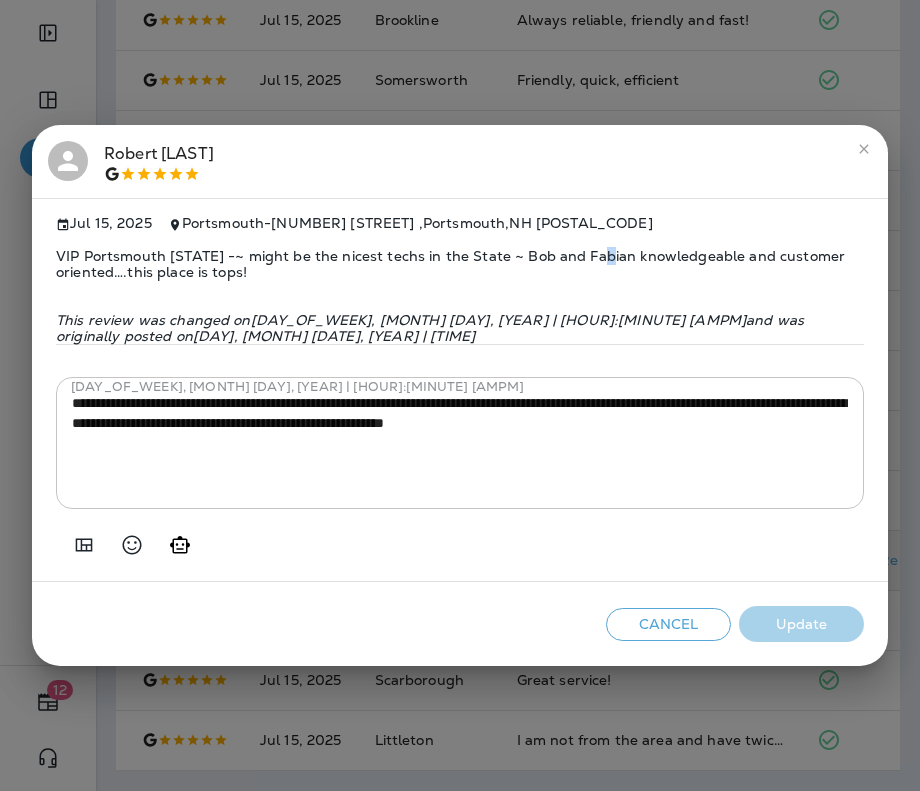 click on "VIP Portsmouth [STATE] -~ might be the nicest techs in the State ~ Bob and Fabian knowledgeable and customer oriented….this place is tops!" at bounding box center [460, 264] 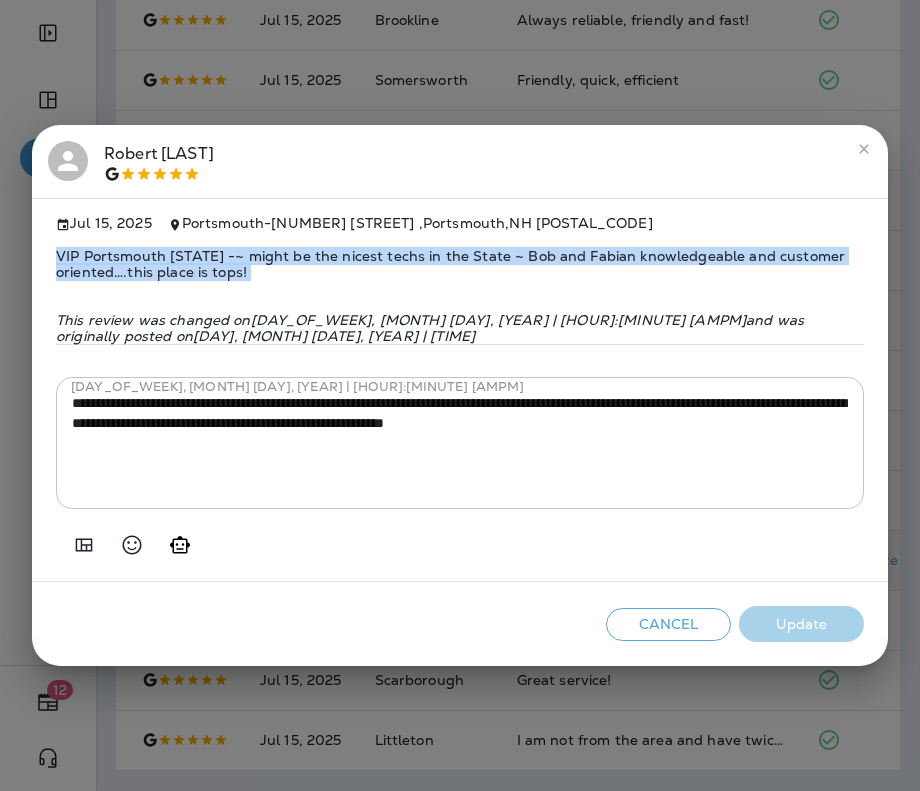 click on "VIP Portsmouth [STATE] -~ might be the nicest techs in the State ~ Bob and Fabian knowledgeable and customer oriented….this place is tops!" at bounding box center (460, 264) 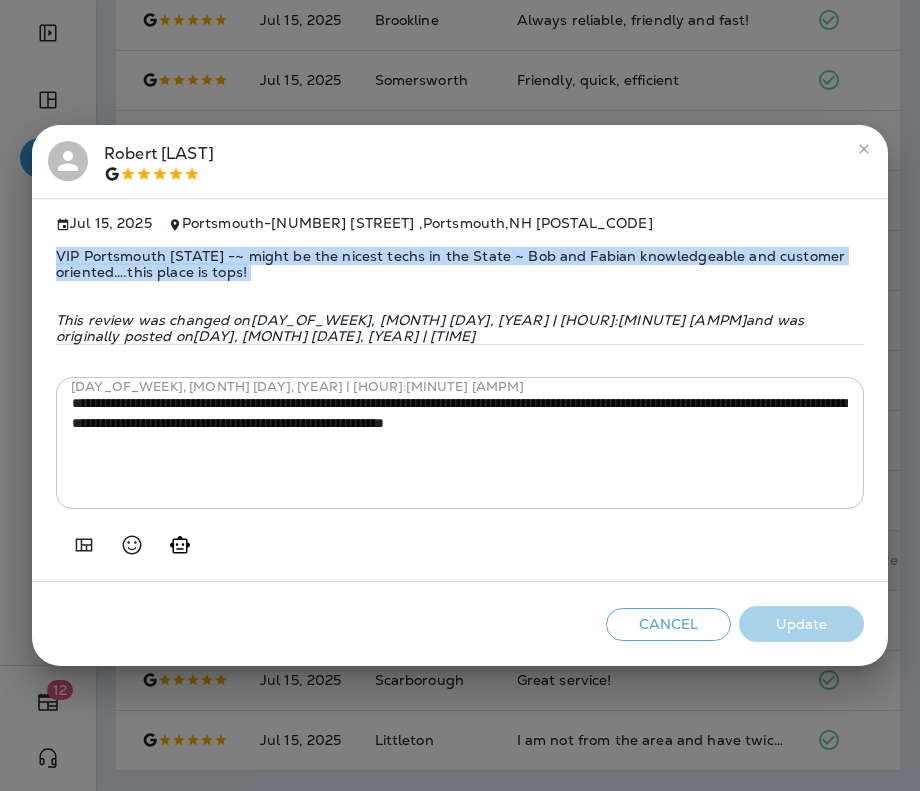 copy on "VIP Portsmouth [STATE] -~ might be the nicest techs in the State ~ Bob and Fabian knowledgeable and customer oriented….this place is tops!" 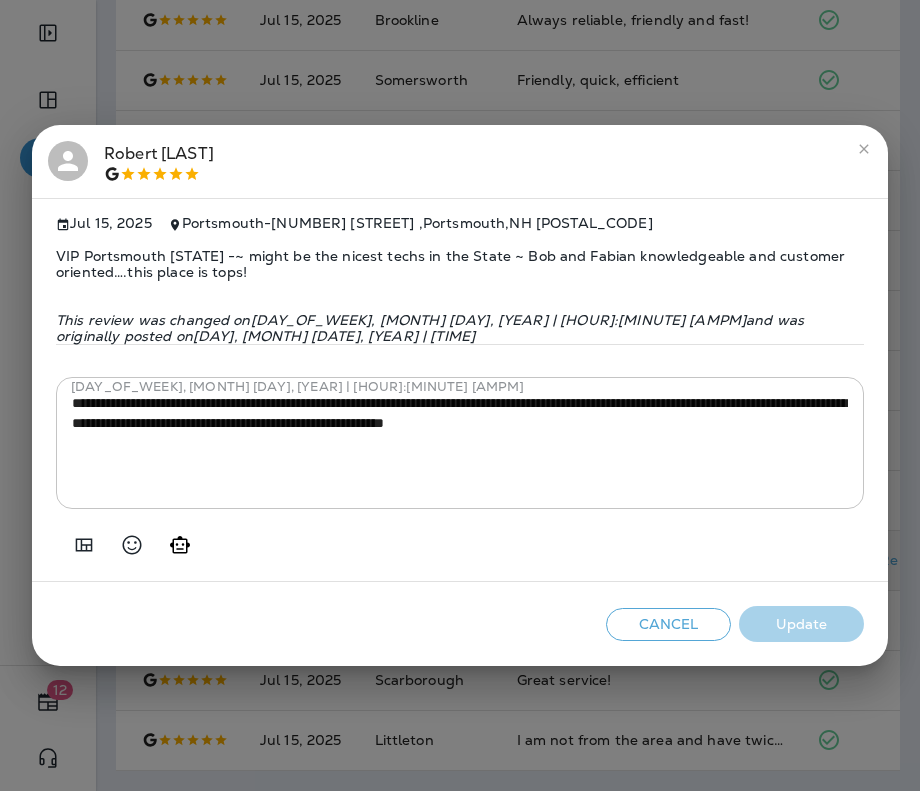 click on "**********" at bounding box center [460, 395] 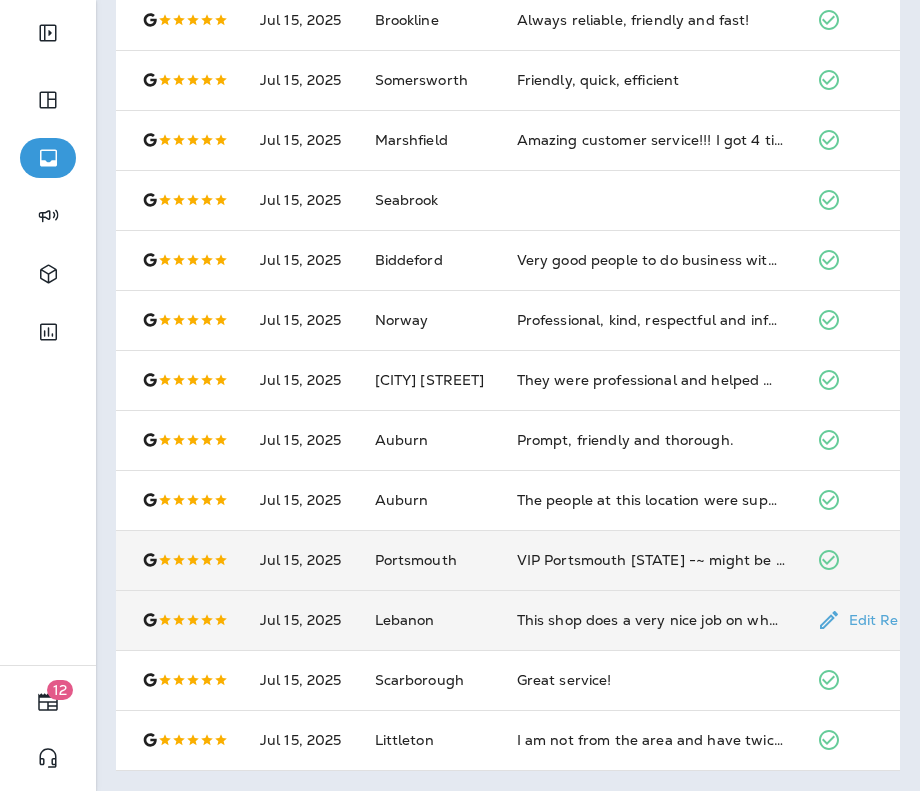 scroll, scrollTop: 0, scrollLeft: 0, axis: both 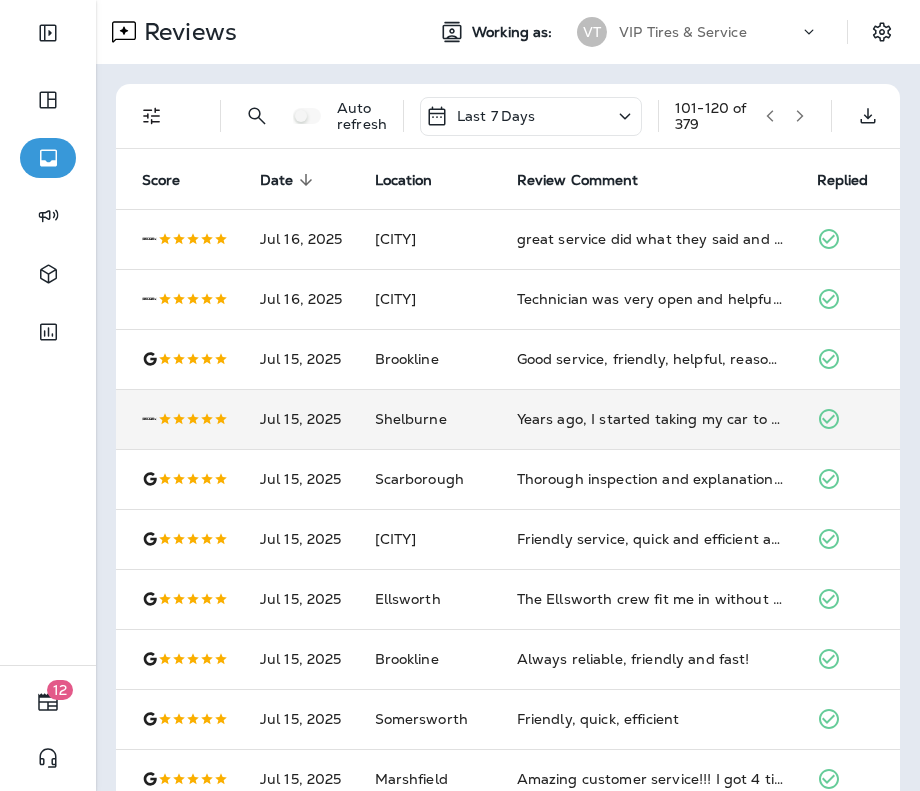 click 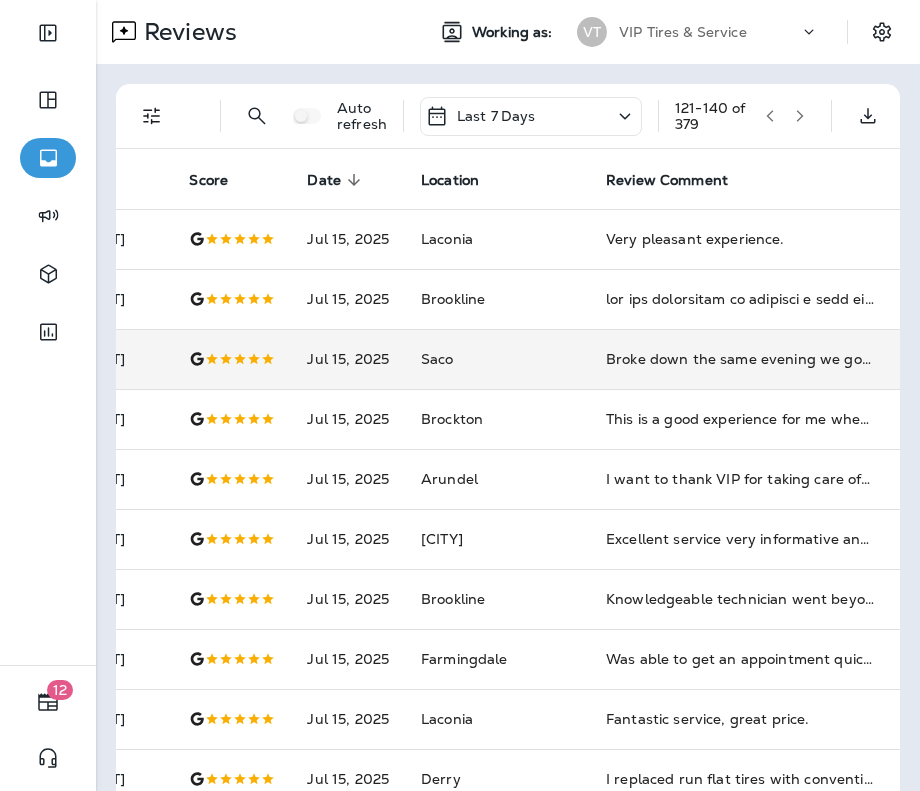 scroll, scrollTop: 0, scrollLeft: 124, axis: horizontal 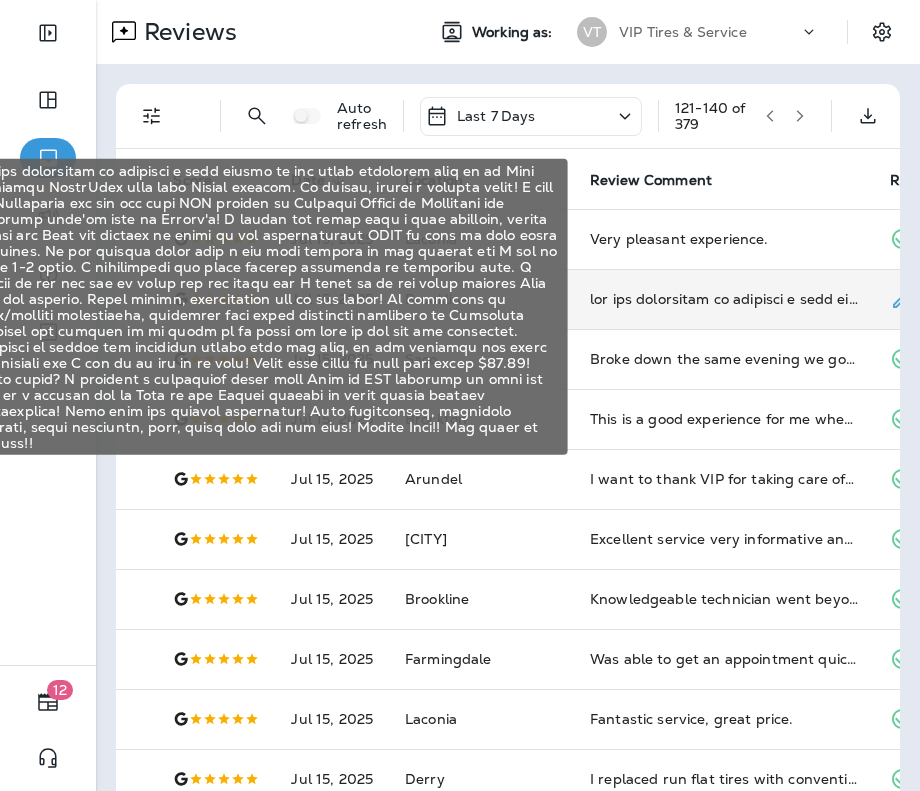 click at bounding box center [724, 299] 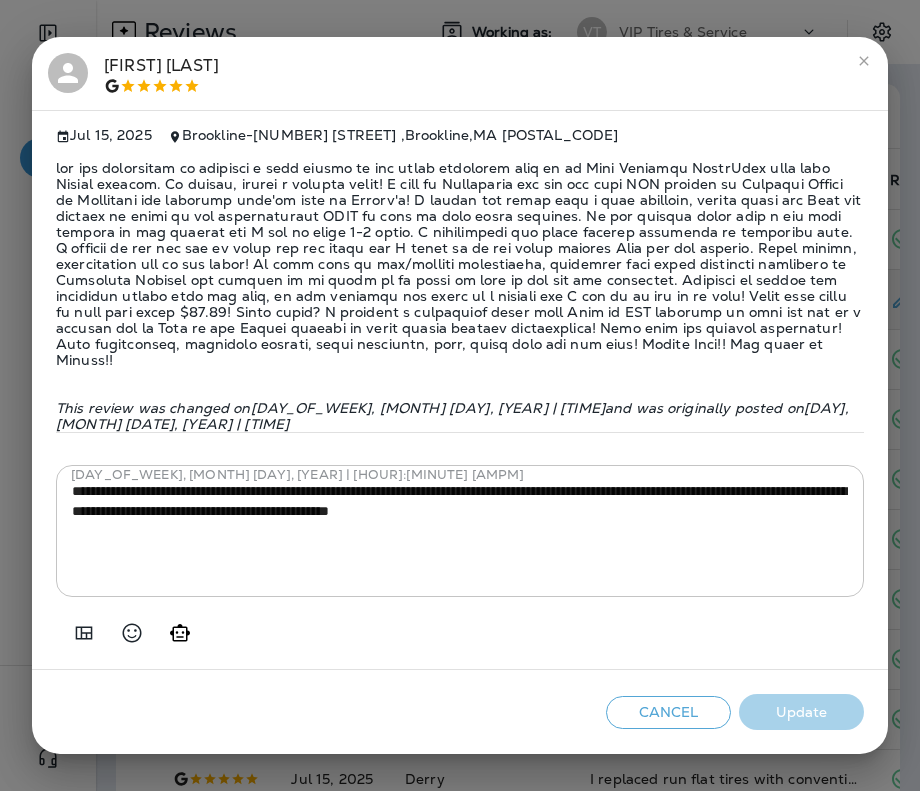 click at bounding box center (460, 264) 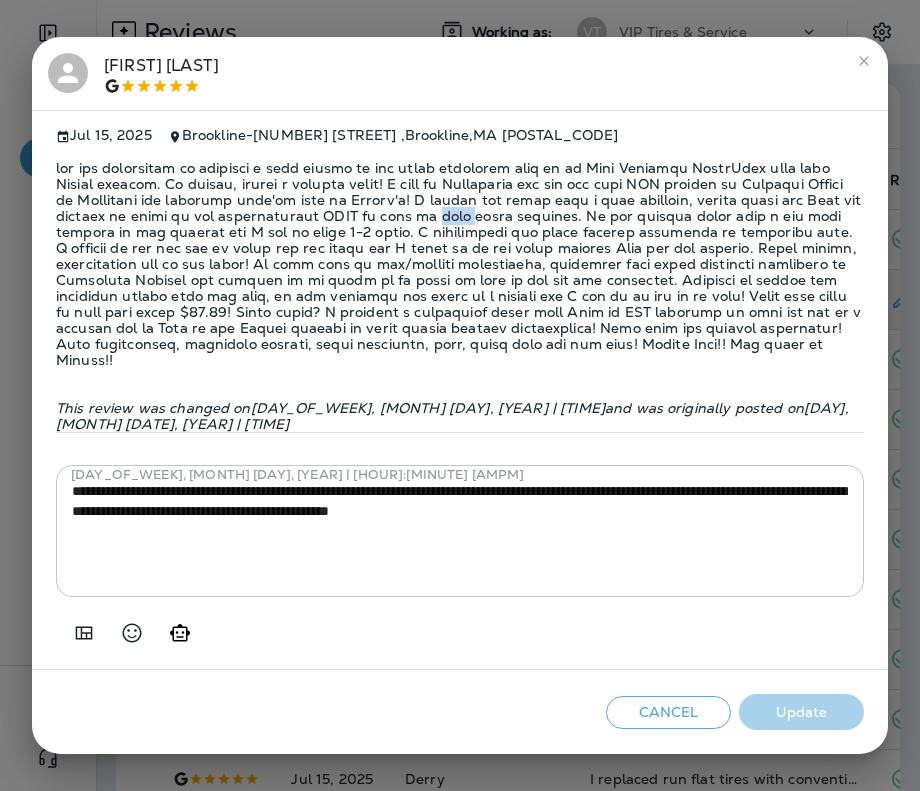 click at bounding box center [460, 264] 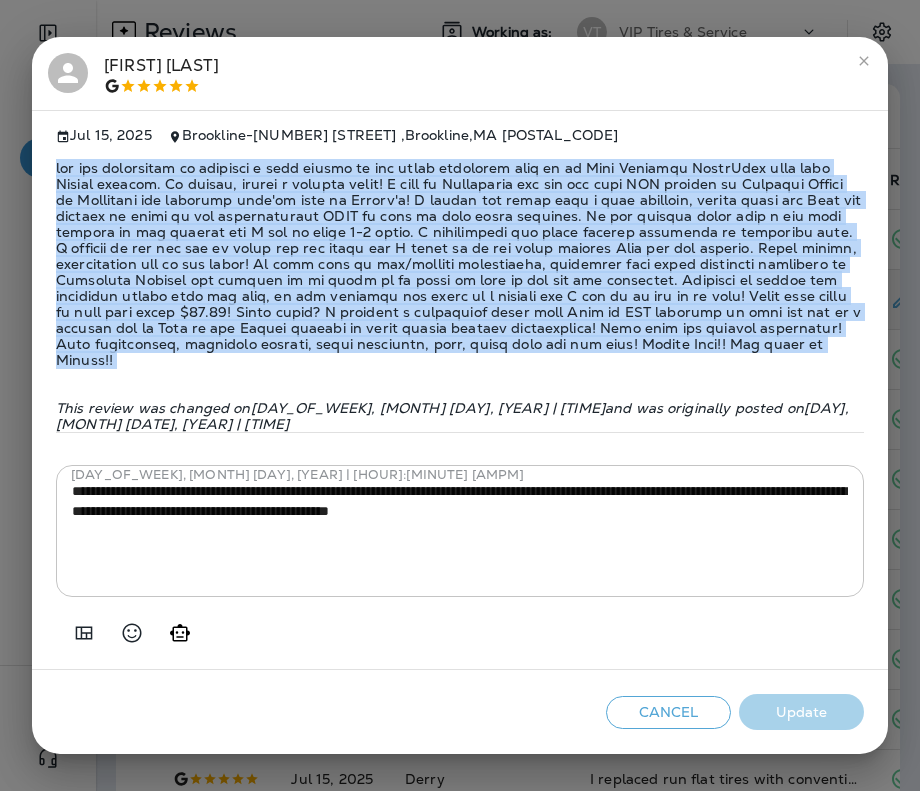 click at bounding box center (460, 264) 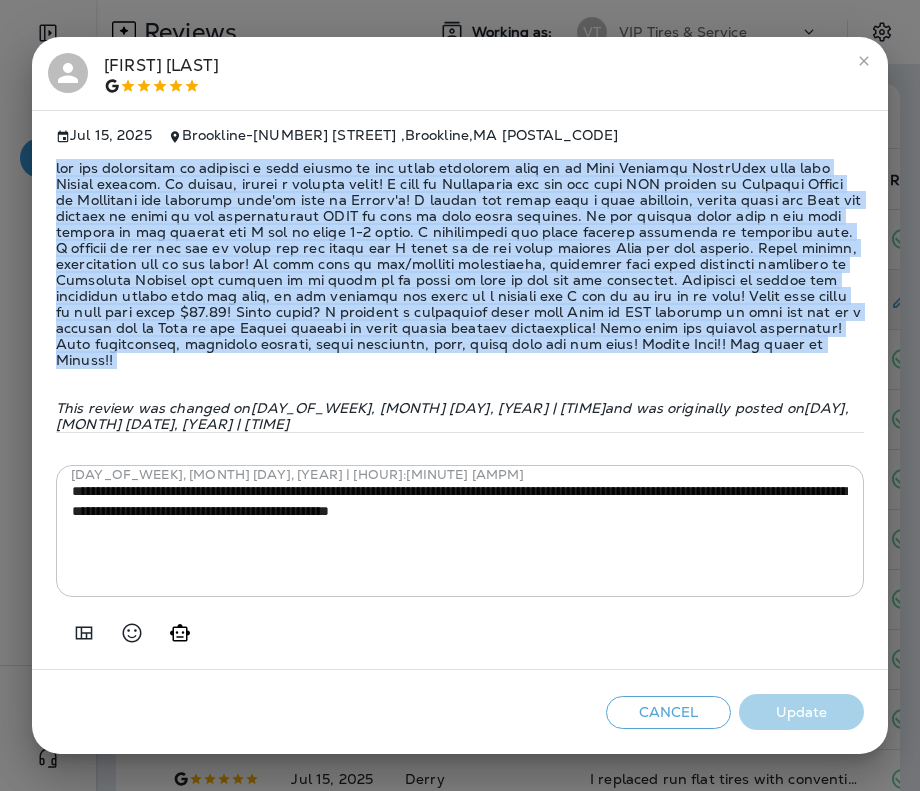 click at bounding box center [460, 264] 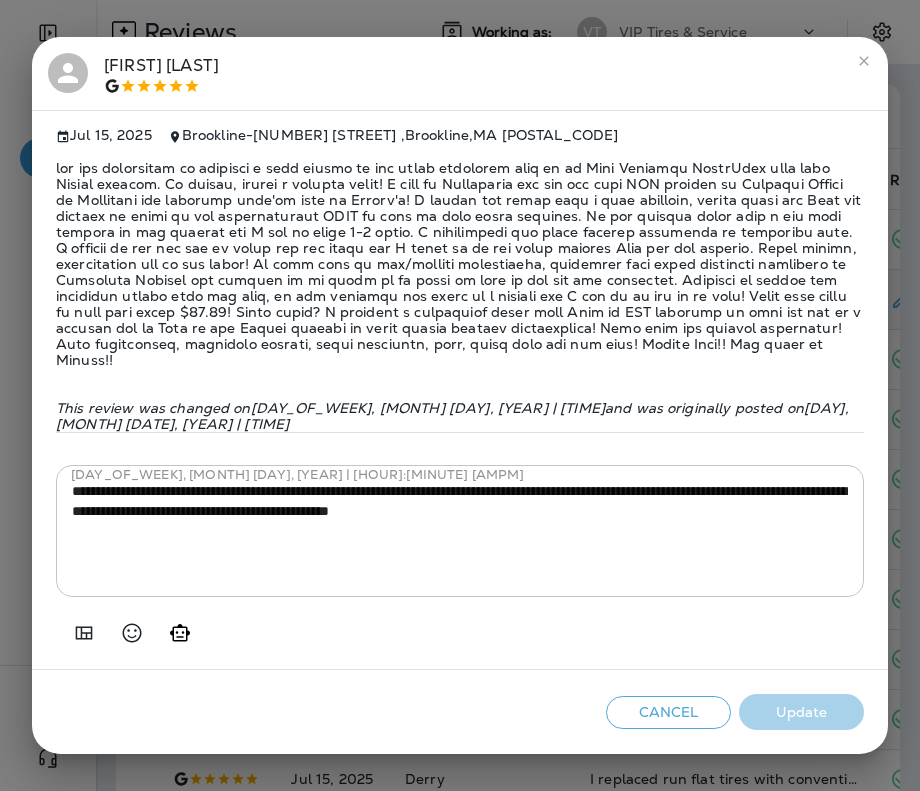 click at bounding box center [460, 264] 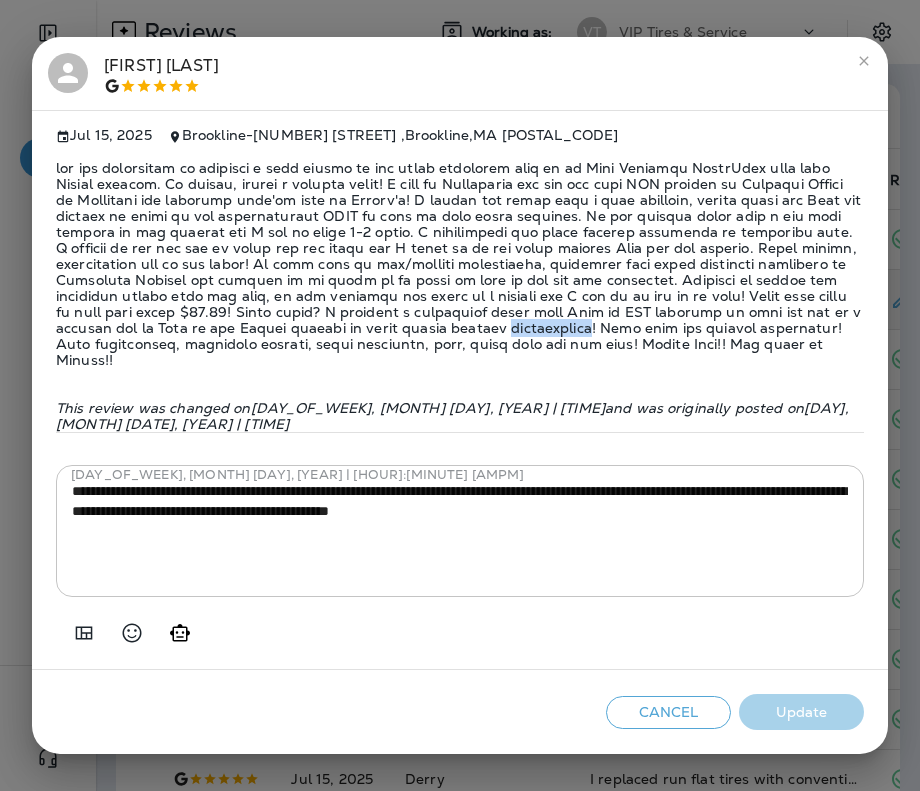 click at bounding box center (460, 264) 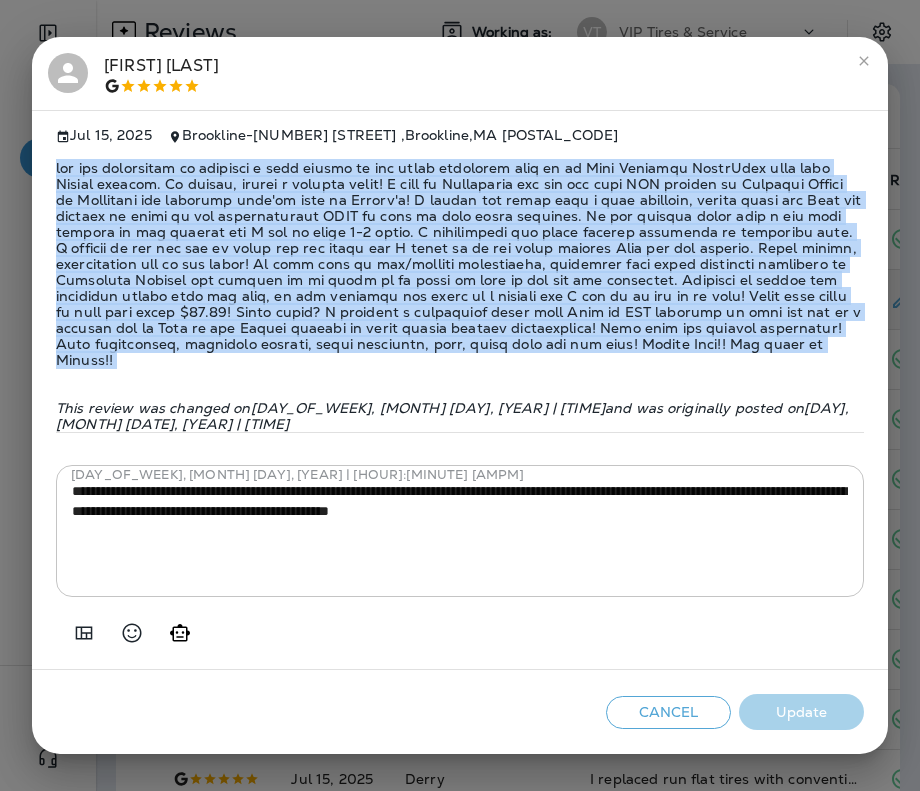 click at bounding box center (460, 264) 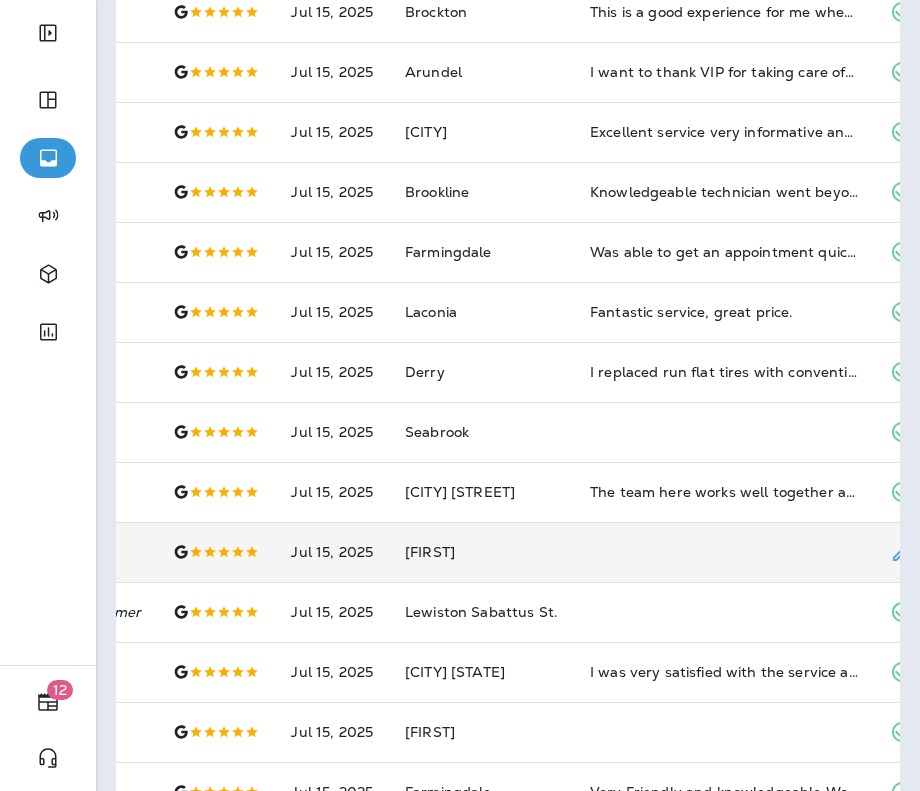 scroll, scrollTop: 653, scrollLeft: 0, axis: vertical 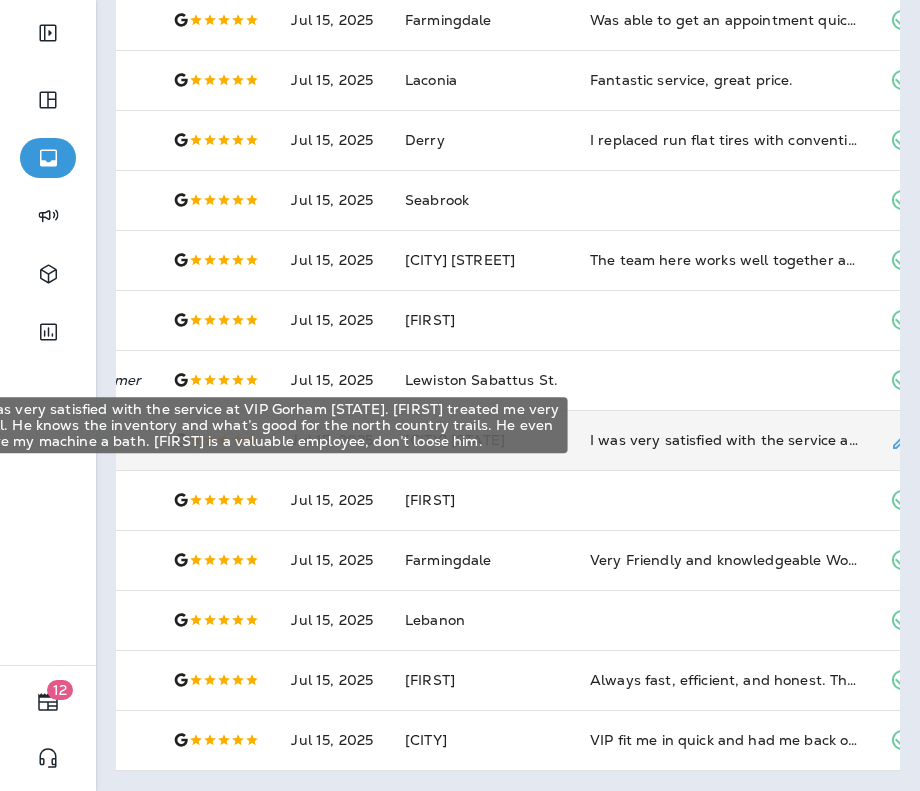click on "I was very satisfied with the service at VIP Gorham [STATE]. [FIRST] treated me very well. He knows the inventory and what’s good for the north country trails. He even gave my machine a bath. [FIRST] is a valuable employee, don’t loose him." at bounding box center [724, 440] 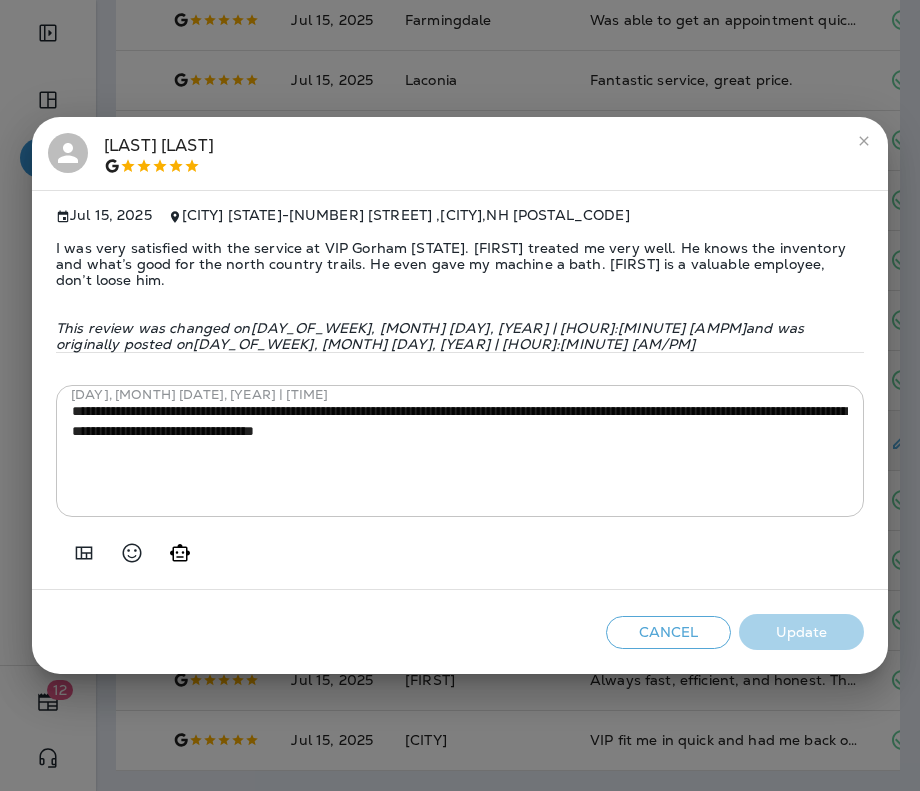 click on "**********" at bounding box center (460, 395) 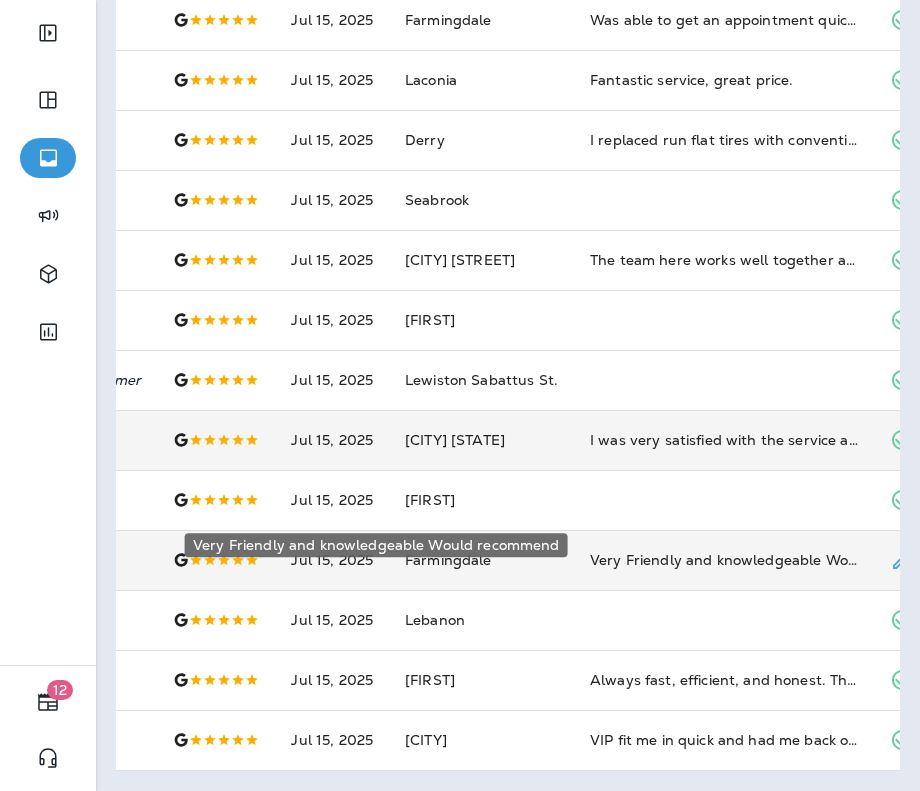 click on "Very Friendly and knowledgeable
Would recommend" at bounding box center [724, 560] 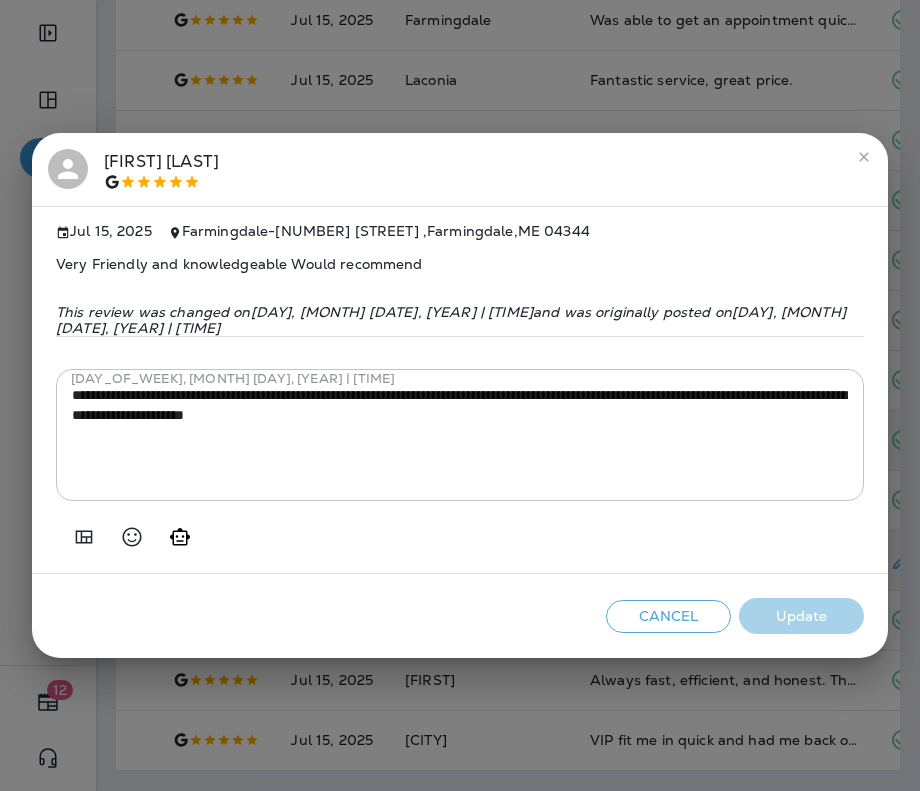 click on "**********" at bounding box center (460, 395) 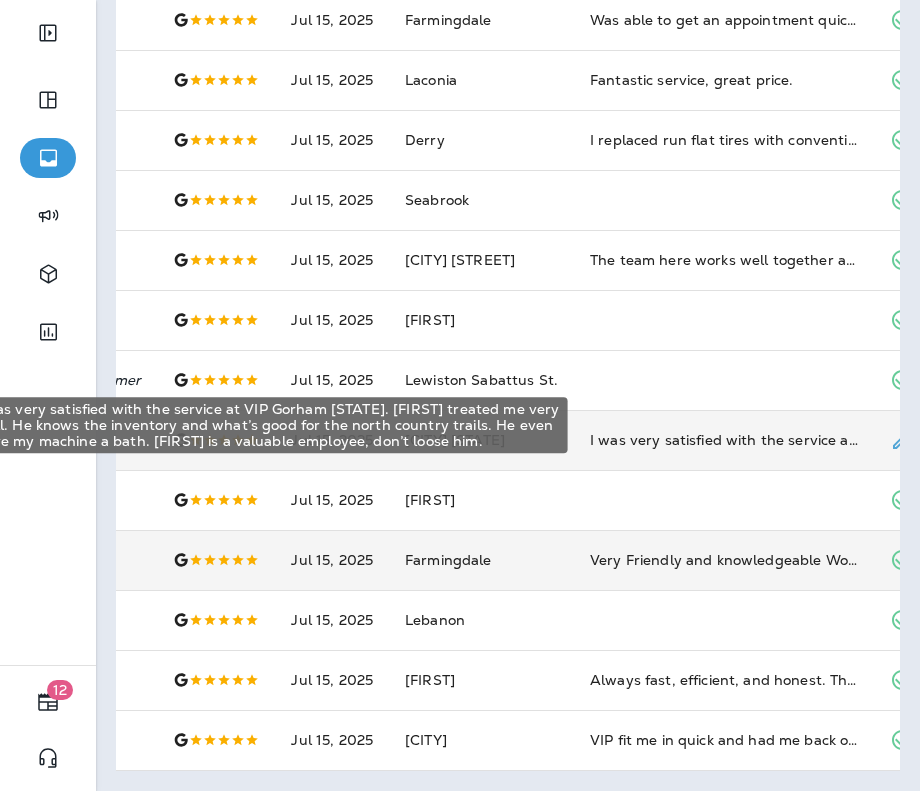 click on "I was very satisfied with the service at VIP Gorham [STATE]. [FIRST] treated me very well. He knows the inventory and what’s good for the north country trails. He even gave my machine a bath. [FIRST] is a valuable employee, don’t loose him." at bounding box center (724, 440) 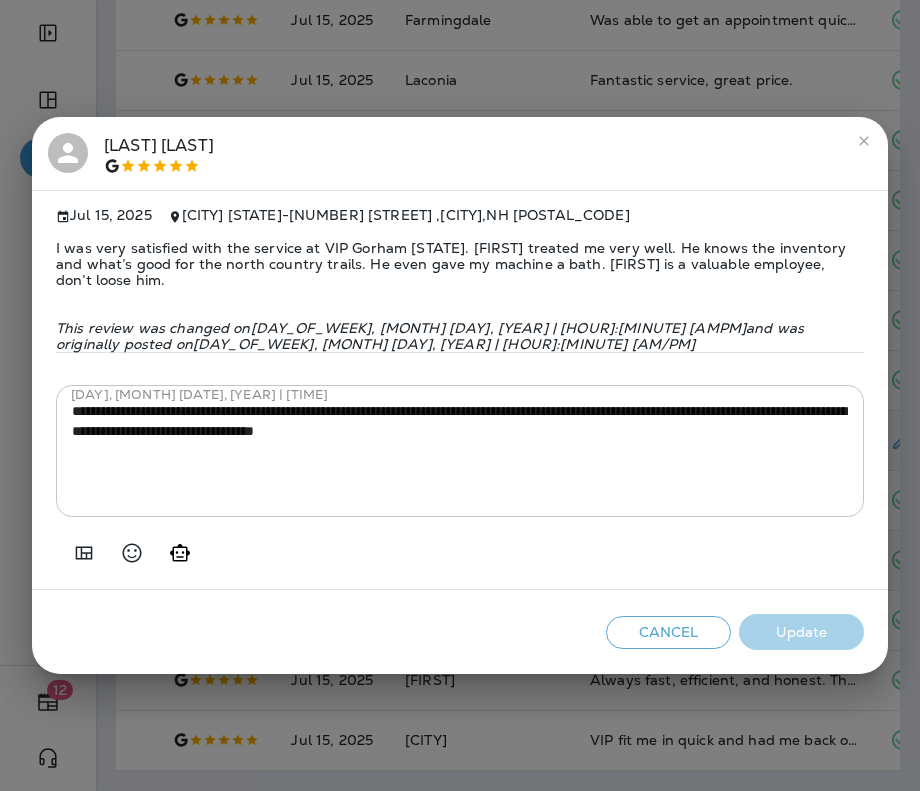click on "**********" at bounding box center [460, 395] 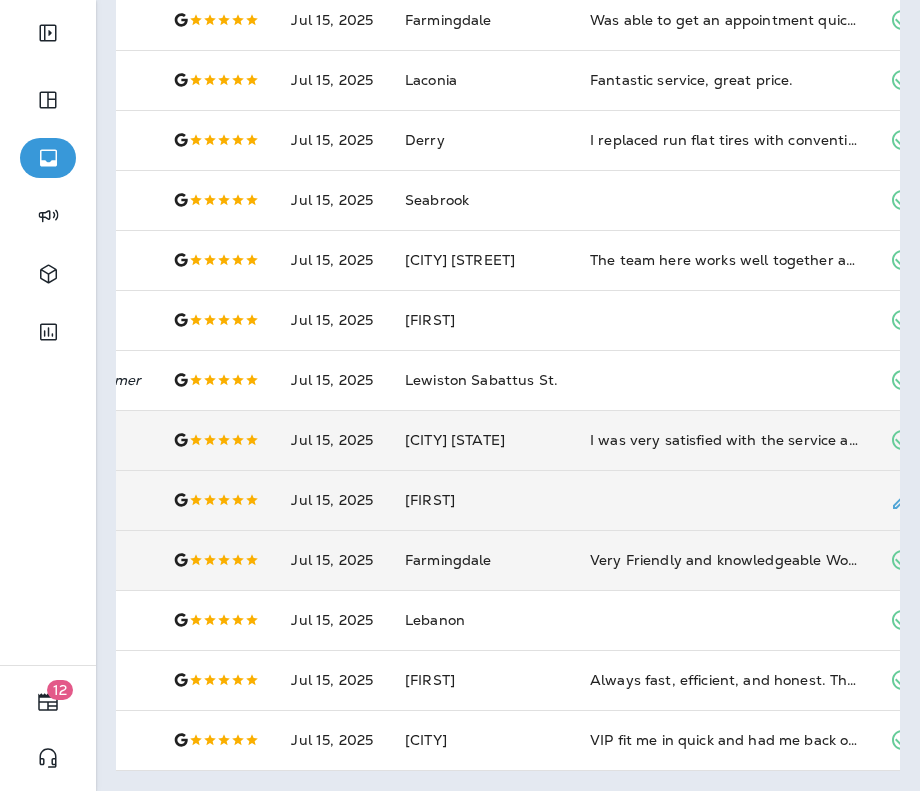scroll, scrollTop: 0, scrollLeft: 0, axis: both 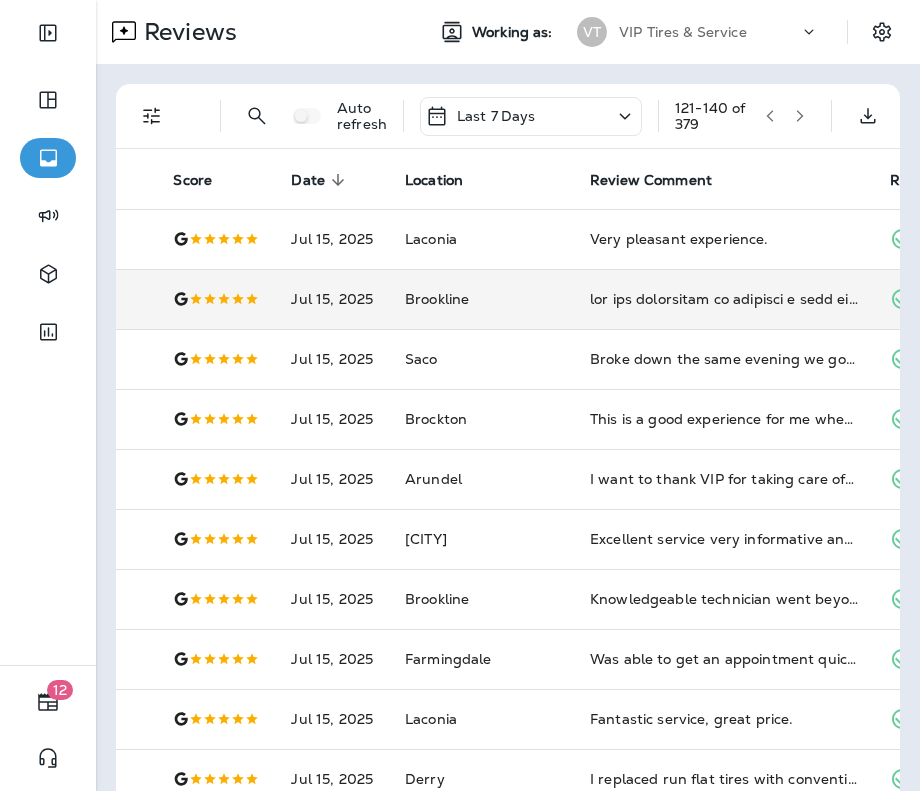 click at bounding box center (800, 116) 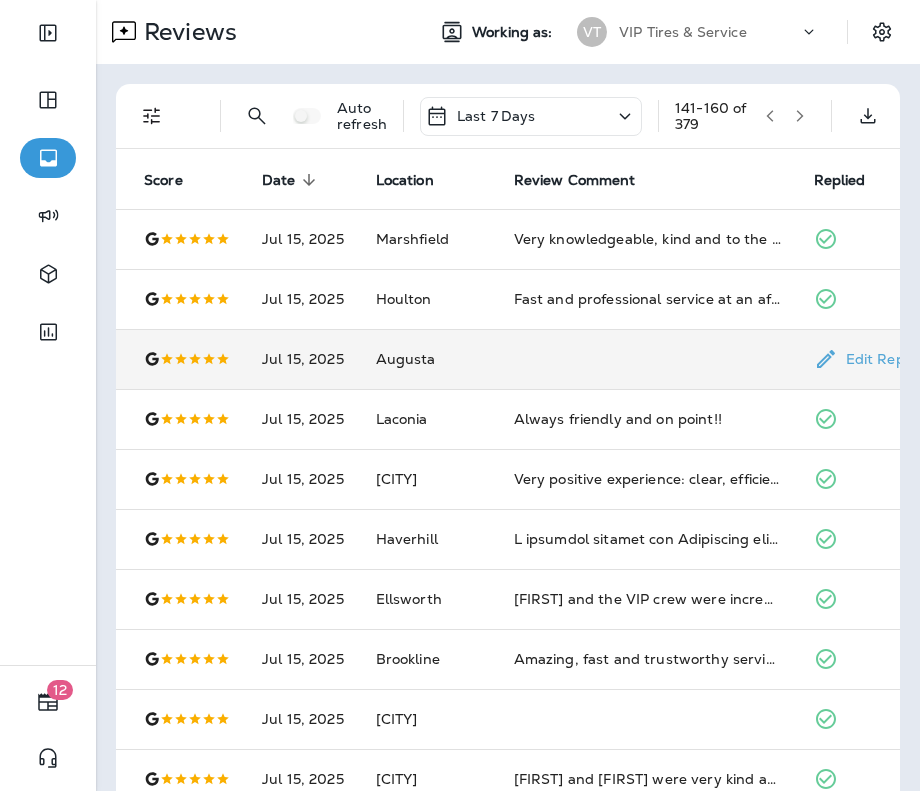 scroll, scrollTop: 0, scrollLeft: 213, axis: horizontal 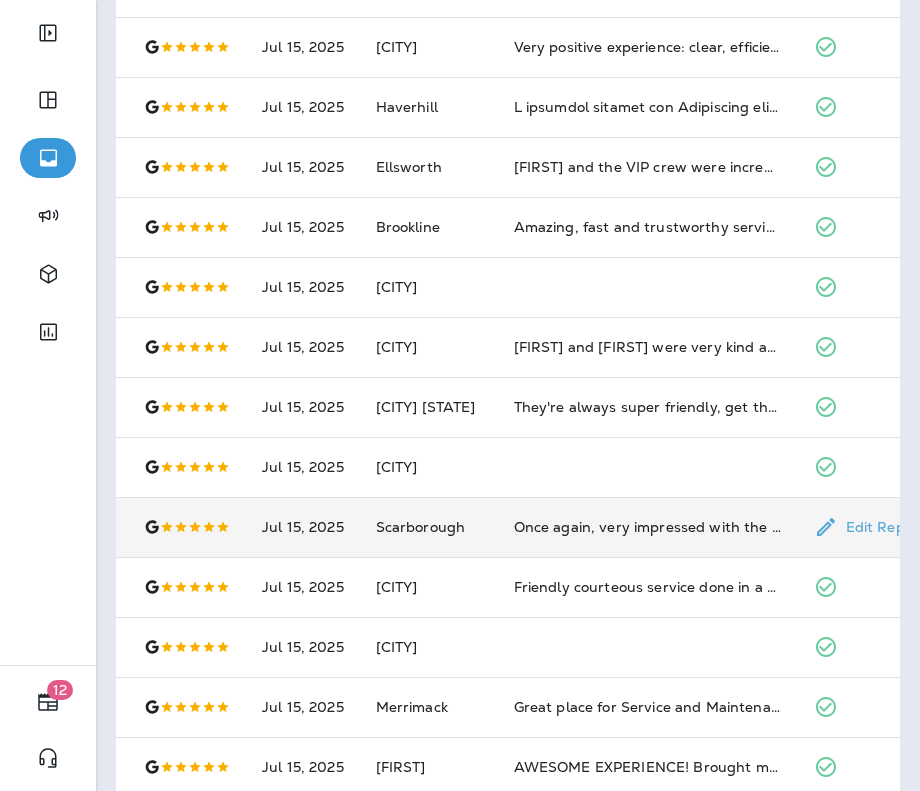 click on "Once again, very impressed with the staff at this VIP. They got me in and out and kept me informed but while I was there, it must’ve been five or six other customers that came in and said can you help and they said yeah we can get you on the schedule today very impressed." at bounding box center (648, 527) 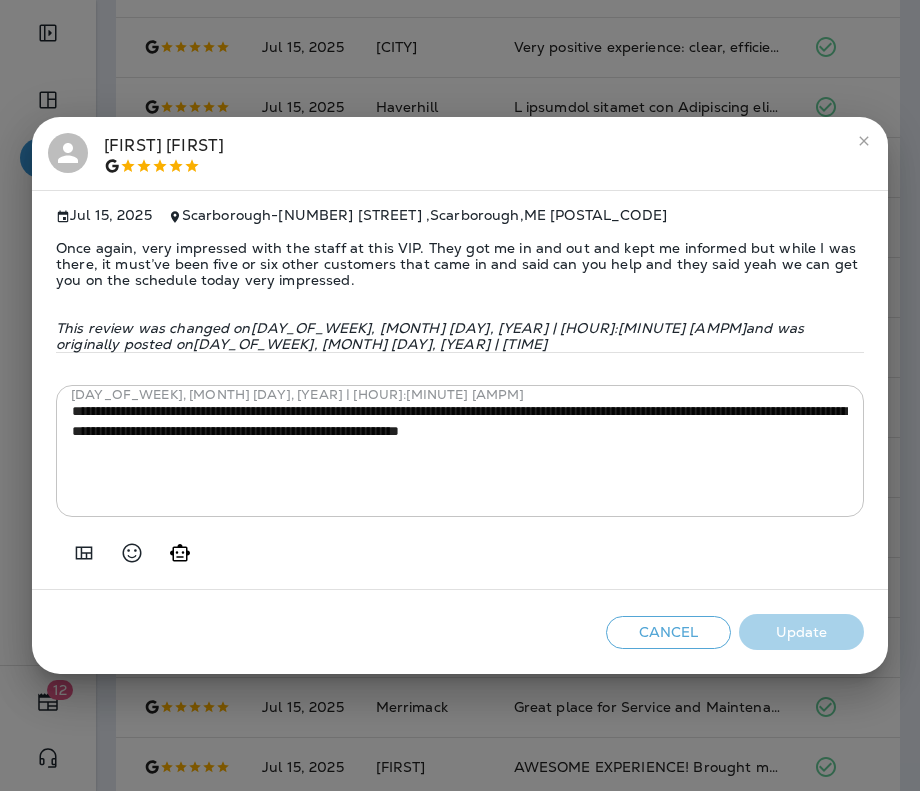 click on "**********" at bounding box center (460, 395) 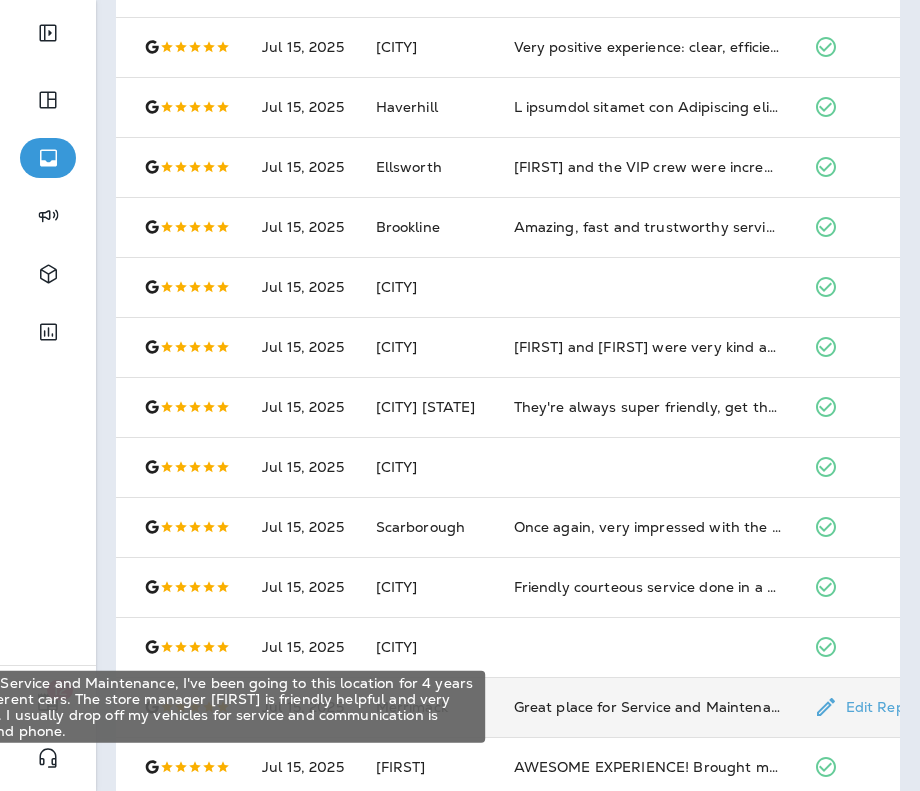 scroll, scrollTop: 653, scrollLeft: 0, axis: vertical 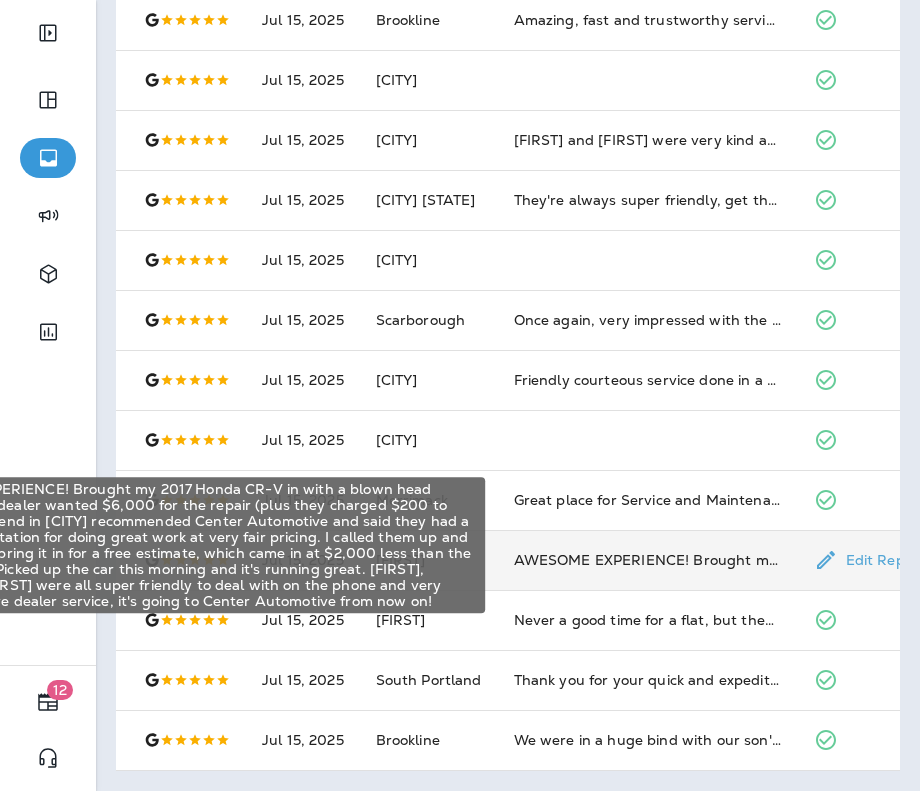 click on "AWESOME EXPERIENCE!  Brought my 2017 Honda CR-V in with a blown head gasket.  Honda dealer wanted $6,000 for the repair (plus they charged $200 to diagnose).  A friend in [CITY] recommended Center Automotive and said they had a very good reputation for doing great work at very fair pricing.  I called them up and [FIRST] said to bring it in for a free estimate, which came in at $2,000 less than the Honda dealer.  Picked up the car this morning and it's running great.  [FIRST], [FIRST], and [FIRST] were all super friendly to deal with on the phone and very helpful.  No more dealer service, it's going to Center Automotive from now on!" at bounding box center (648, 560) 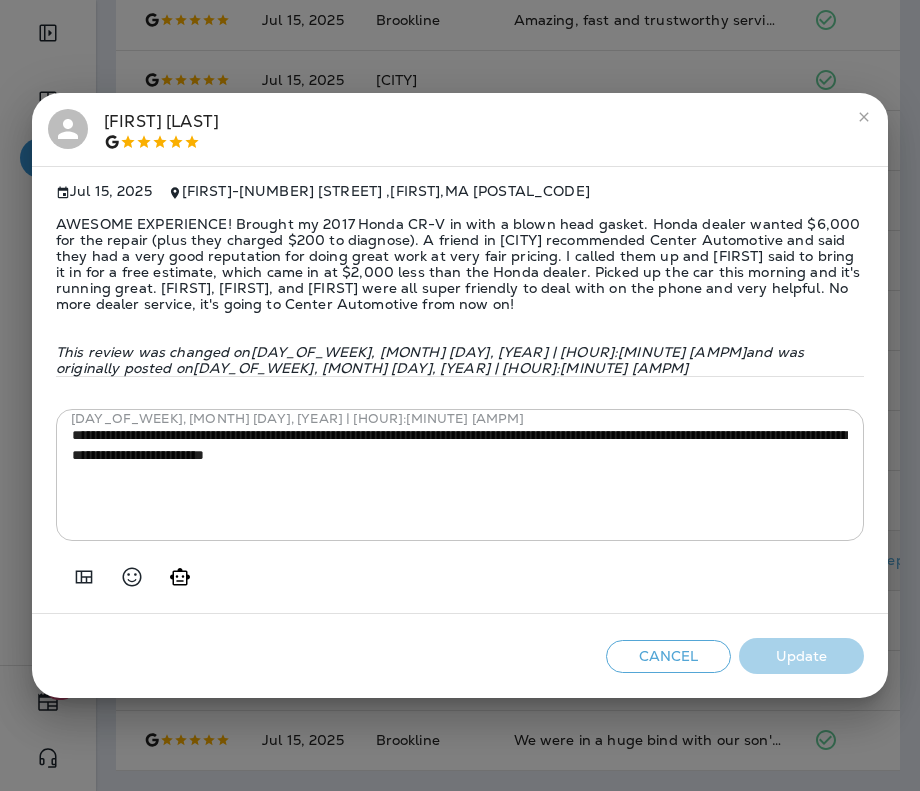 click on "[FIRST] [LAST] [DATE] [CITY] AWESOME EXPERIENCE!  Brought my [YEAR] [VEHICLE] in with a blown head gasket.  [BRAND] dealer wanted $[PRICE] for the repair (plus they charged $[PRICE] to diagnose).  A friend in [CITY] recommended [COMPANY] and said they had a very good reputation for doing great work at very fair pricing.  I called them up and [FIRST] said to bring it in for a free estimate, which came in at $[PRICE] less than the [BRAND] dealer.  Picked up the car this morning and it's running great.  [FIRST], [FIRST], and [FIRST] were all super friendly to deal with on the phone and very helpful.  No more dealer service, it's going to [COMPANY] from now on! This review was changed on  [DATE]  and was originally posted on  [DATE]  [DATE] * ​ Cancel Update" at bounding box center [460, 395] 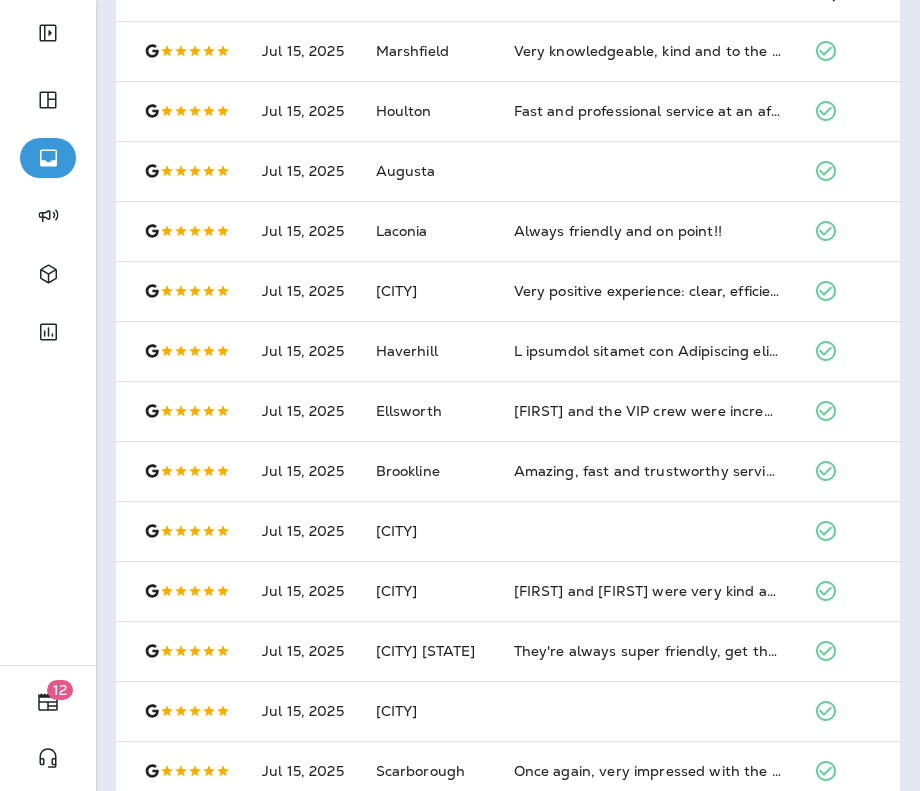 scroll, scrollTop: 0, scrollLeft: 0, axis: both 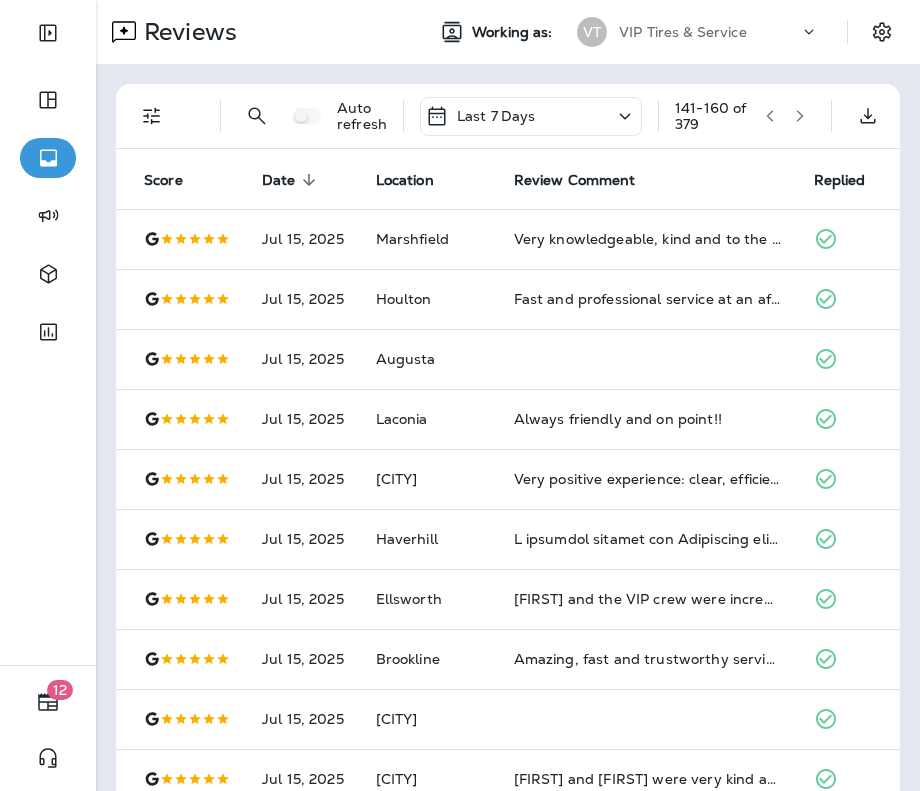 click at bounding box center [800, 116] 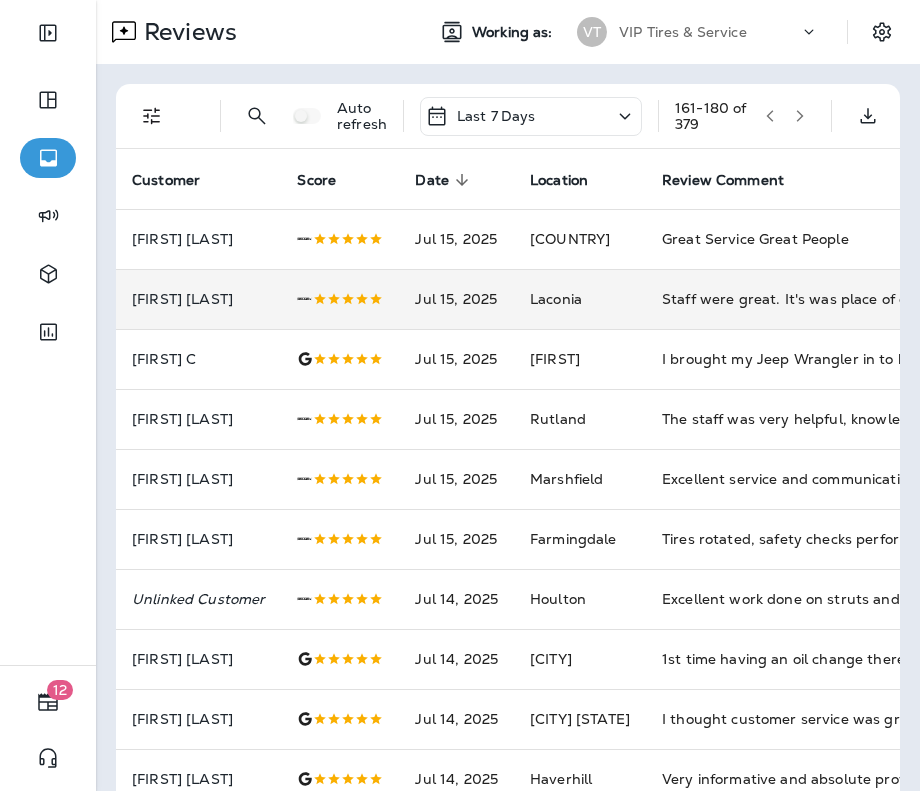 scroll, scrollTop: 0, scrollLeft: 160, axis: horizontal 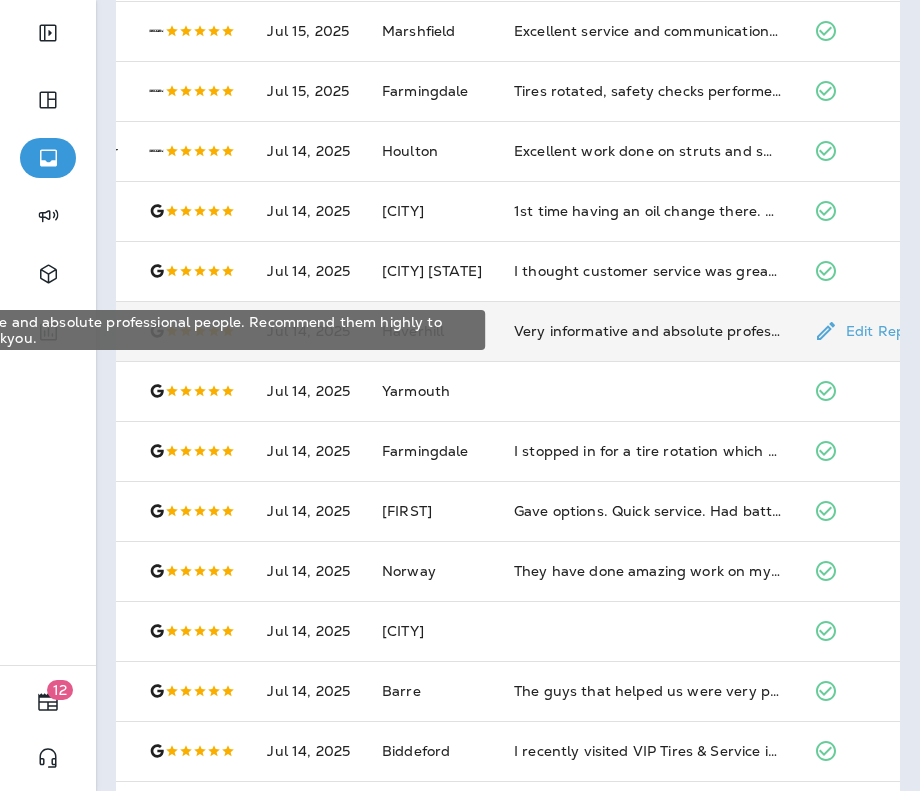 click on "Very informative and absolute professional people. Recommend them highly to everyone. Thankyou." at bounding box center [648, 331] 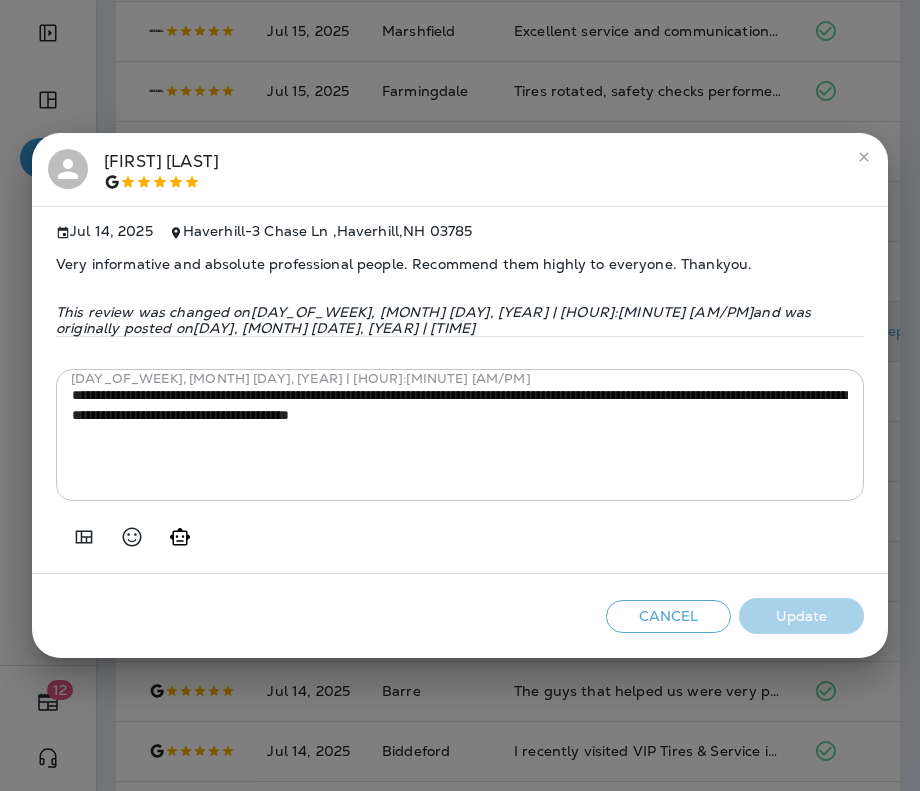 click on "**********" at bounding box center (460, 395) 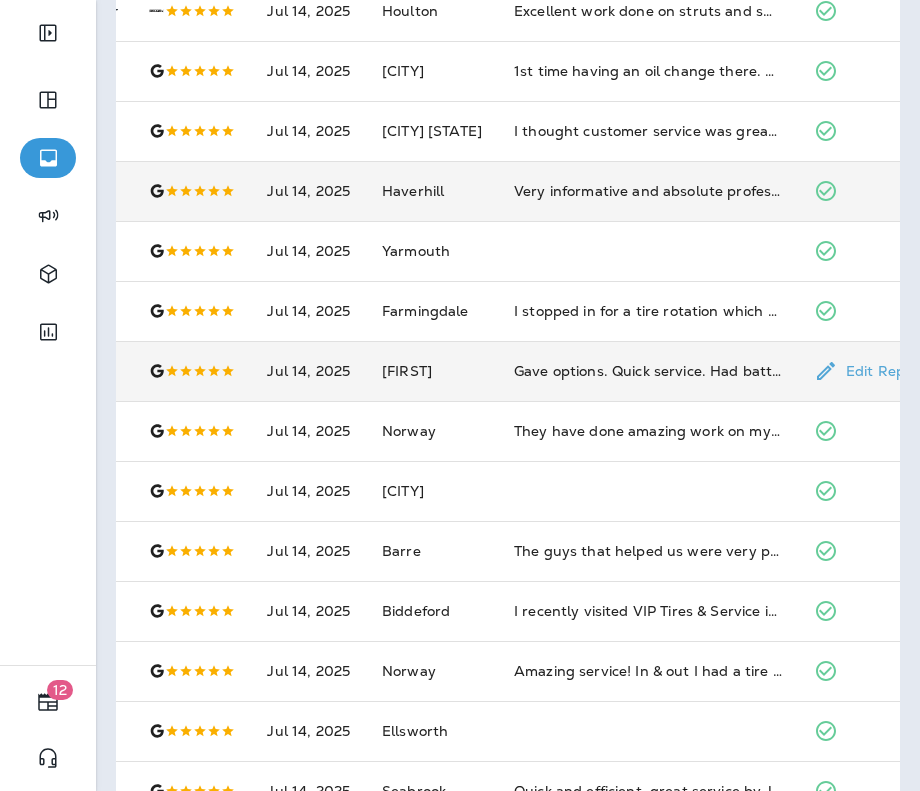 scroll, scrollTop: 653, scrollLeft: 0, axis: vertical 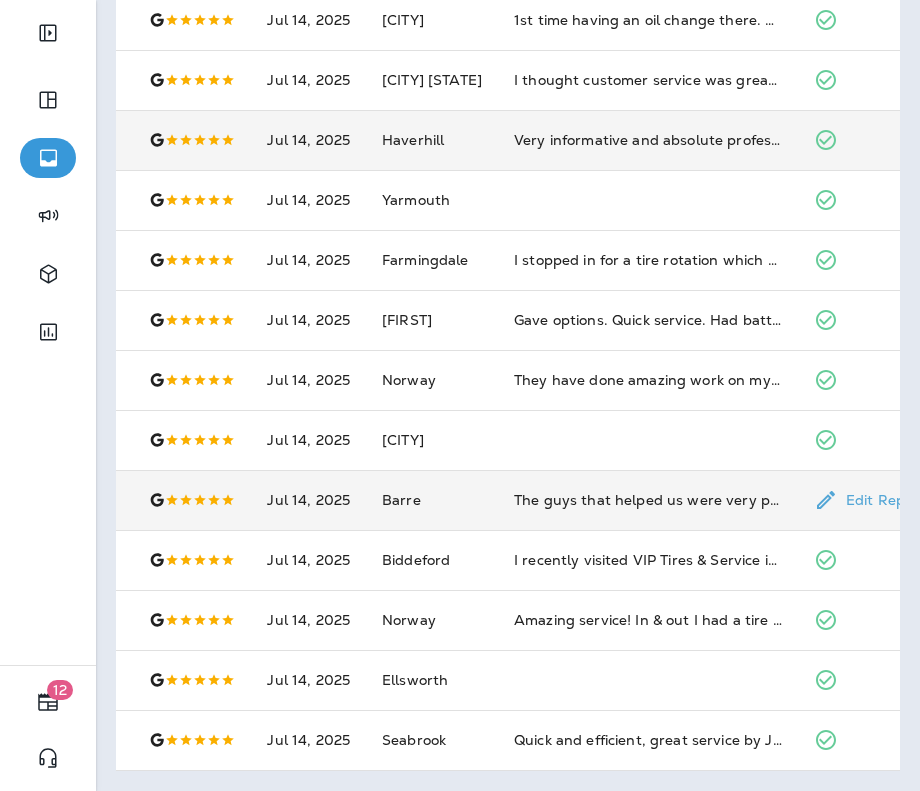 click on "The guys that helped us were very polite and fit us in the same day I called to get a inspection sticker as well as installing my new exhaust. I'll continue too use them as they've always been there for us." at bounding box center [648, 500] 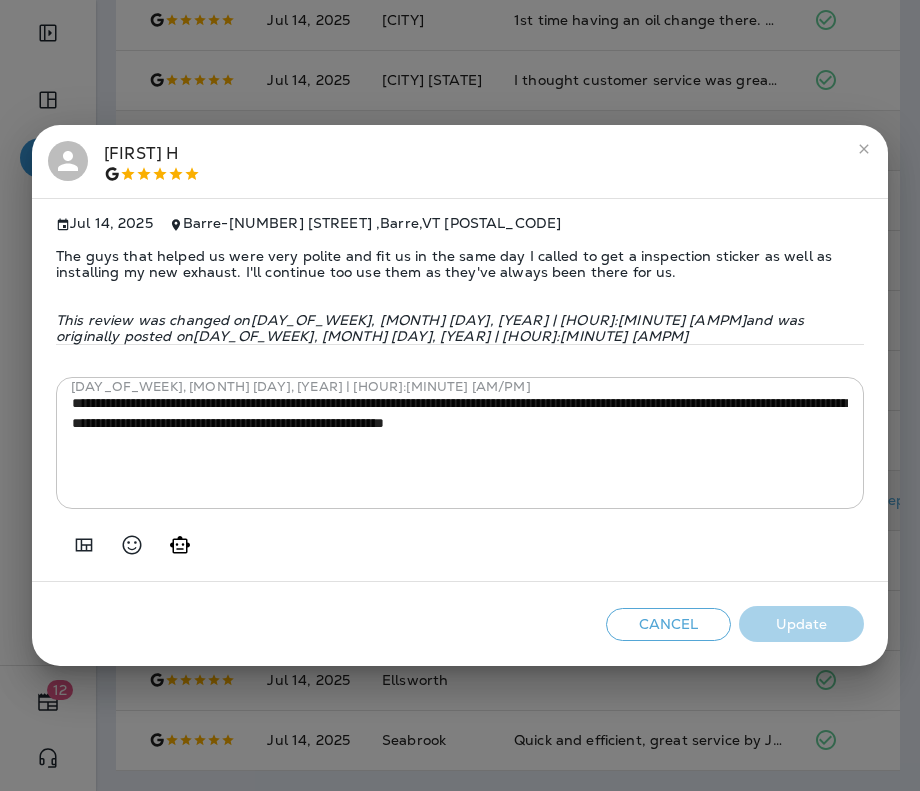 click on "**********" at bounding box center [460, 395] 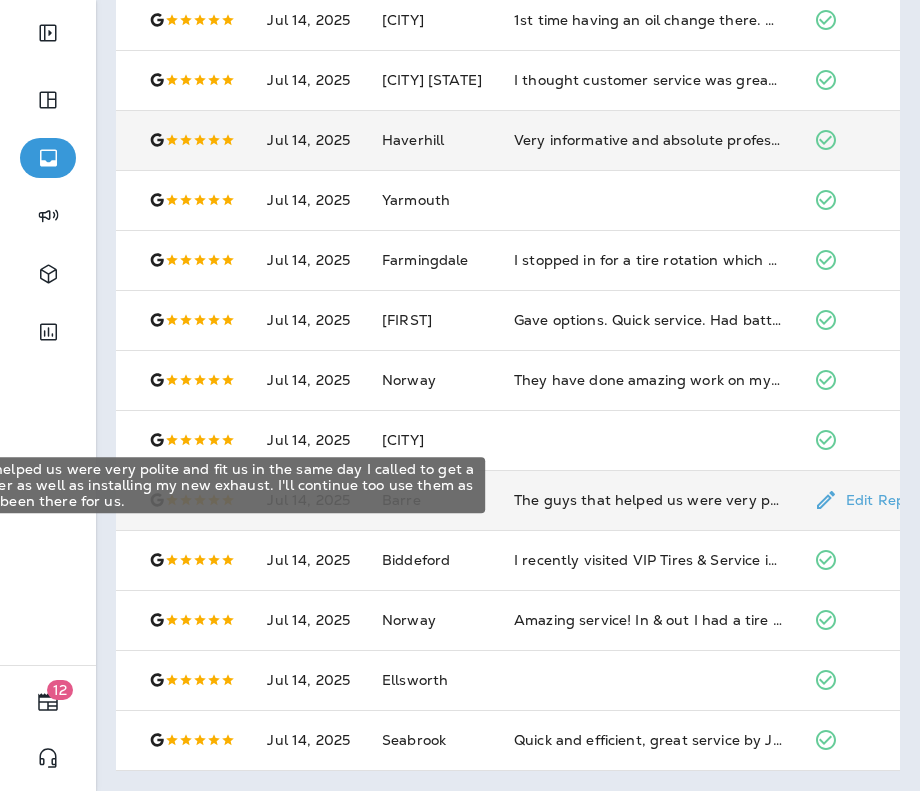 scroll, scrollTop: 0, scrollLeft: 0, axis: both 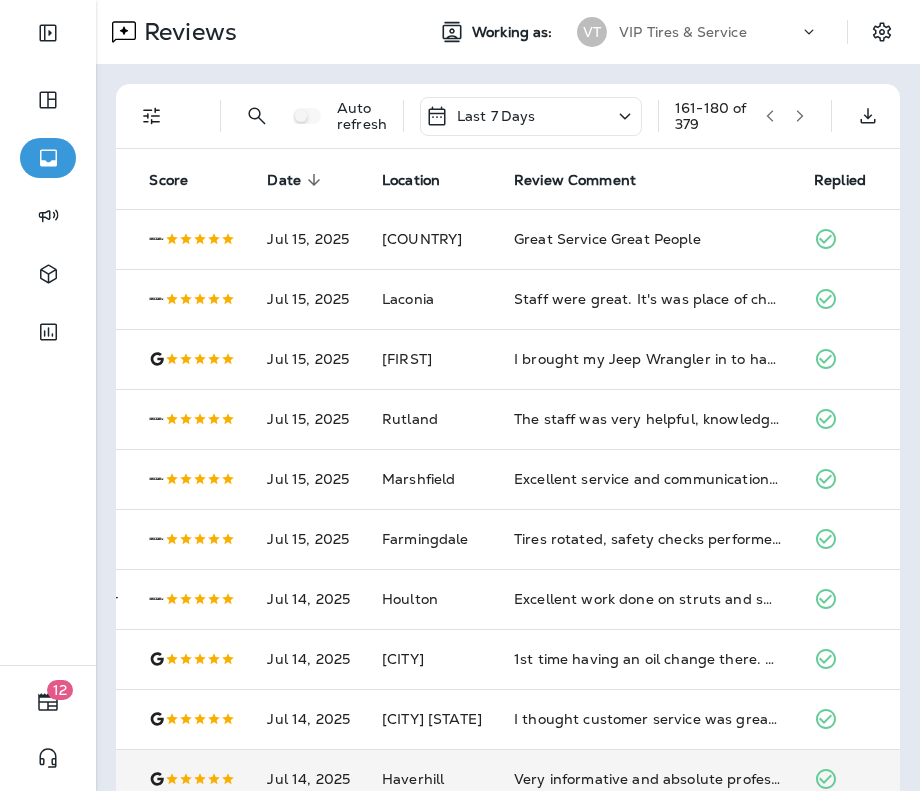 click on "Score : Auto refresh Last 7 Days 161 - 180 of 379" at bounding box center (512, 116) 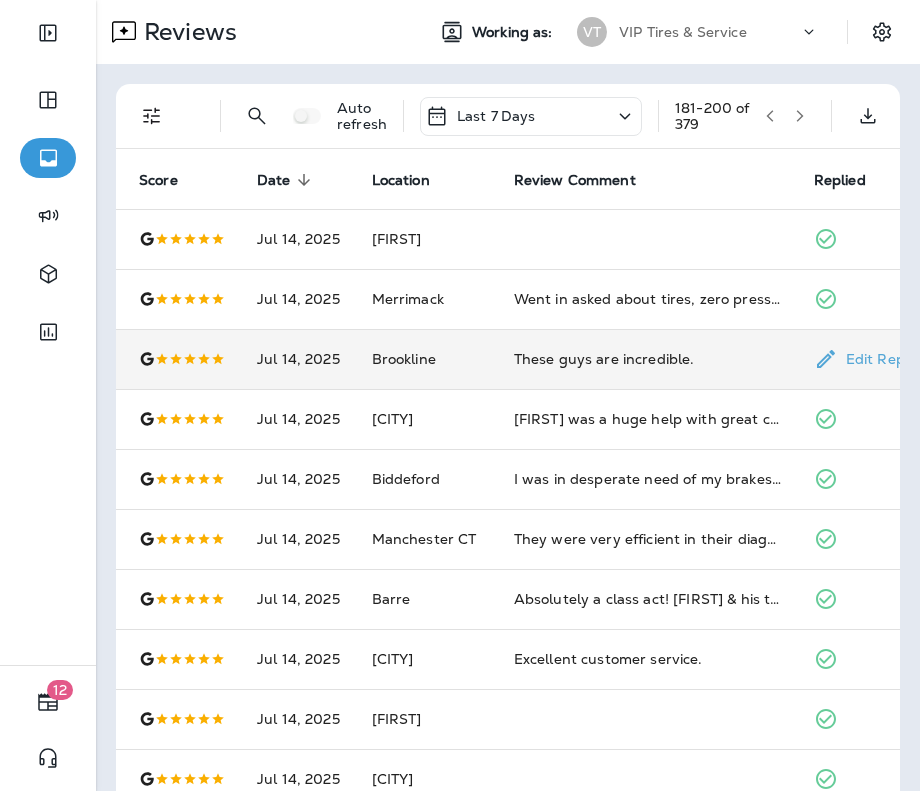 scroll, scrollTop: 0, scrollLeft: 276, axis: horizontal 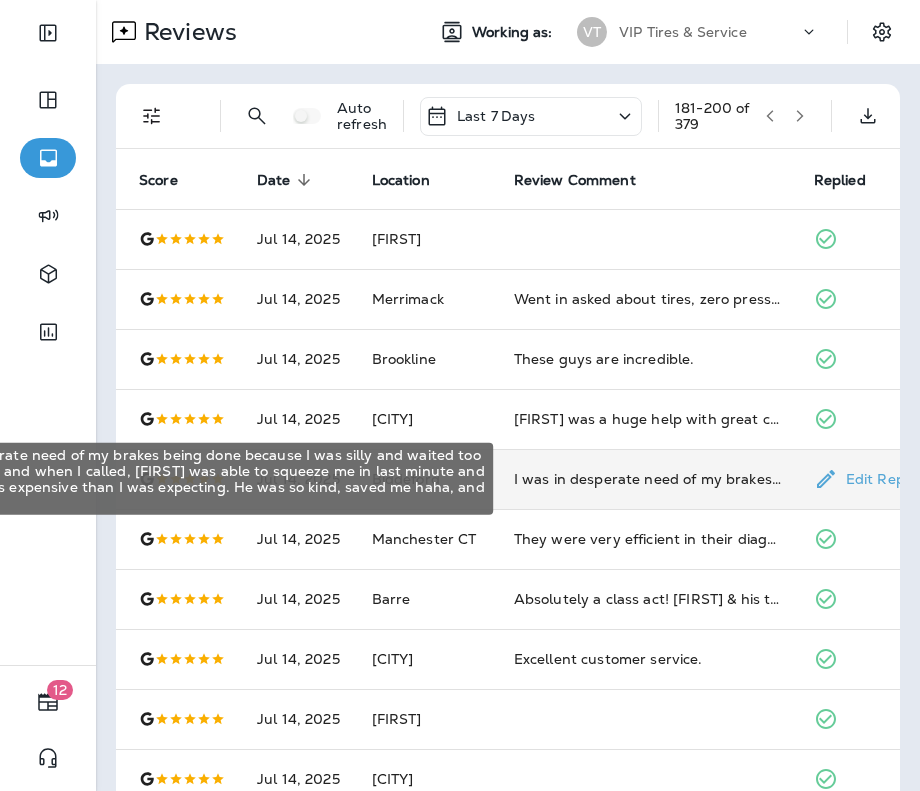 click on "I was in desperate need of my brakes being done because I was silly and waited too long (whoops) and when I called, [FIRST] was able to squeeze me in last minute and it was way less expensive than I was expecting. He was so kind, saved me haha, and made my day!" at bounding box center [648, 479] 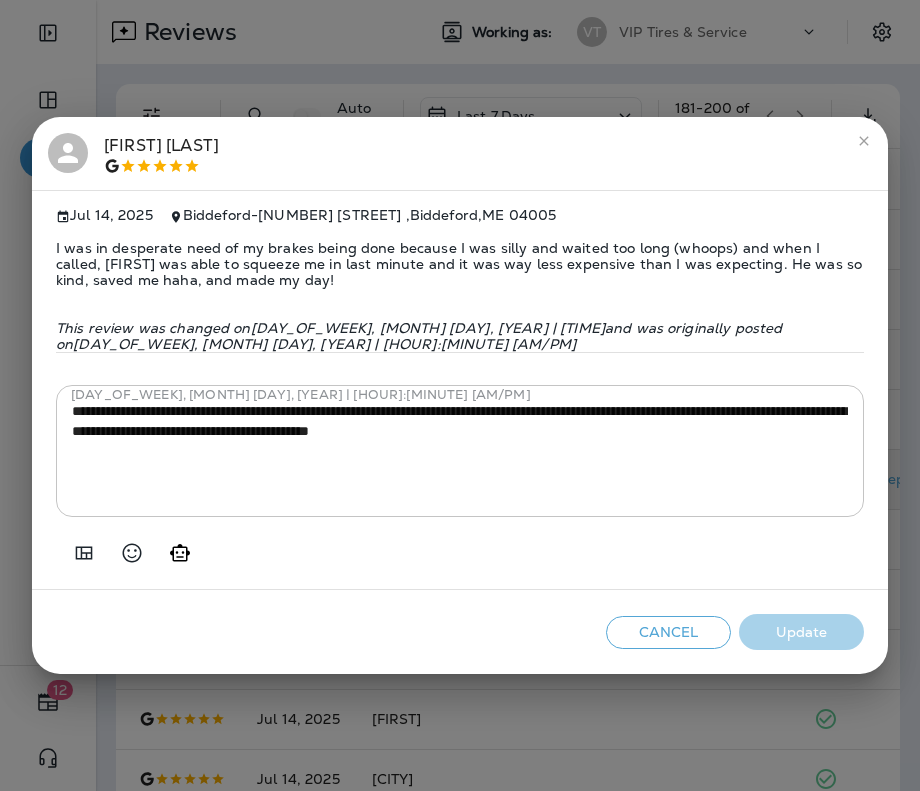 click on "**********" at bounding box center [460, 395] 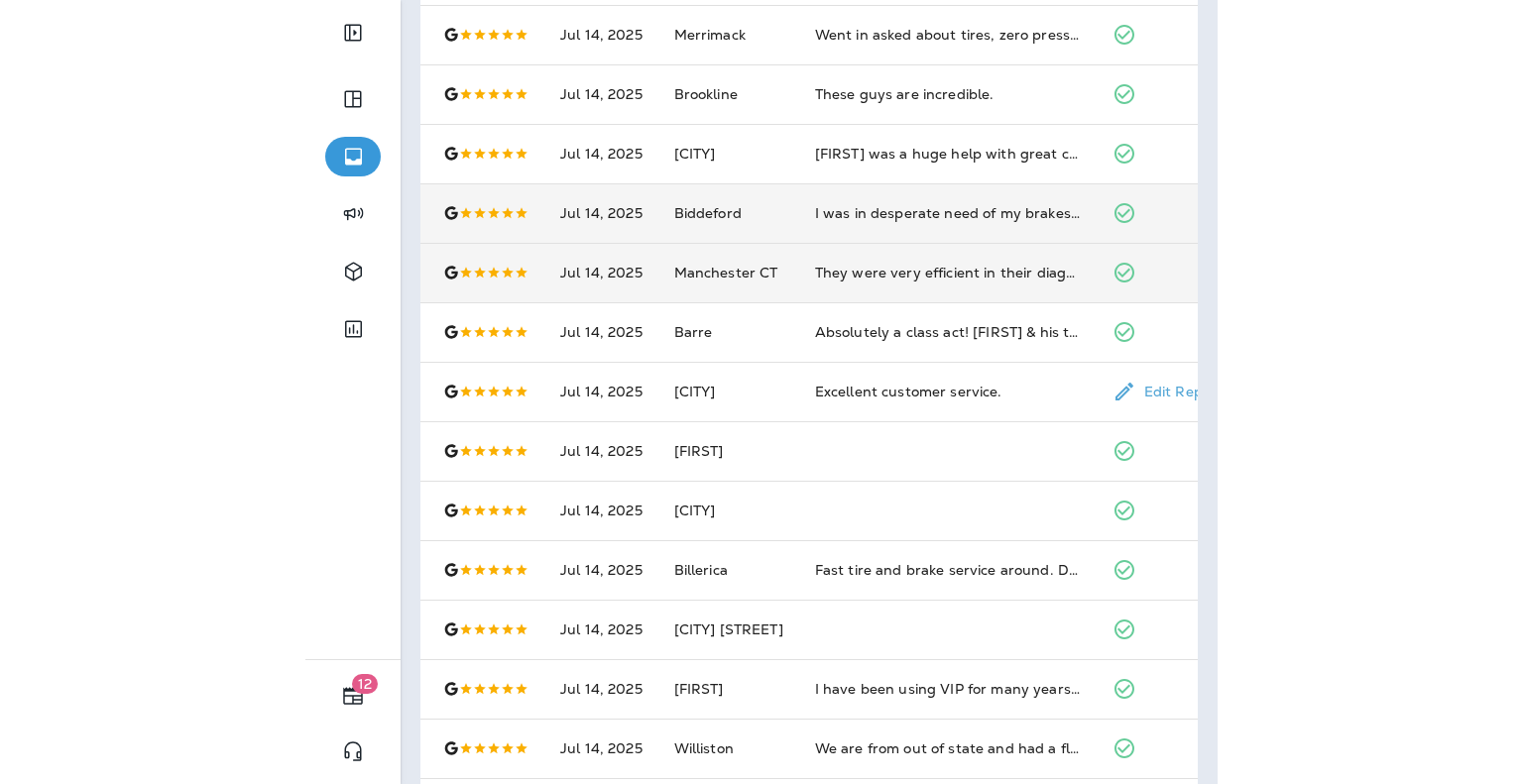 scroll, scrollTop: 278, scrollLeft: 0, axis: vertical 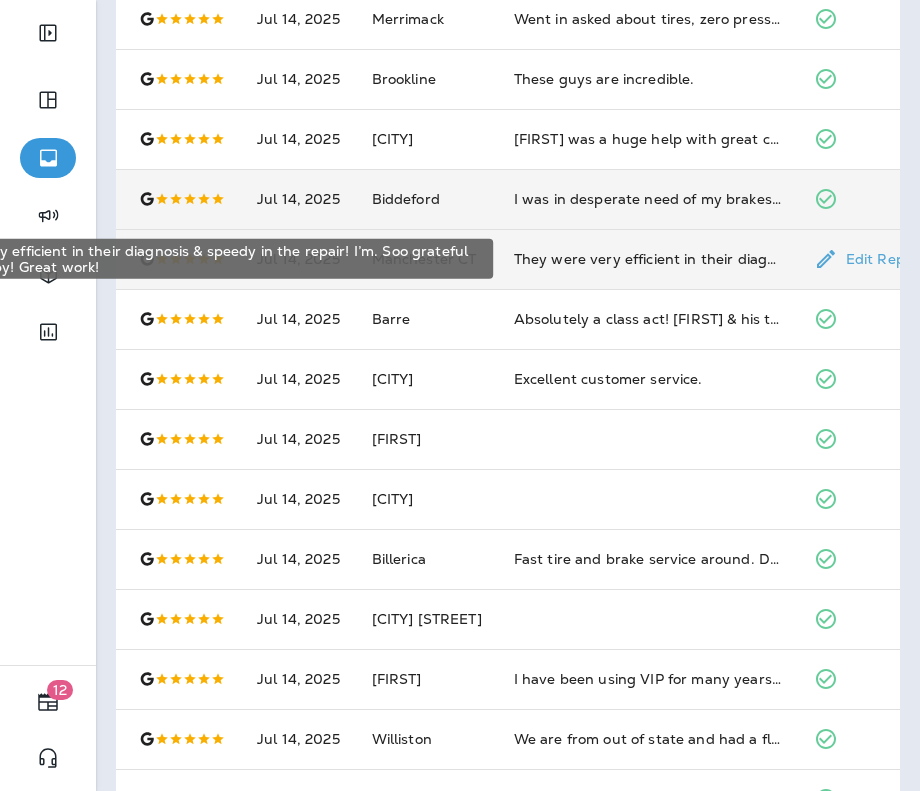 click on "They were very efficient in their diagnosis & speedy in the repair! I’m. Soo grateful they’re close by! Great work!" at bounding box center (648, 259) 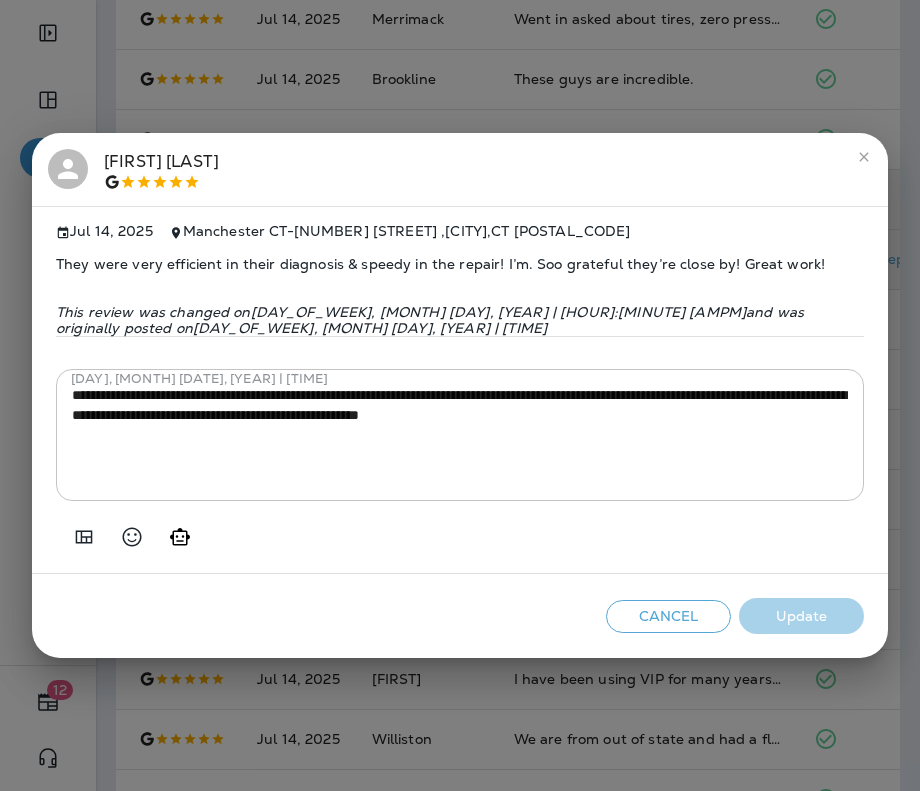 click on "They were very efficient in their diagnosis & speedy in the repair! I’m. Soo grateful they’re close by! Great work!" at bounding box center [460, 264] 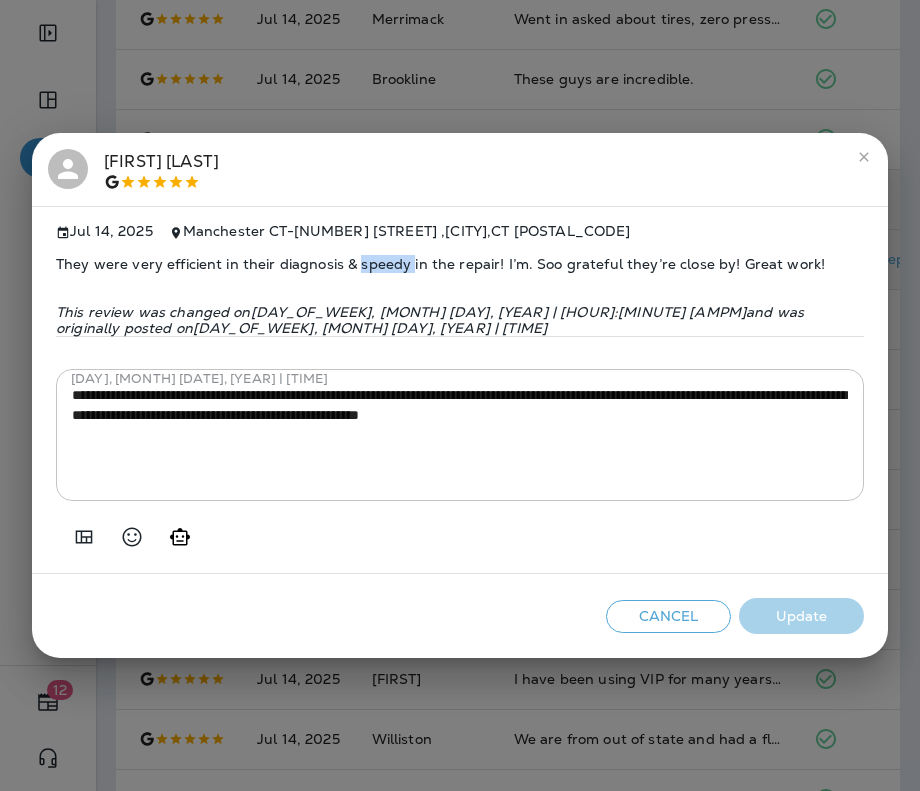 click on "They were very efficient in their diagnosis & speedy in the repair! I’m. Soo grateful they’re close by! Great work!" at bounding box center [460, 264] 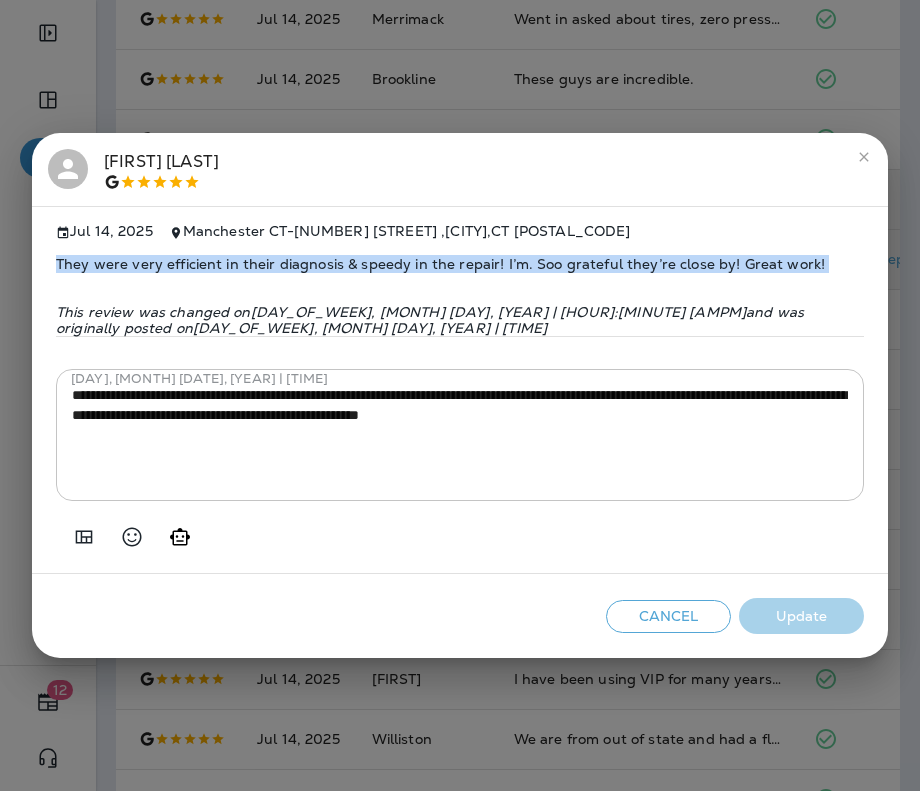 click on "They were very efficient in their diagnosis & speedy in the repair! I’m. Soo grateful they’re close by! Great work!" at bounding box center (460, 264) 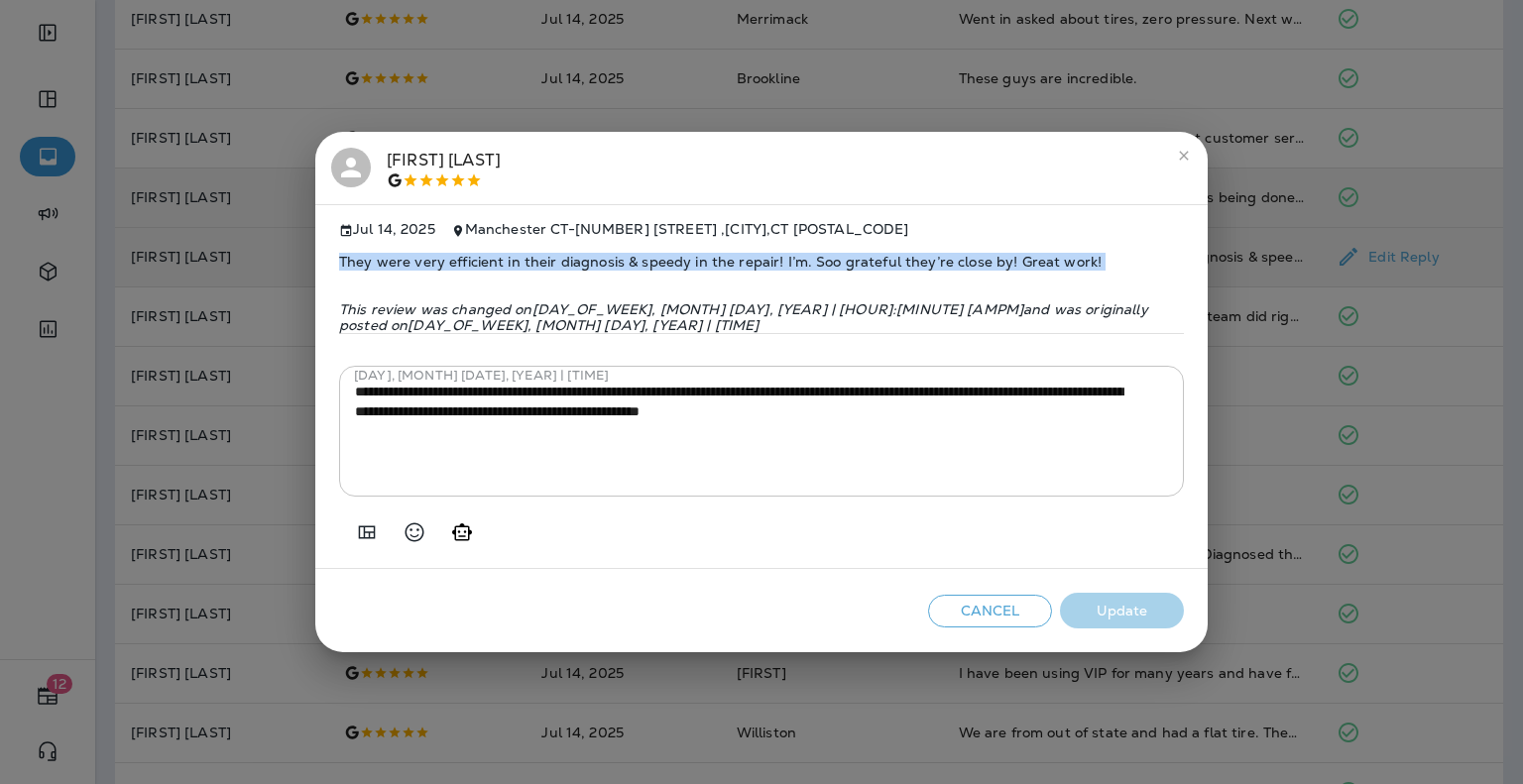 scroll, scrollTop: 0, scrollLeft: 0, axis: both 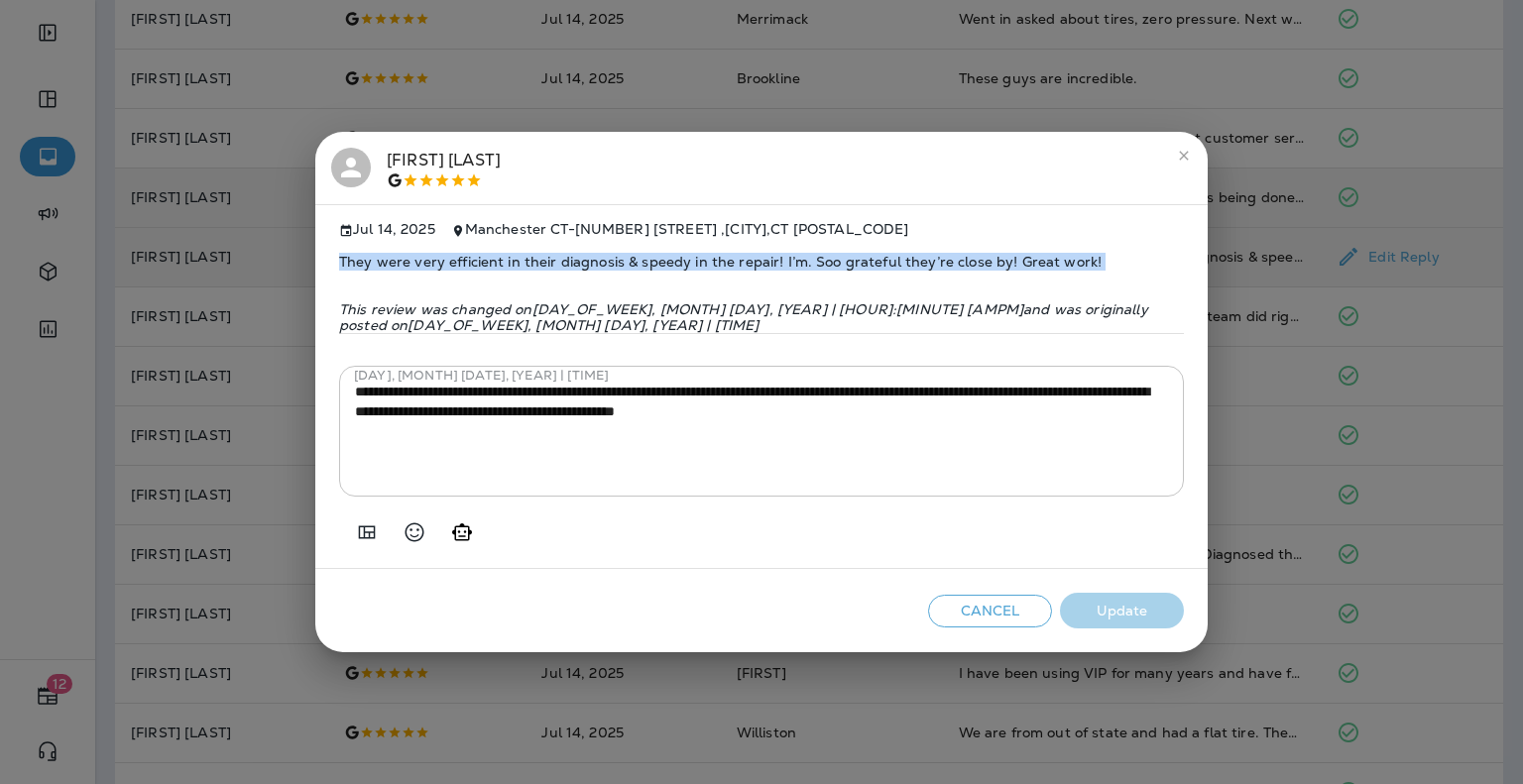 click on "**********" at bounding box center (762, 392) 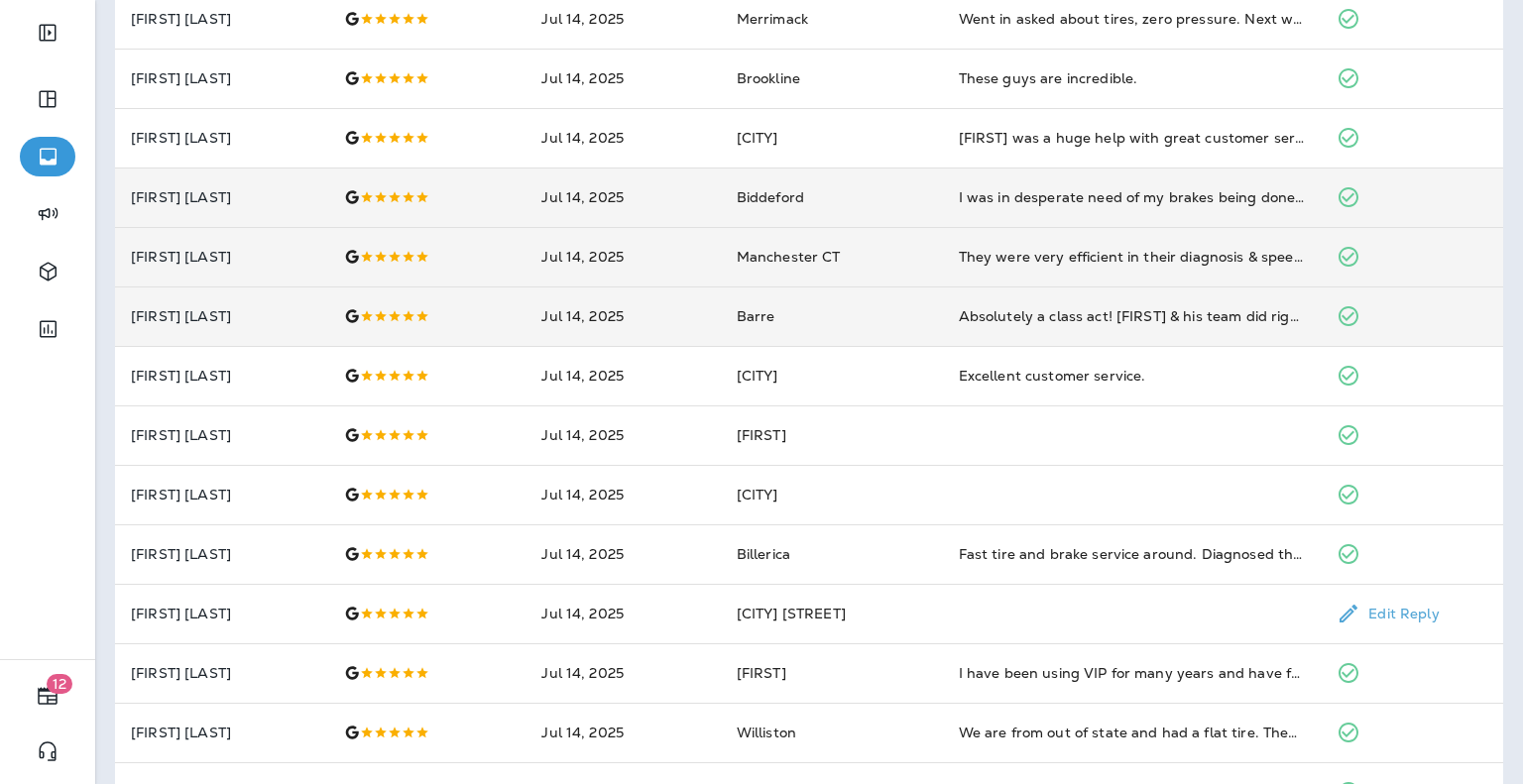 scroll, scrollTop: 632, scrollLeft: 0, axis: vertical 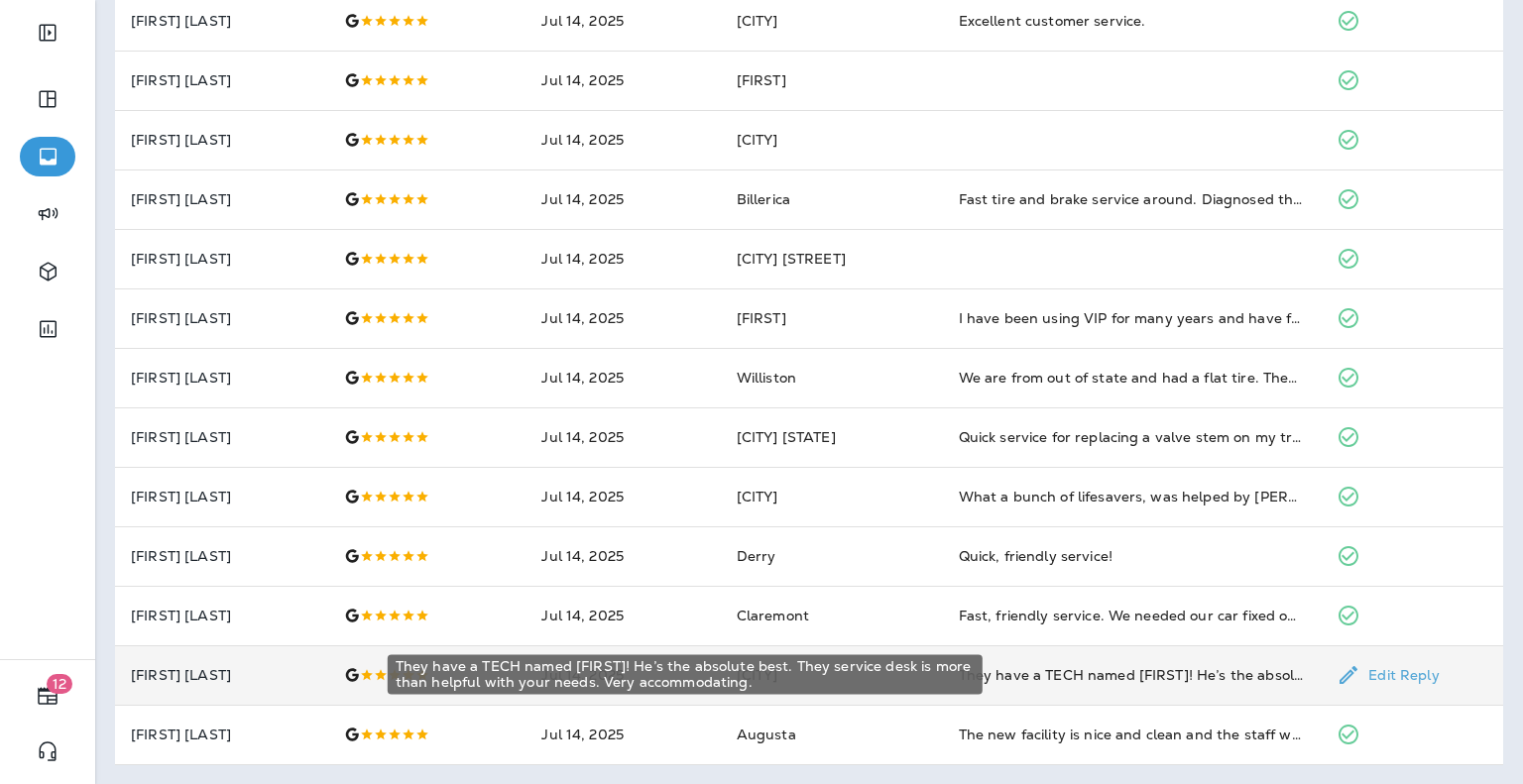 click on "They have a TECH named [FIRST]! He’s the absolute best. They service desk is more than helpful with your needs. Very  accommodating." at bounding box center [1132, 675] 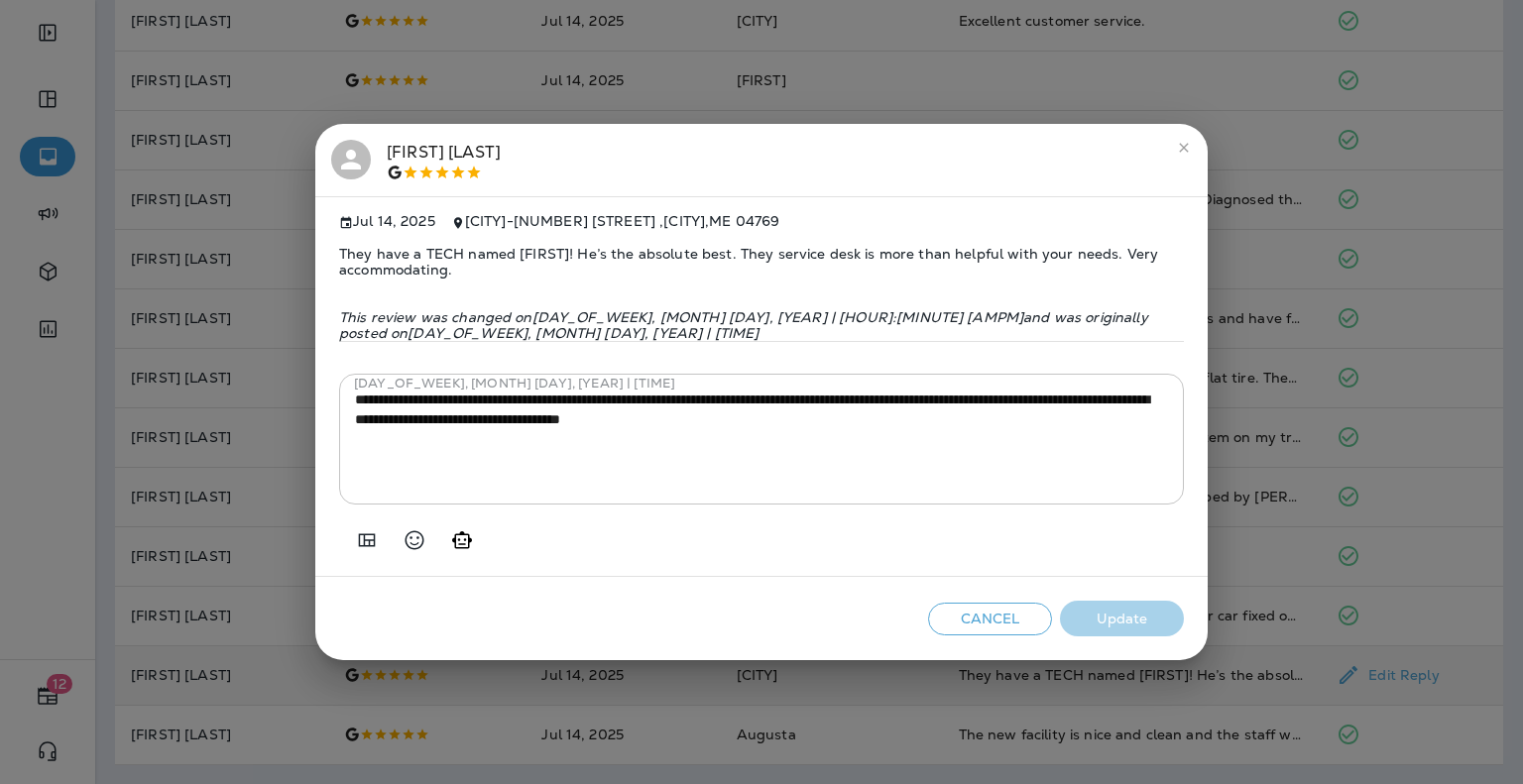 click on "They have a TECH named [FIRST]! He’s the absolute best. They service desk is more than helpful with your needs. Very  accommodating." at bounding box center (762, 262) 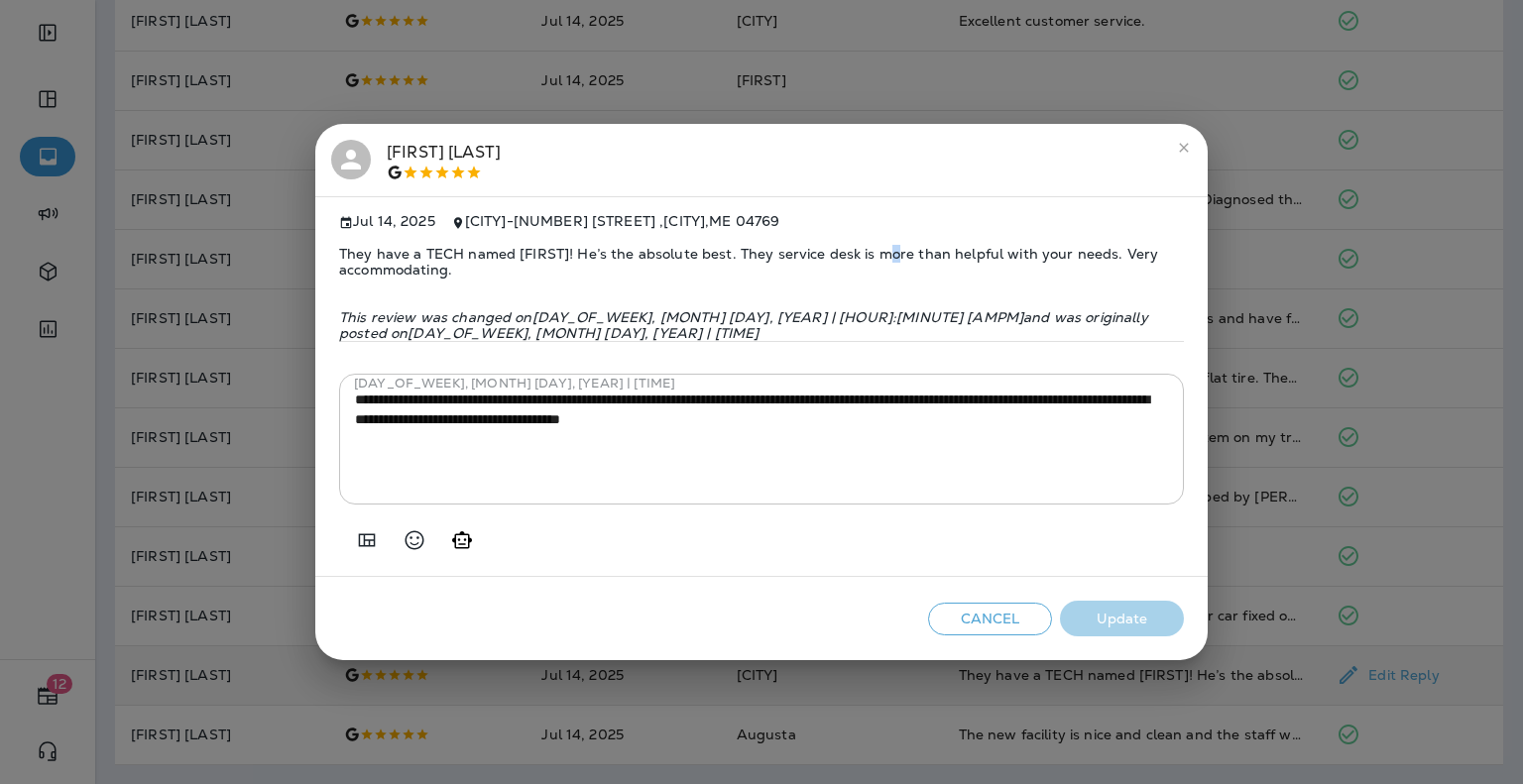 click on "They have a TECH named [FIRST]! He’s the absolute best. They service desk is more than helpful with your needs. Very  accommodating." at bounding box center [762, 262] 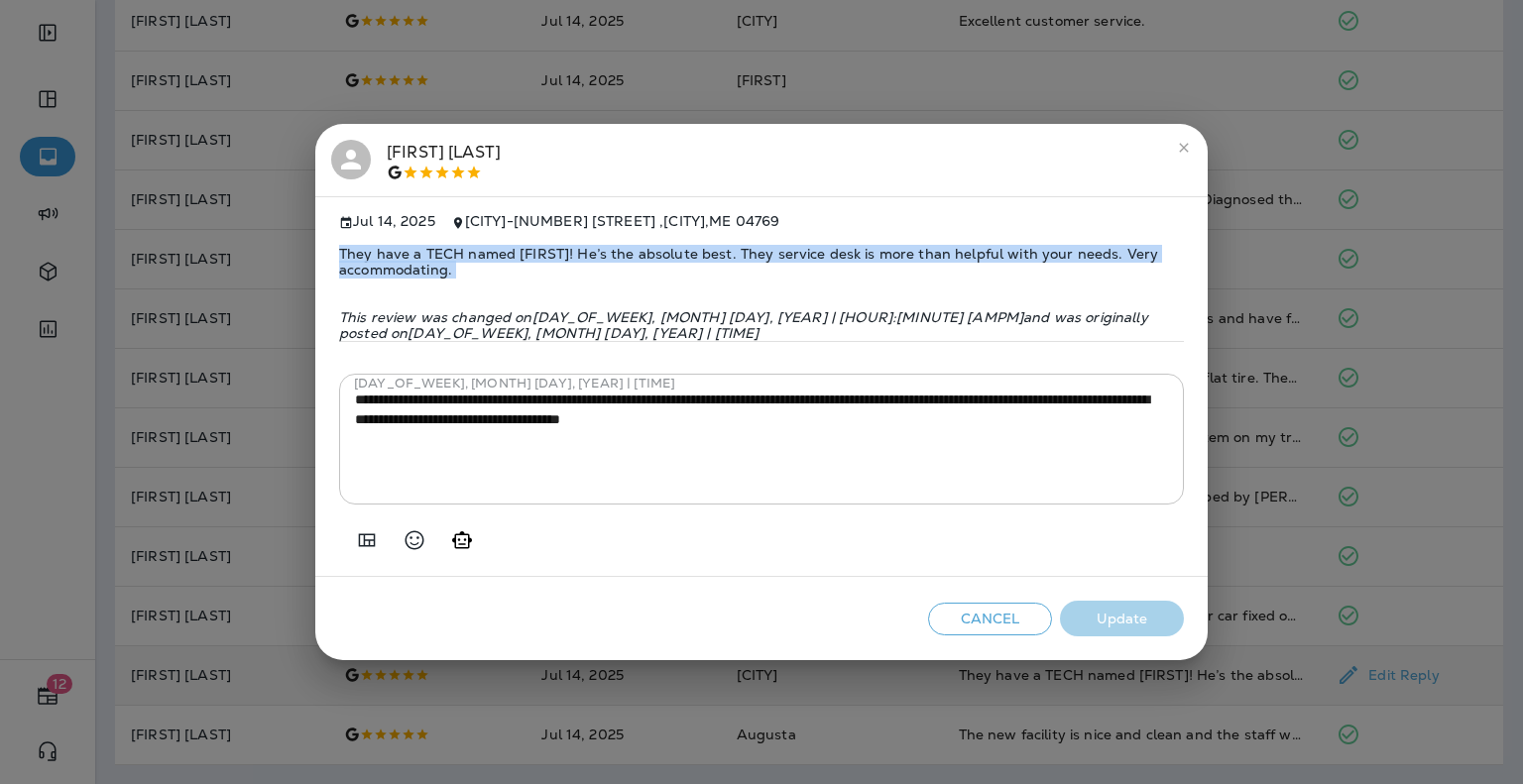 click on "They have a TECH named [FIRST]! He’s the absolute best. They service desk is more than helpful with your needs. Very  accommodating." at bounding box center (762, 262) 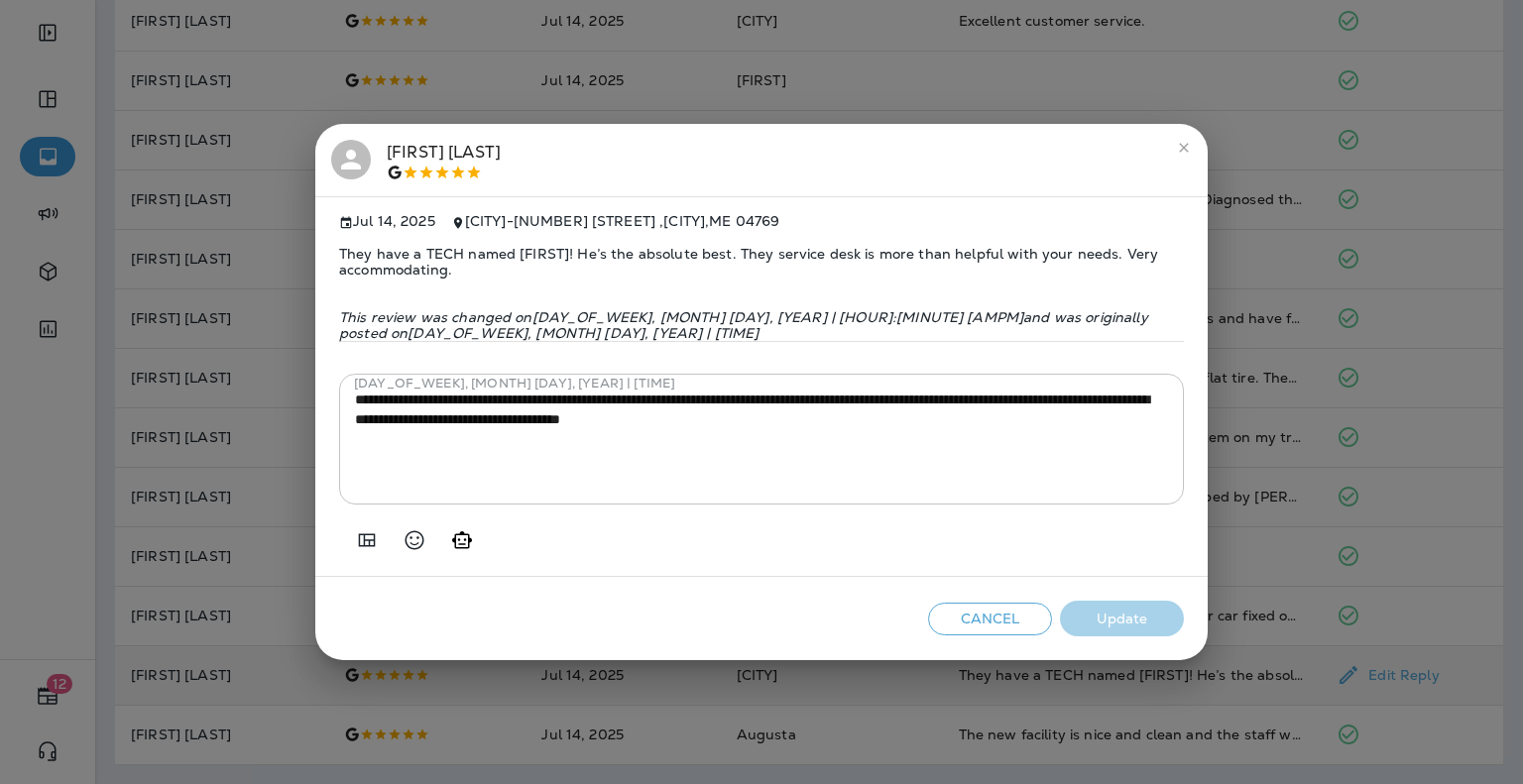 click on "[FIRST]   [LAST]" at bounding box center [762, 161] 